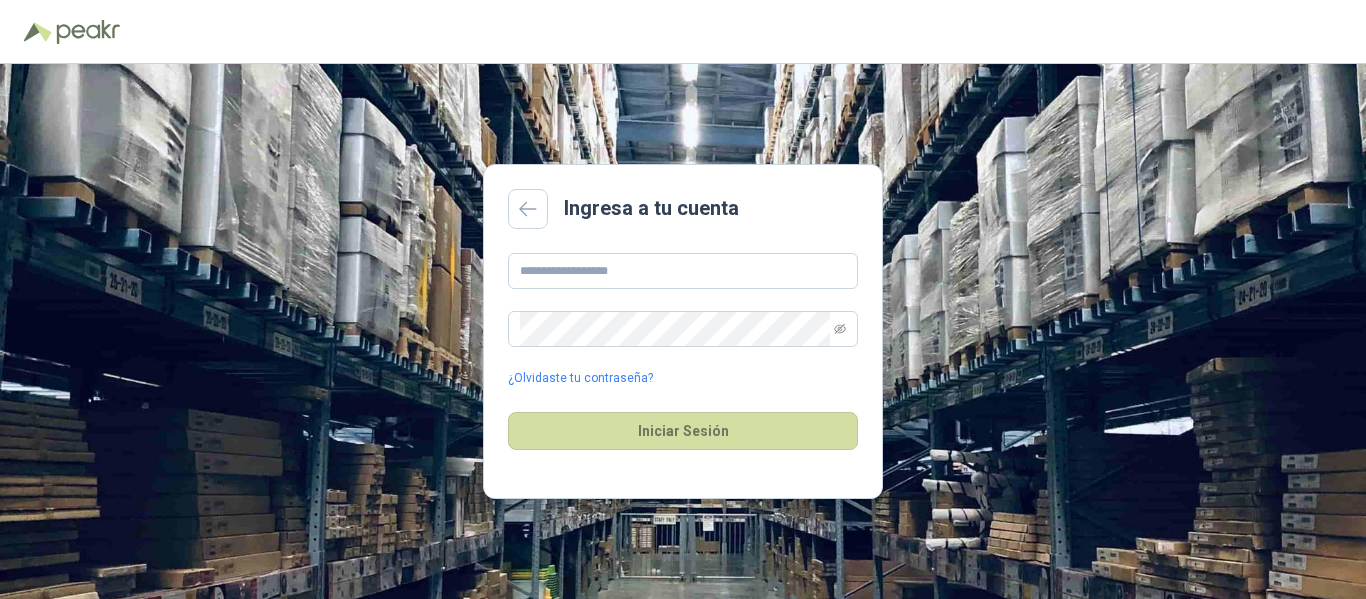 scroll, scrollTop: 0, scrollLeft: 0, axis: both 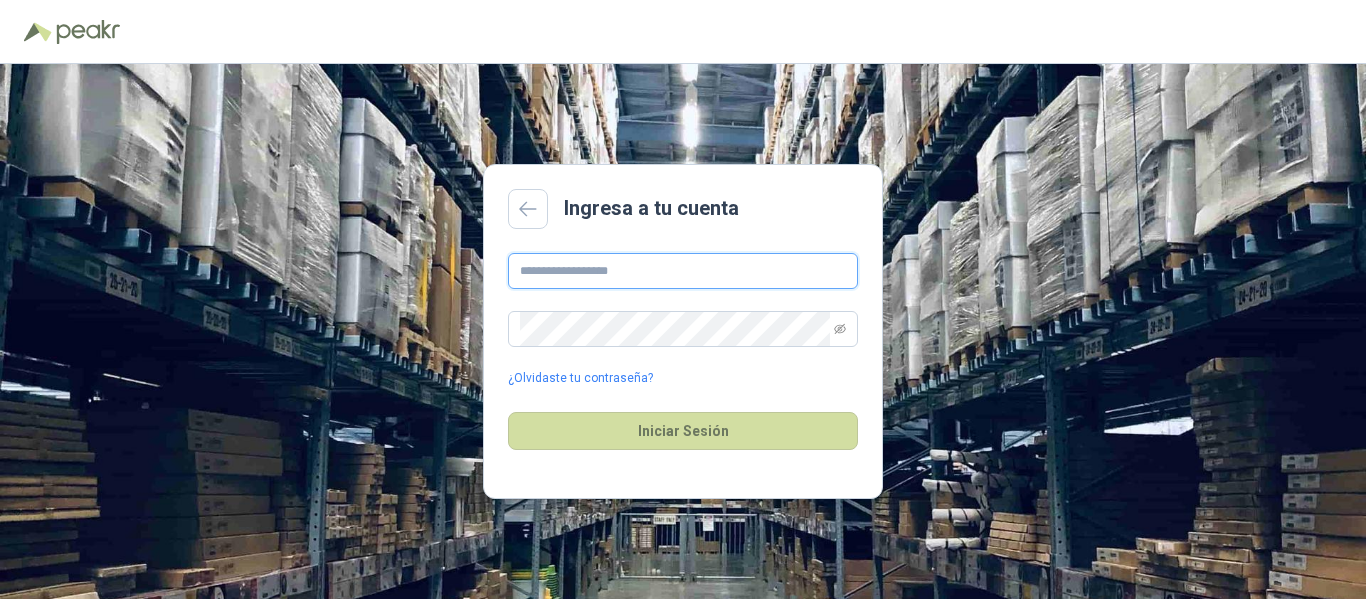click at bounding box center (683, 271) 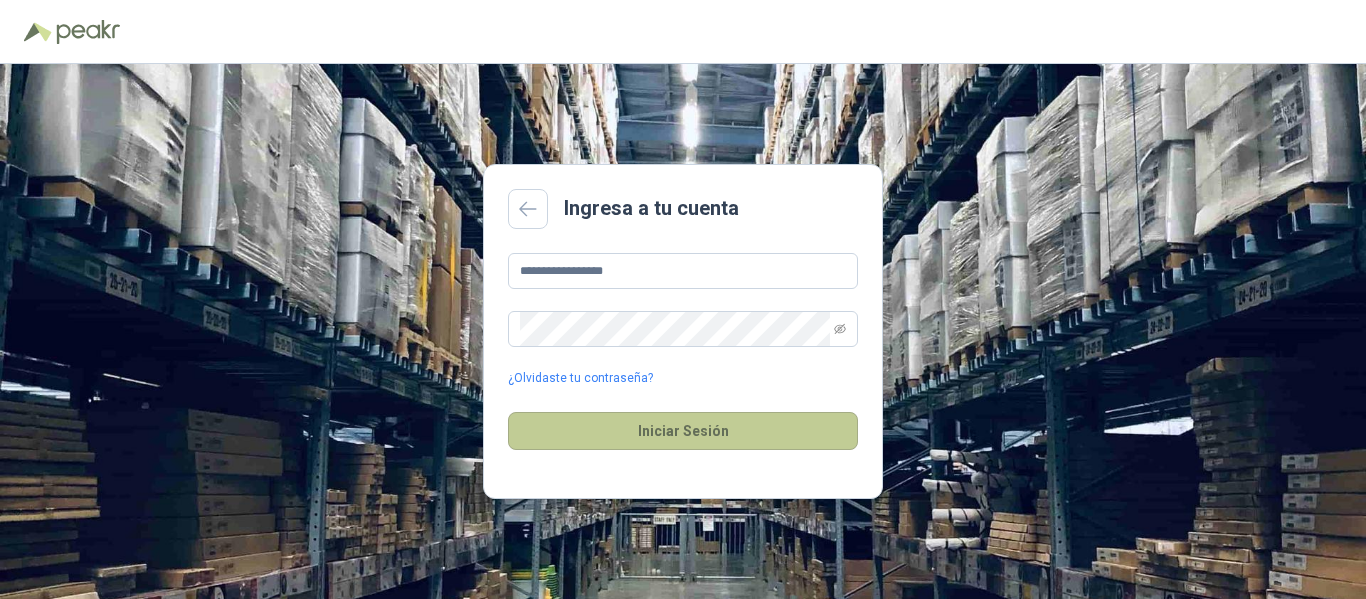 click on "Iniciar Sesión" at bounding box center (683, 431) 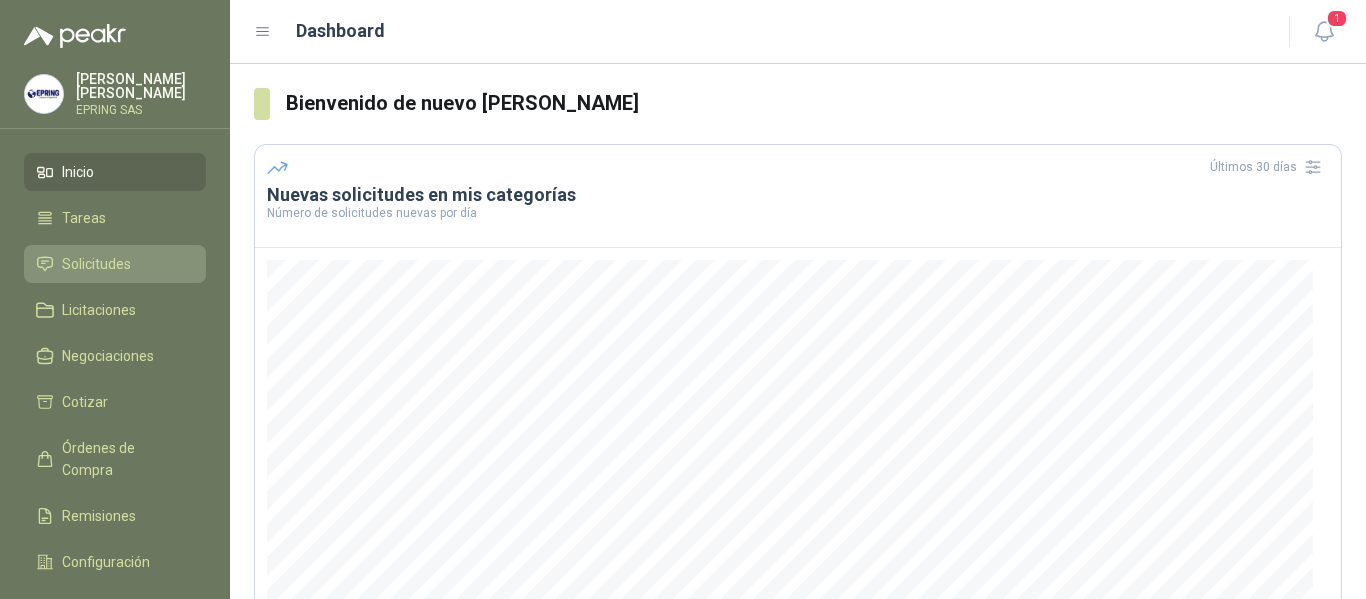 click on "Solicitudes" at bounding box center [96, 264] 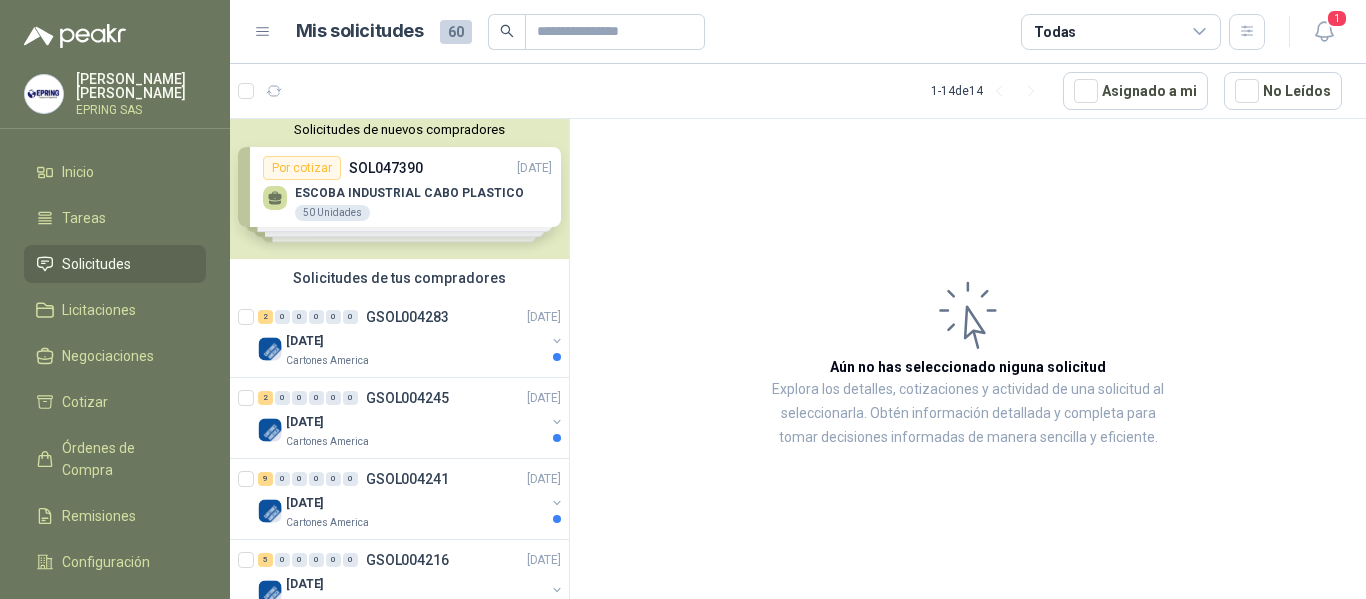 scroll, scrollTop: 0, scrollLeft: 0, axis: both 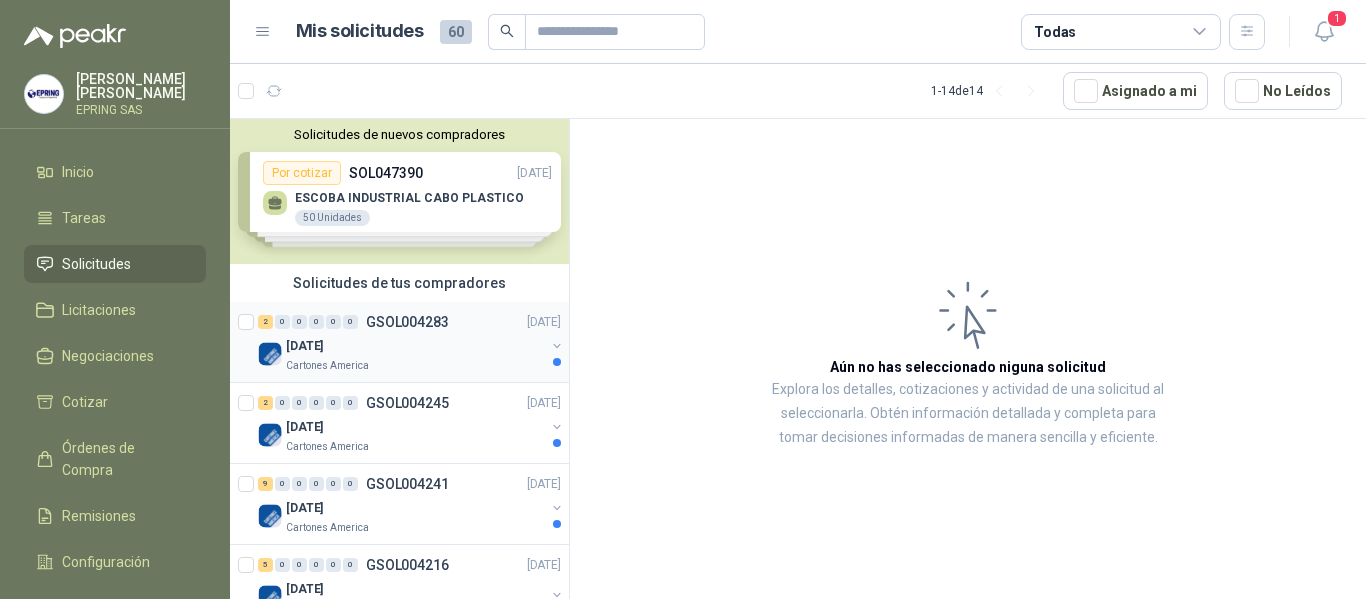 click on "GSOL004283" at bounding box center [407, 322] 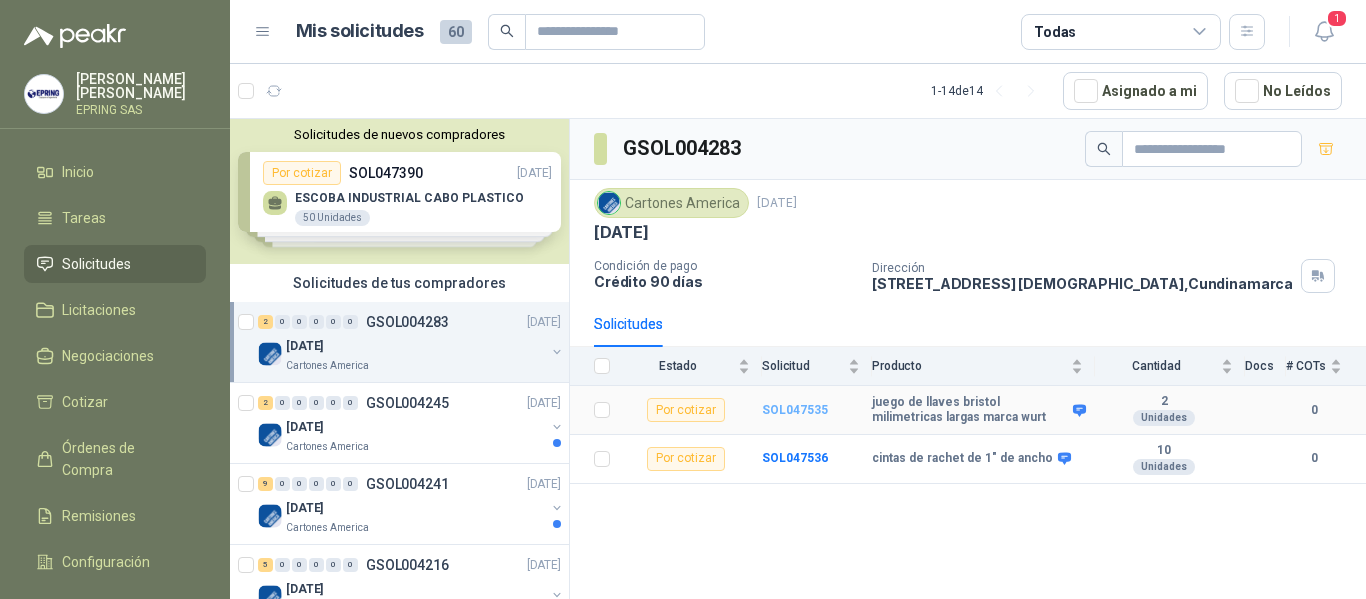 click on "SOL047535" at bounding box center (795, 410) 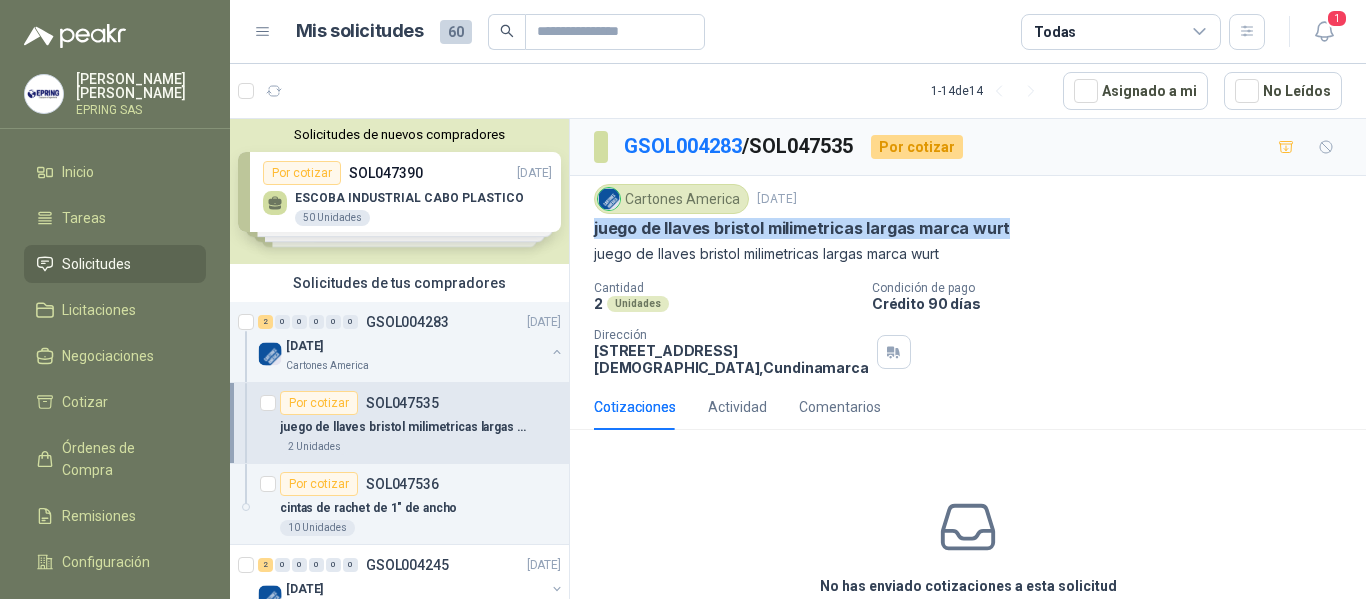 drag, startPoint x: 596, startPoint y: 228, endPoint x: 1008, endPoint y: 234, distance: 412.0437 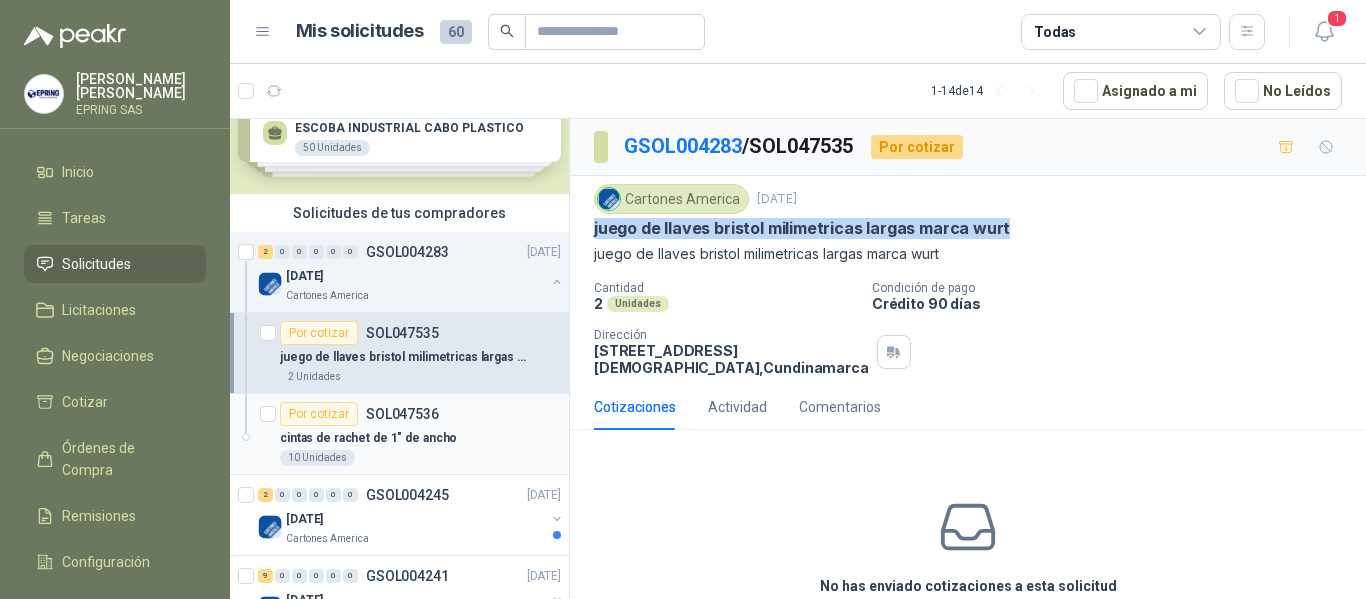 scroll, scrollTop: 100, scrollLeft: 0, axis: vertical 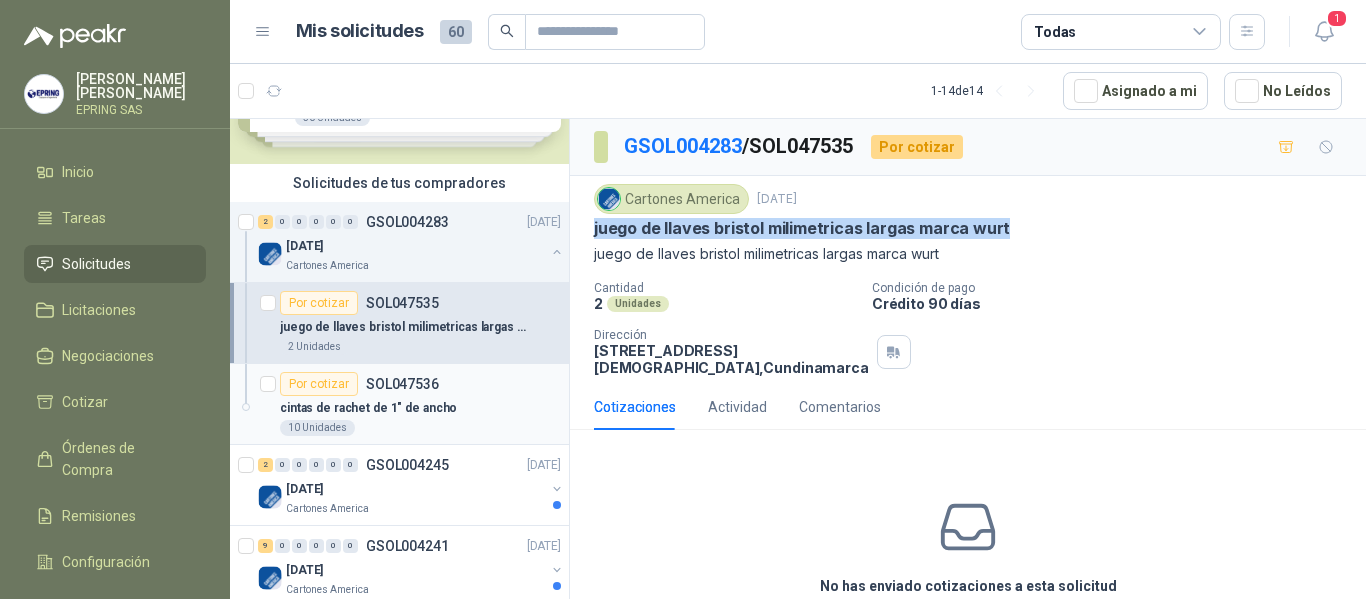 click on "SOL047536" at bounding box center [402, 384] 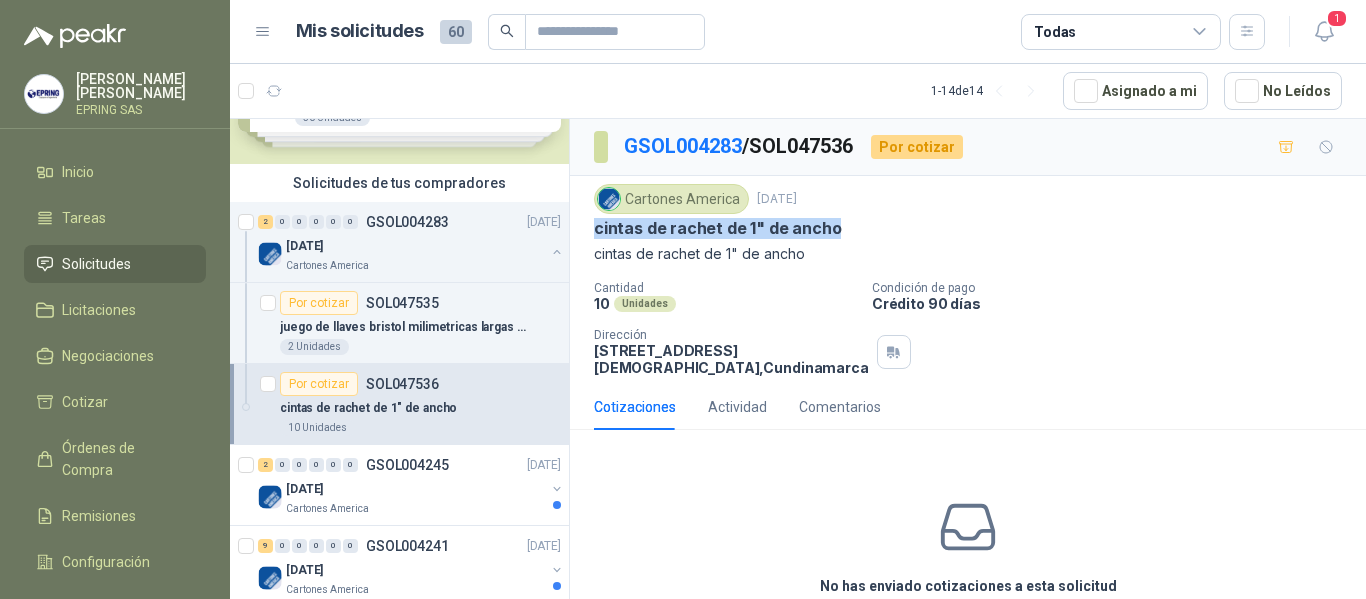 drag, startPoint x: 594, startPoint y: 226, endPoint x: 847, endPoint y: 227, distance: 253.00198 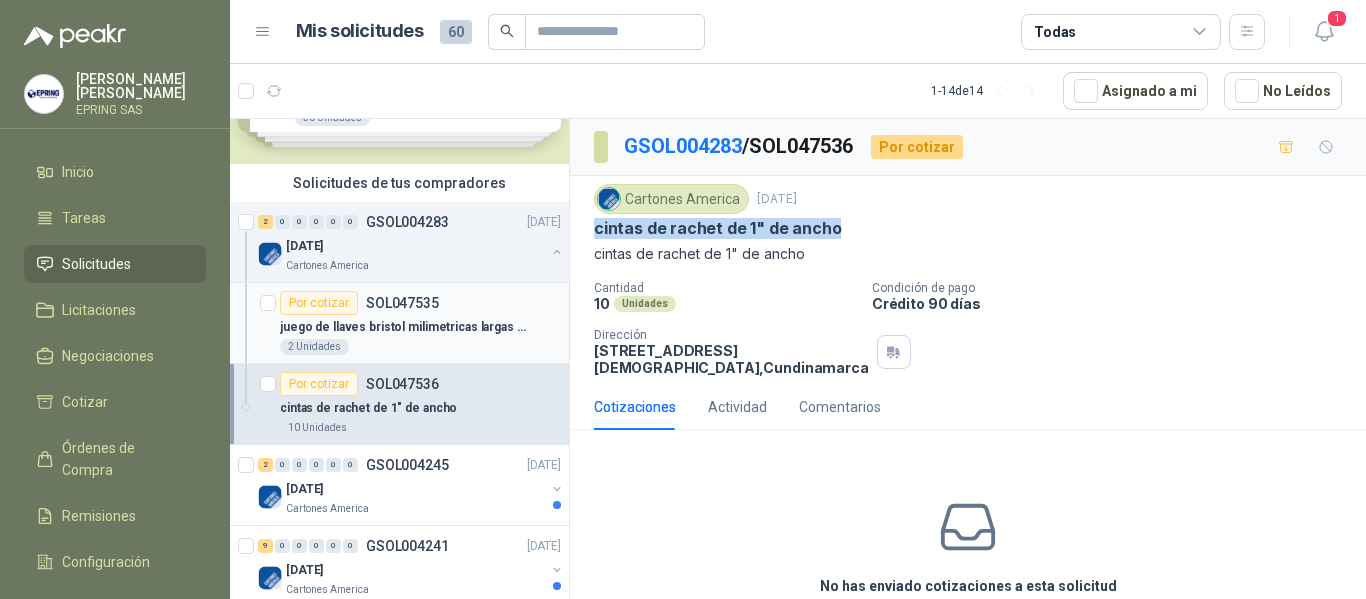 click on "Por cotizar" at bounding box center [319, 303] 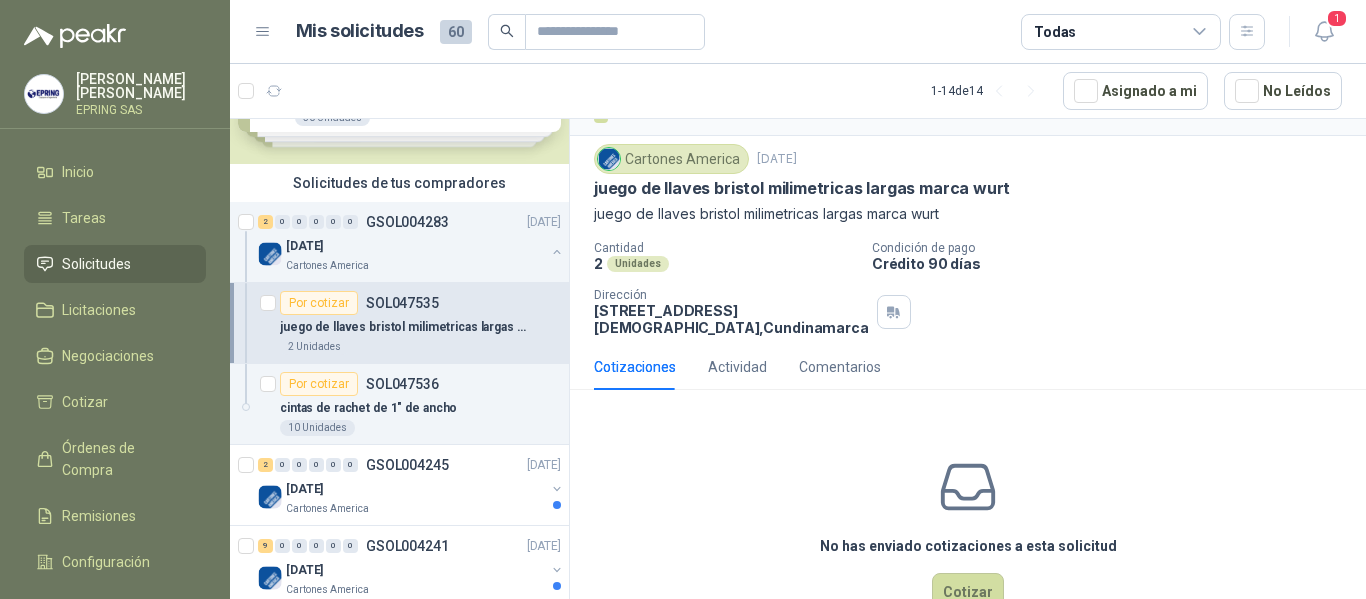 scroll, scrollTop: 0, scrollLeft: 0, axis: both 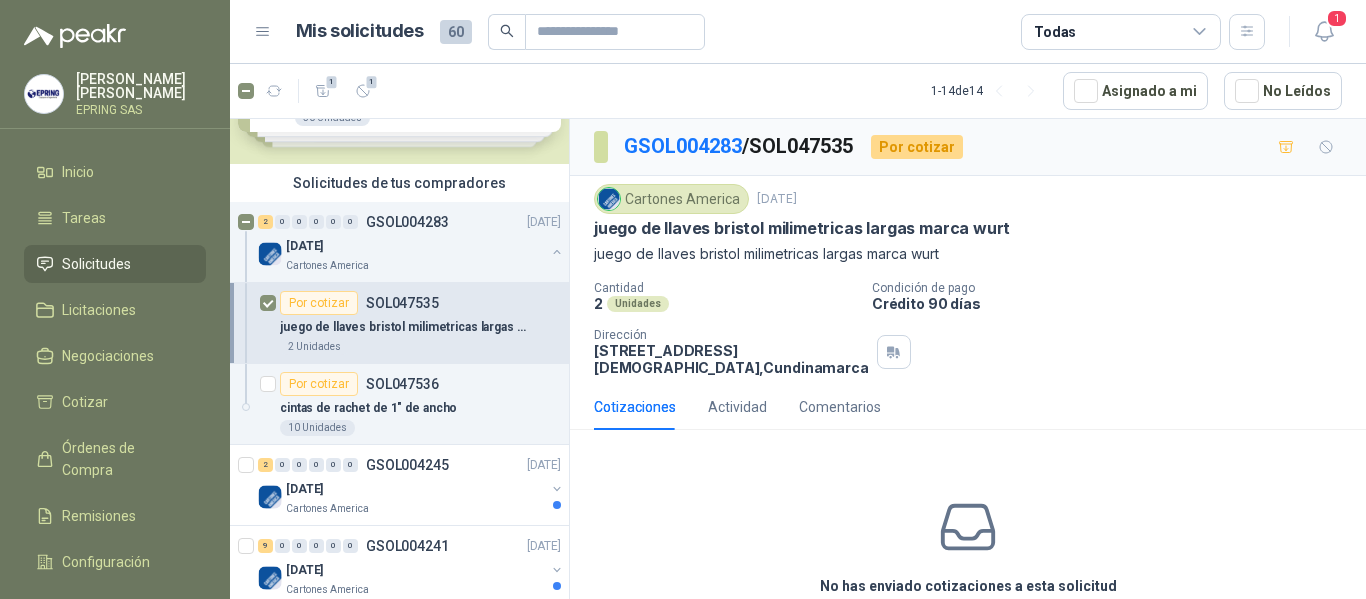 click on "Por cotizar" at bounding box center (319, 303) 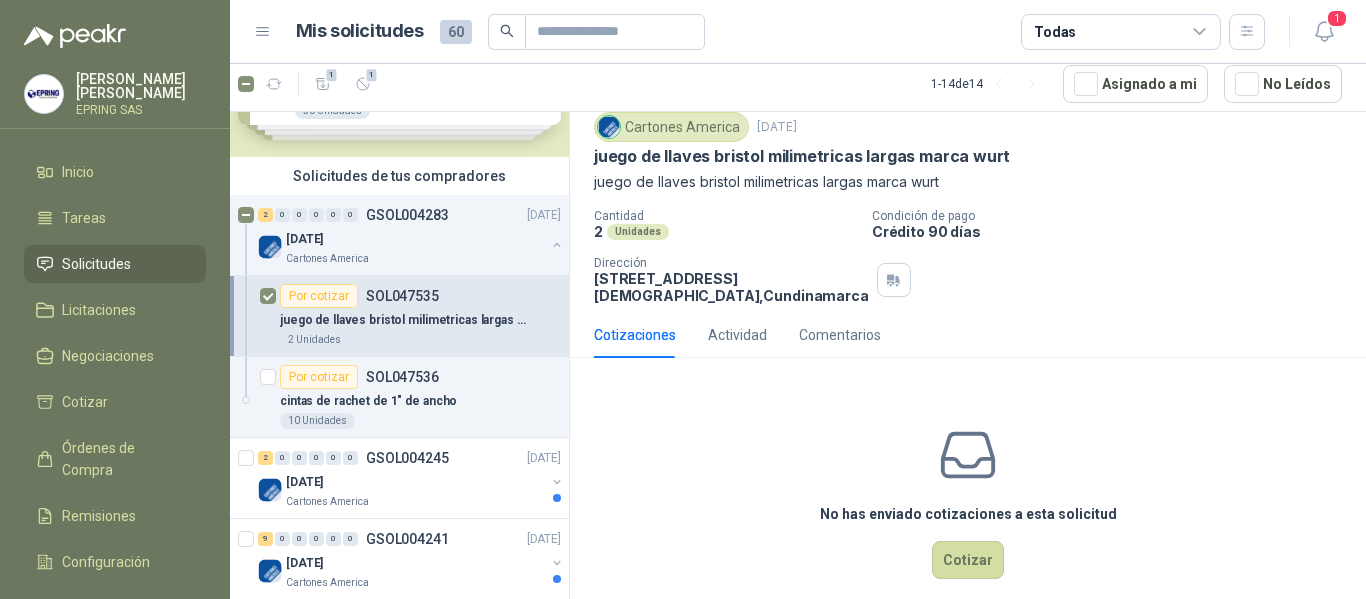 scroll, scrollTop: 113, scrollLeft: 0, axis: vertical 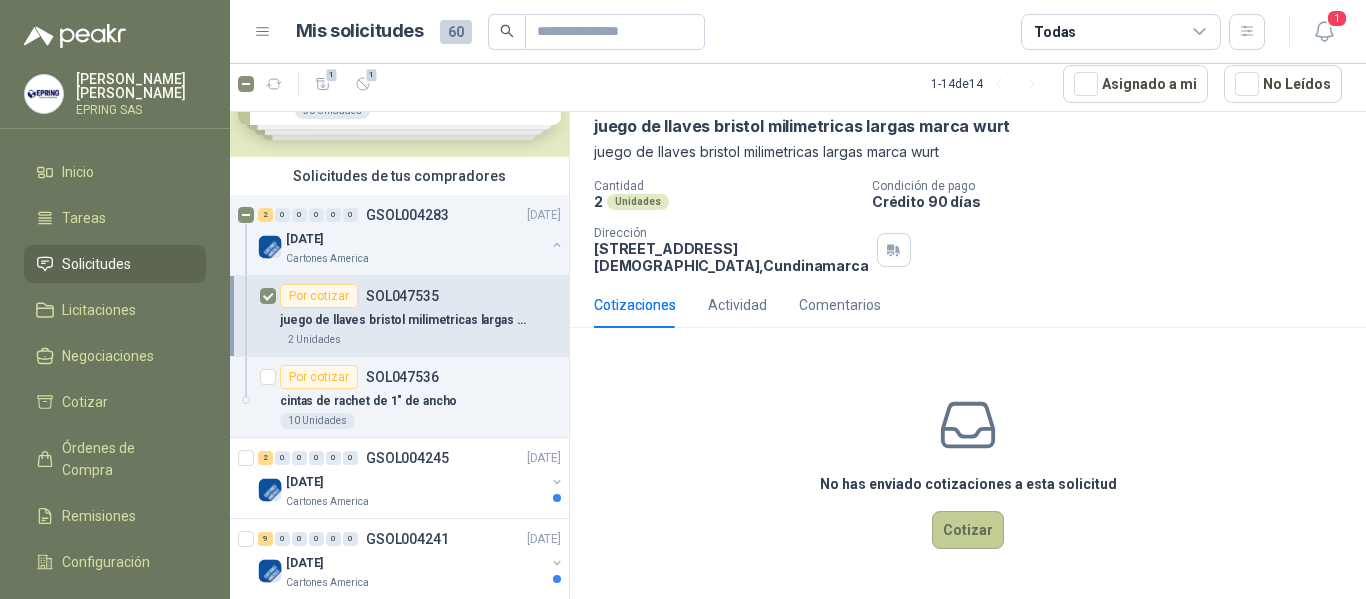 click on "Cotizar" at bounding box center [968, 530] 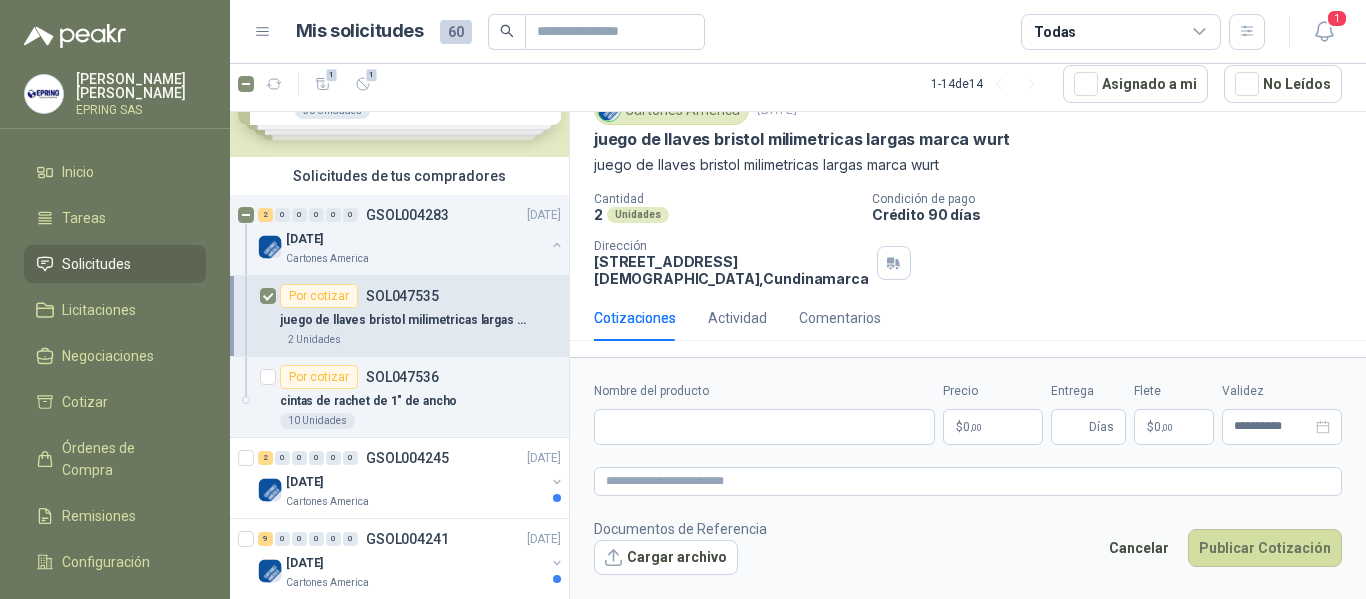type 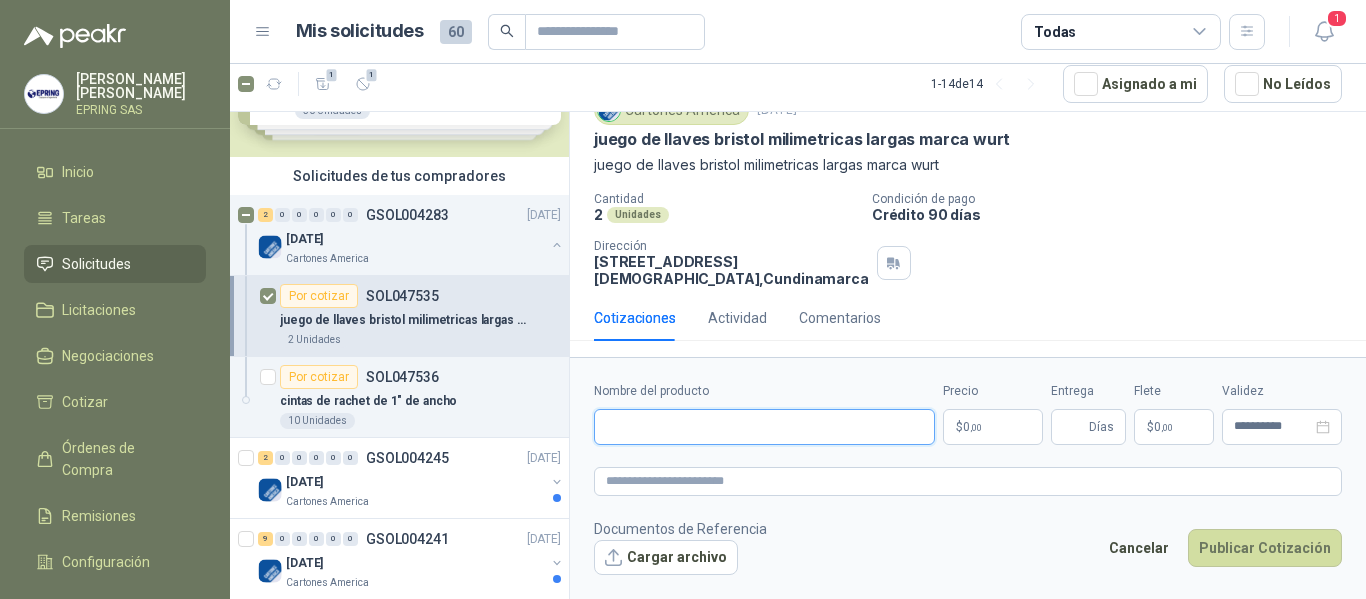 click on "Nombre del producto" at bounding box center [764, 427] 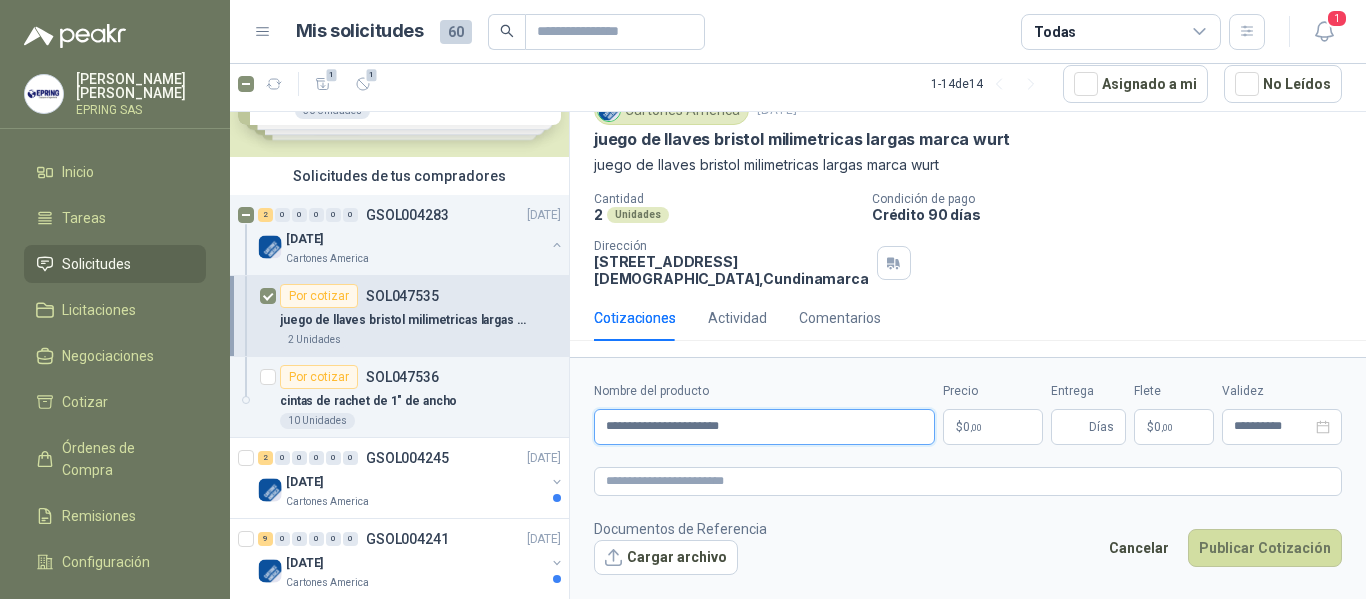 type on "**********" 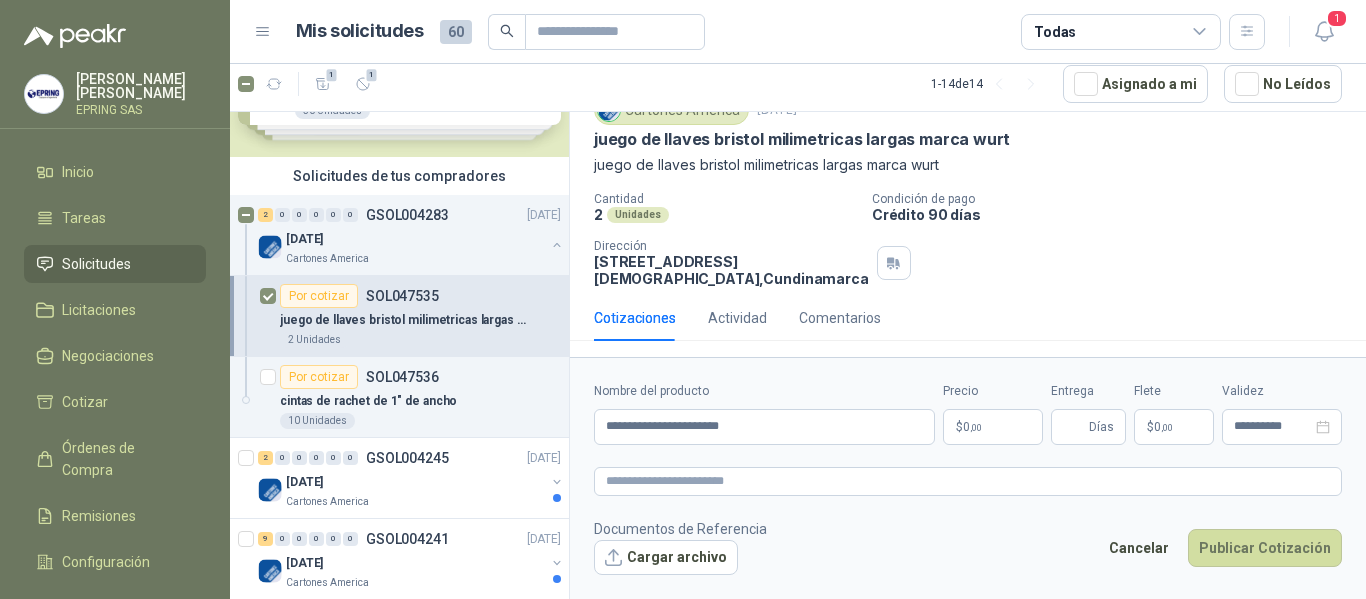 click on "$  0 ,00" at bounding box center [993, 427] 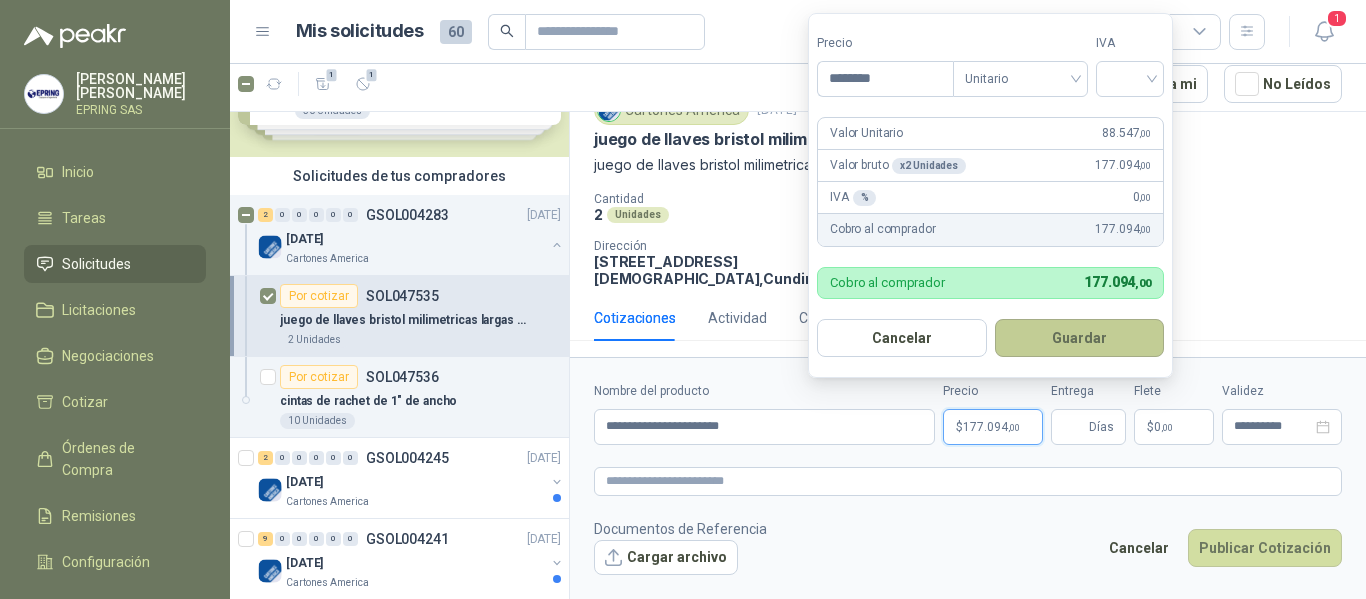 type on "********" 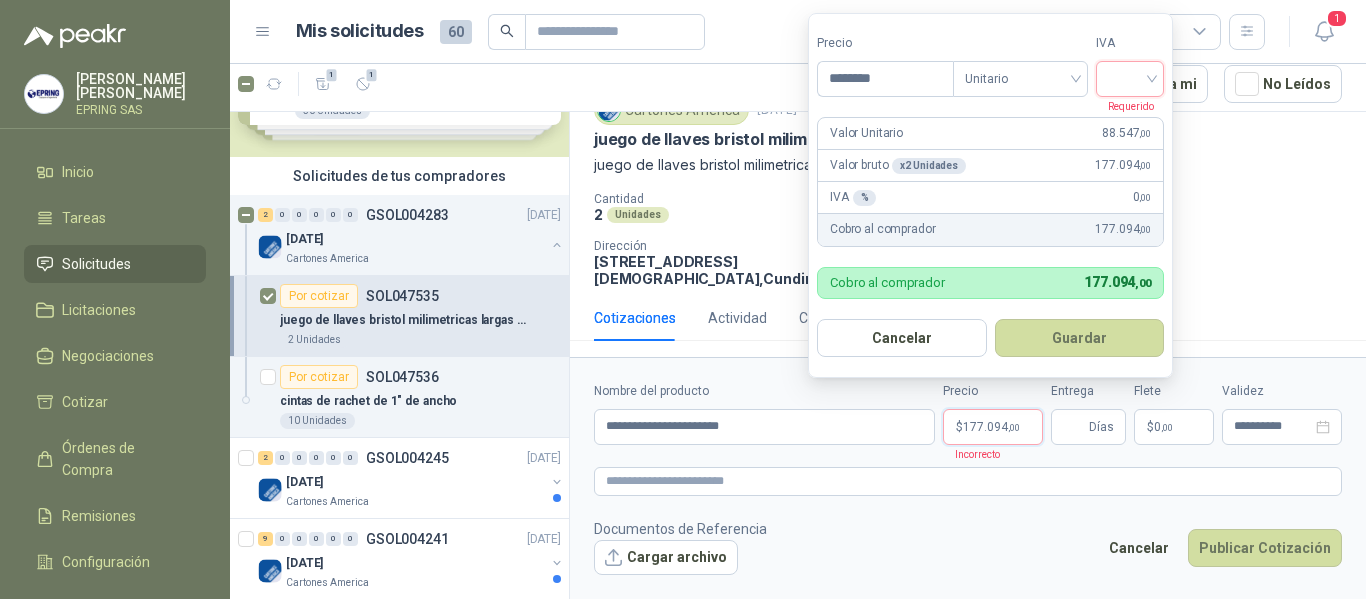 click at bounding box center (1130, 79) 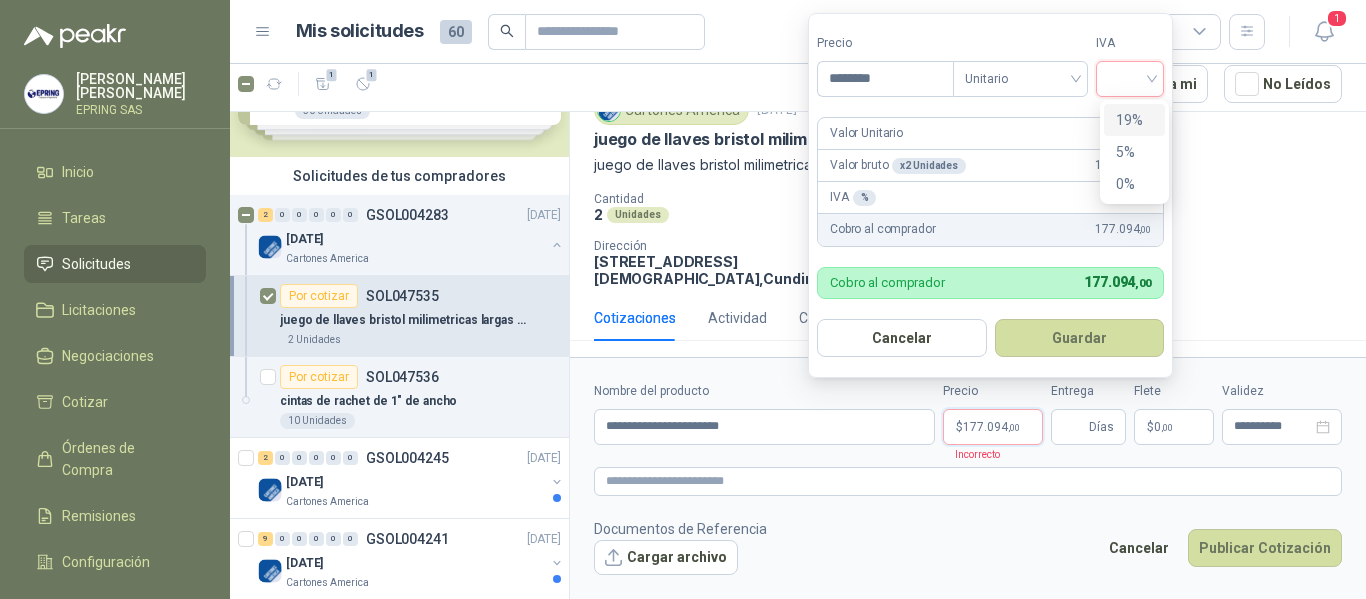 click on "19%" at bounding box center [1134, 120] 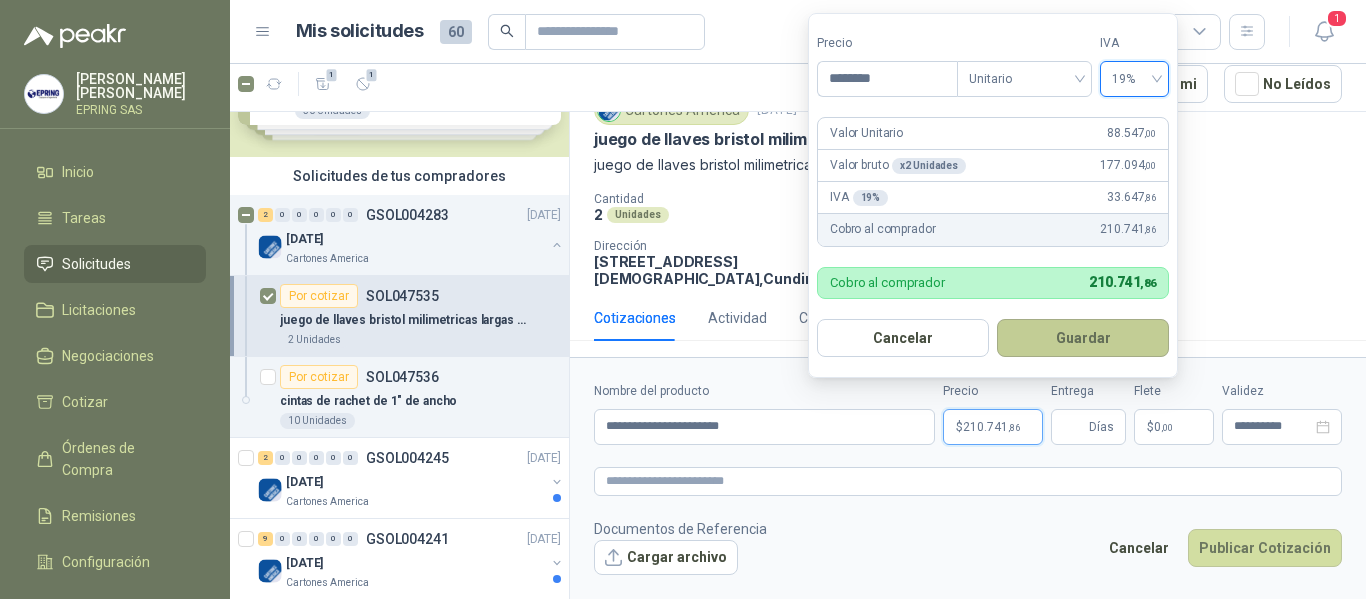 click on "Guardar" at bounding box center (1083, 338) 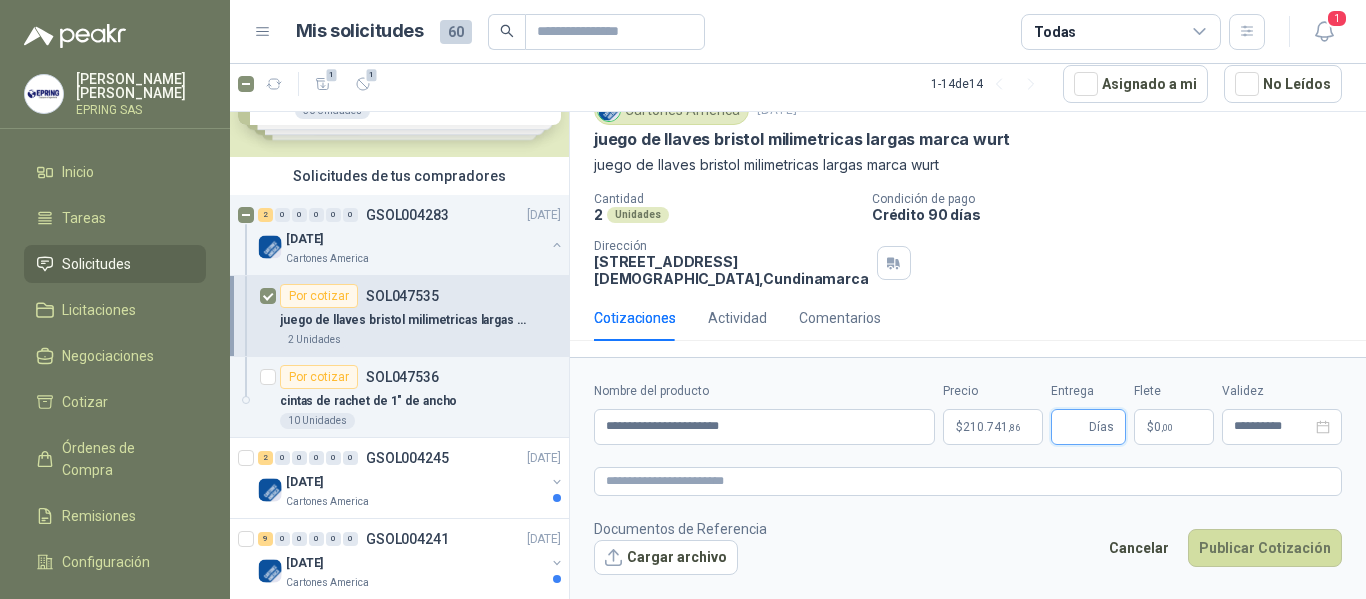 type on "*" 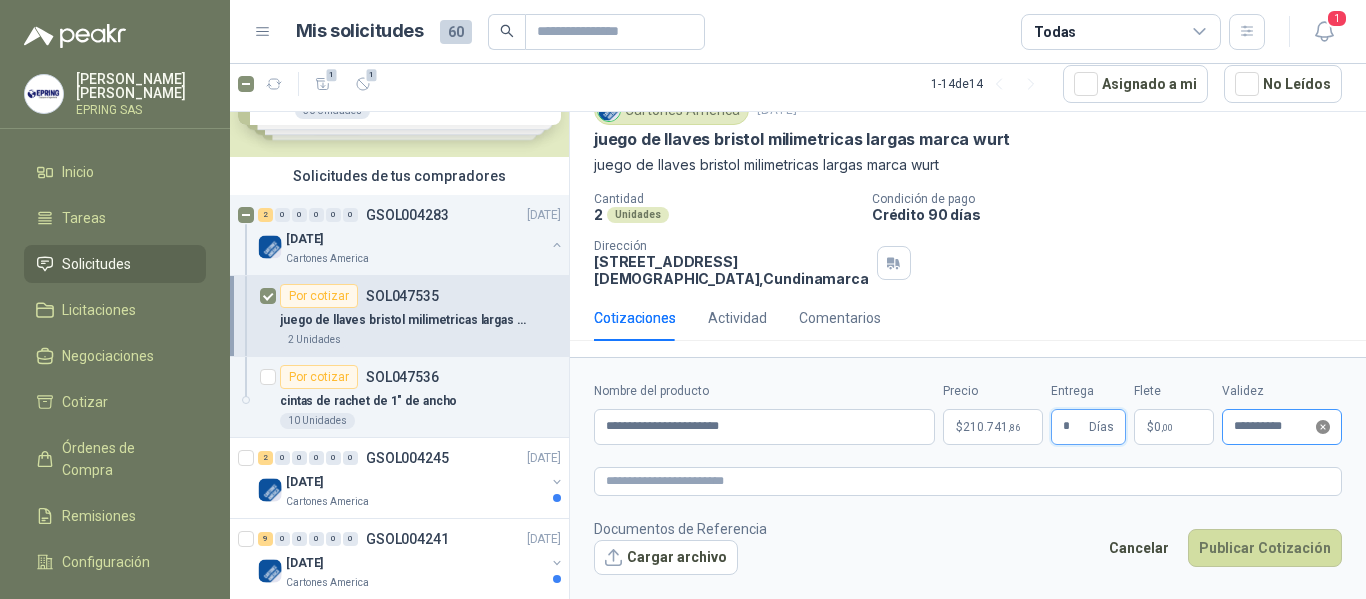 click 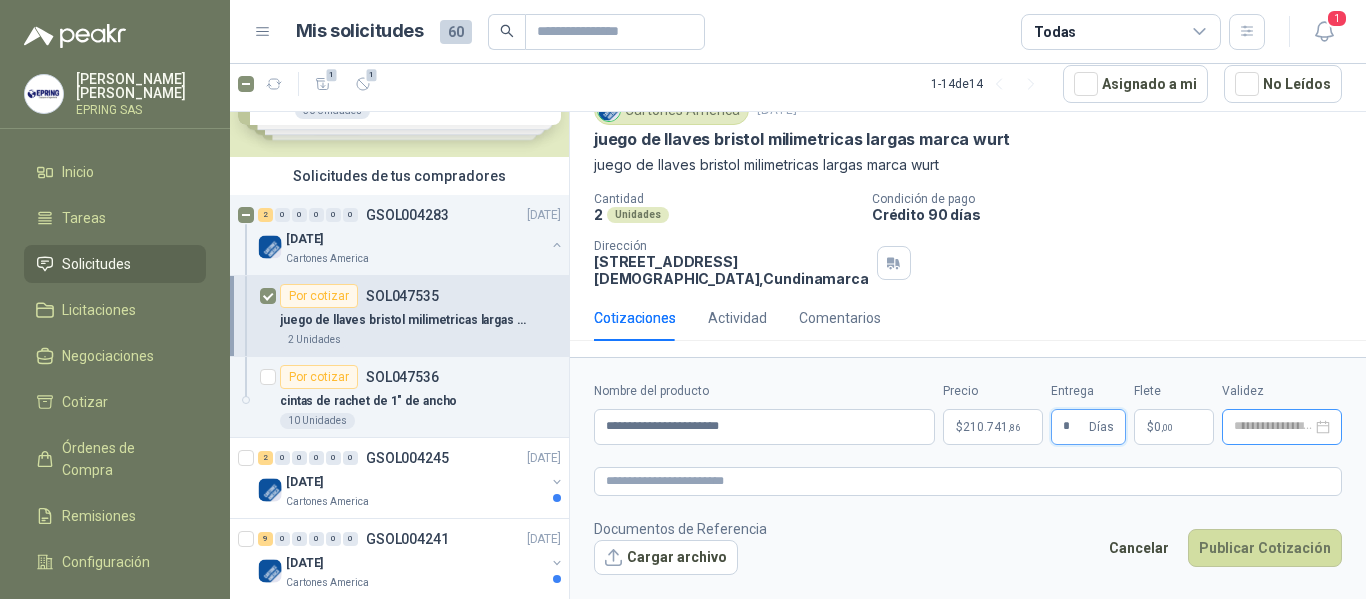 click at bounding box center (1282, 427) 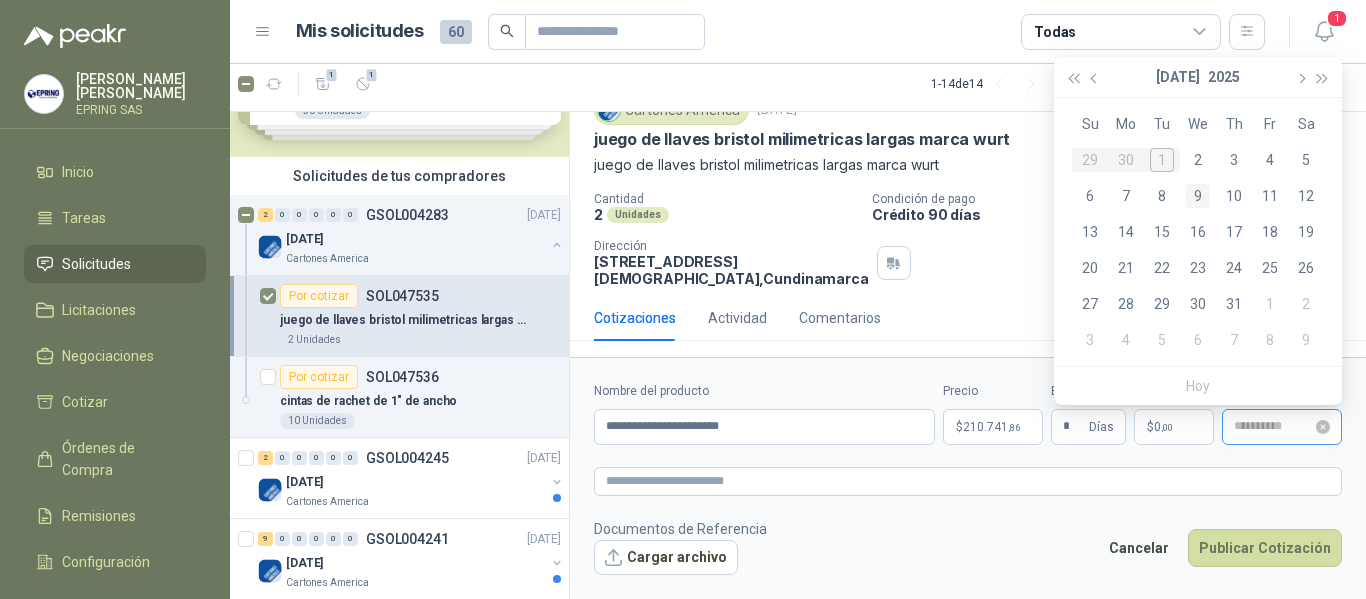 click on "9" at bounding box center (1198, 196) 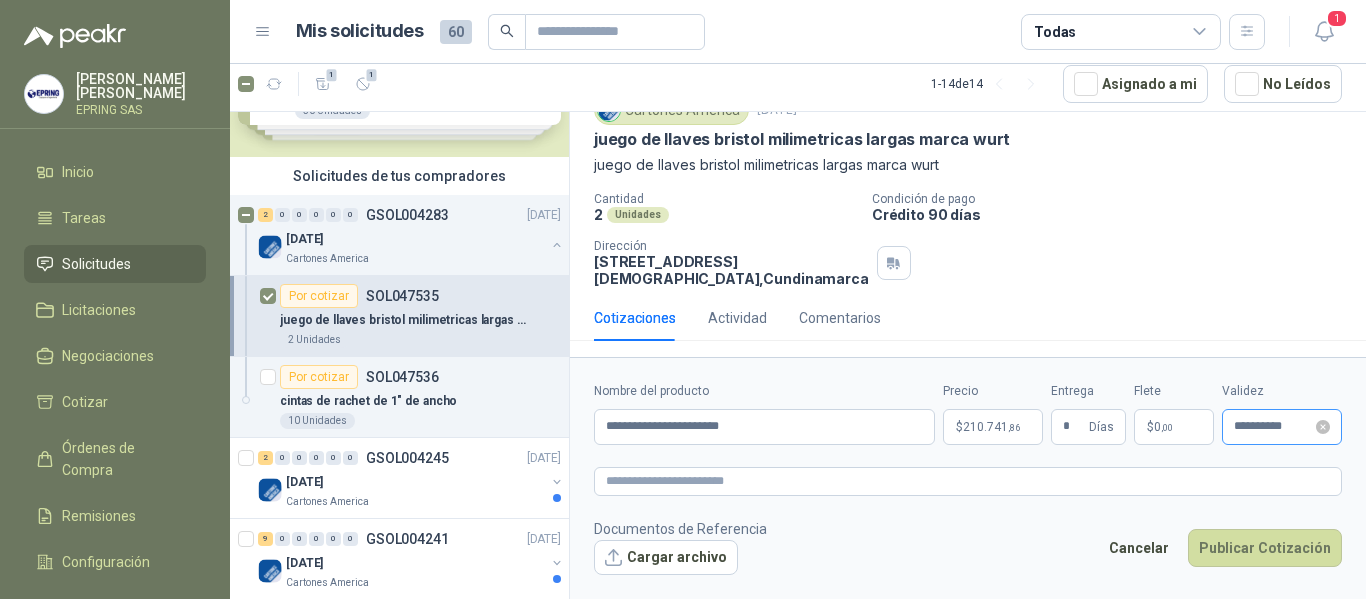 type on "**********" 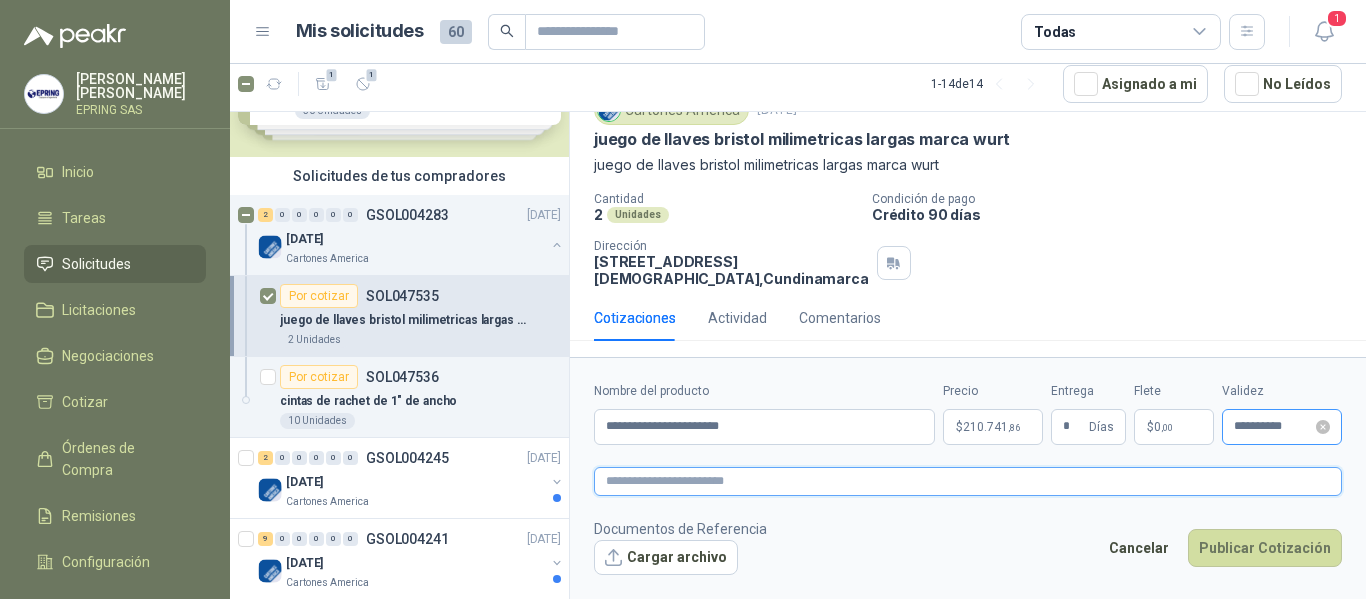 click at bounding box center [968, 481] 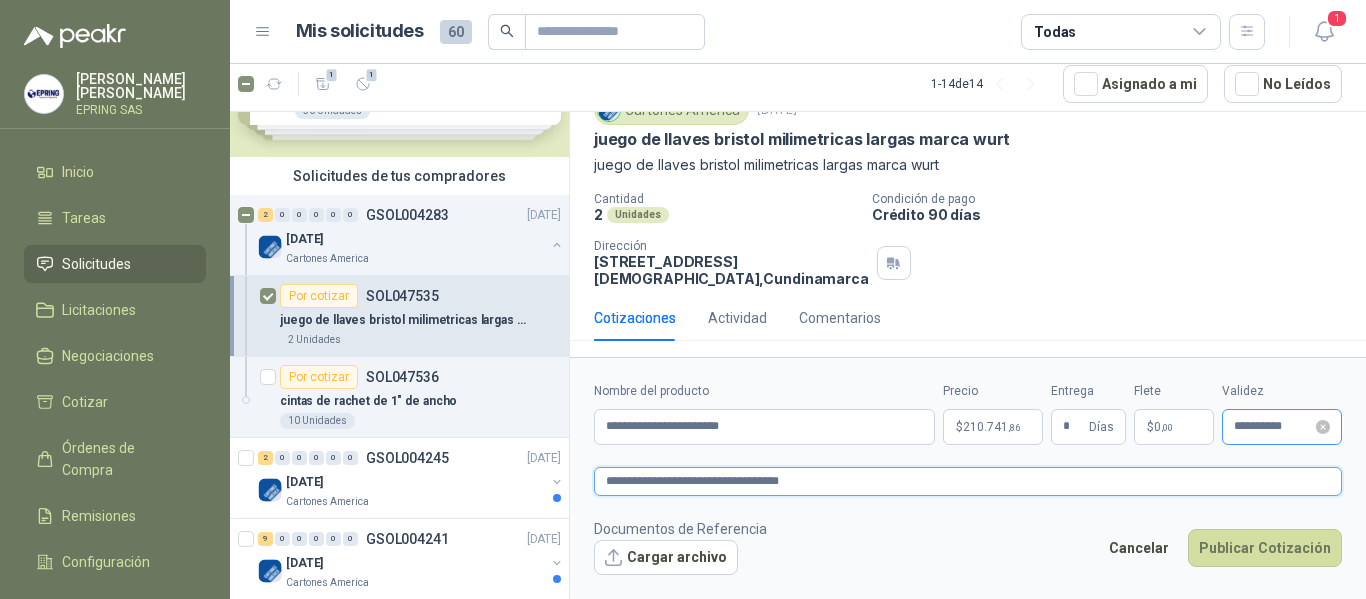 type on "**********" 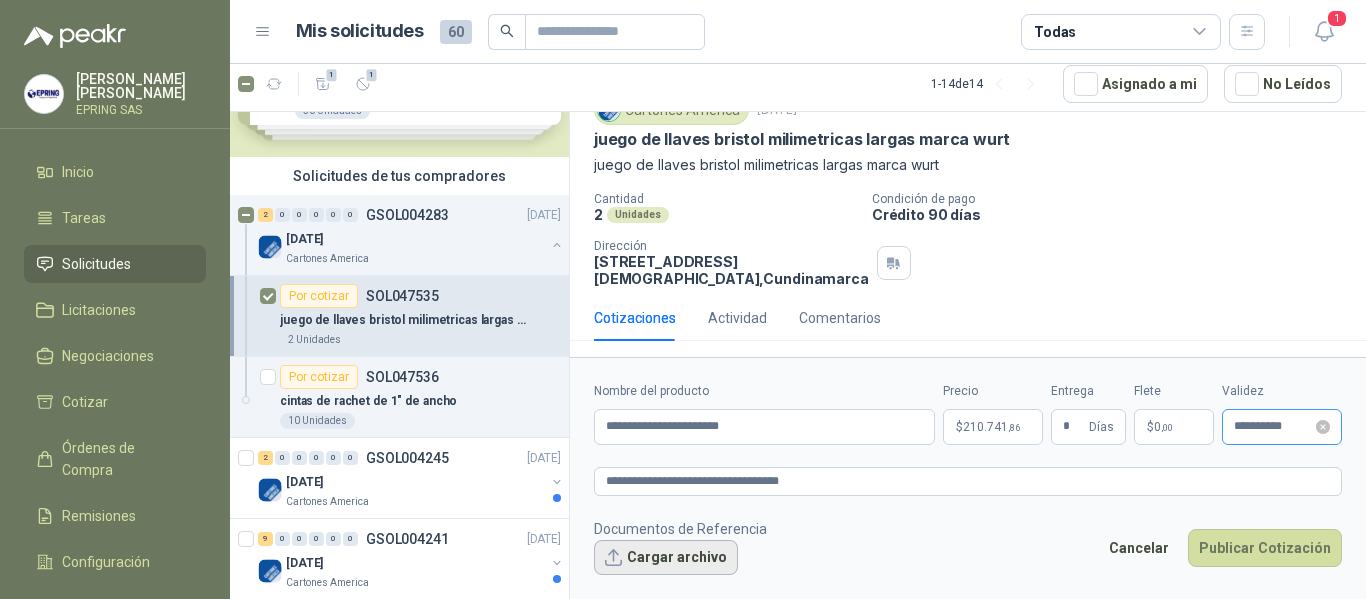 click on "Cargar archivo" at bounding box center (666, 558) 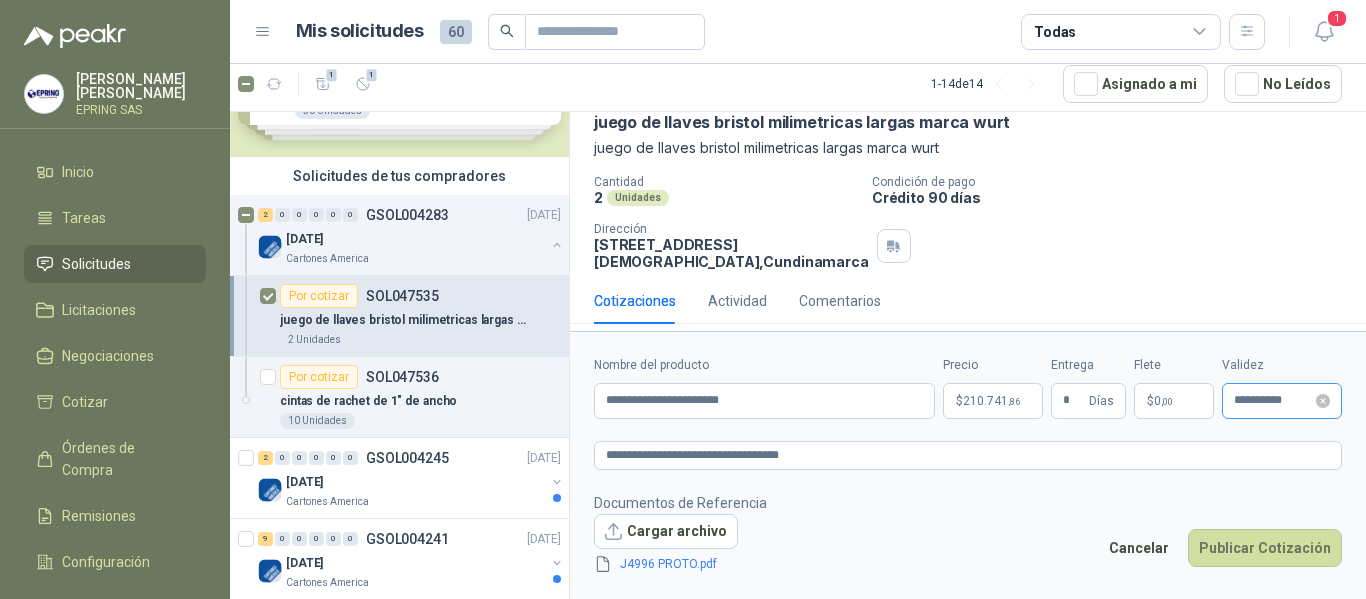 scroll, scrollTop: 113, scrollLeft: 0, axis: vertical 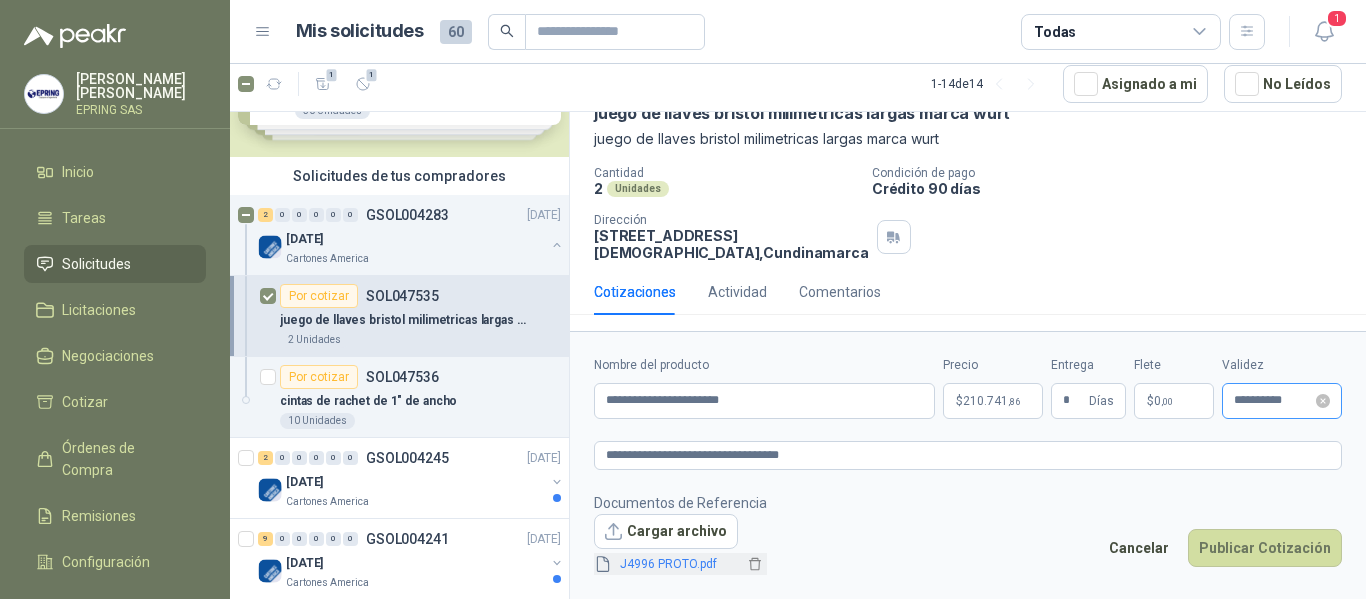 click on "J4996 PROTO.pdf" at bounding box center [678, 564] 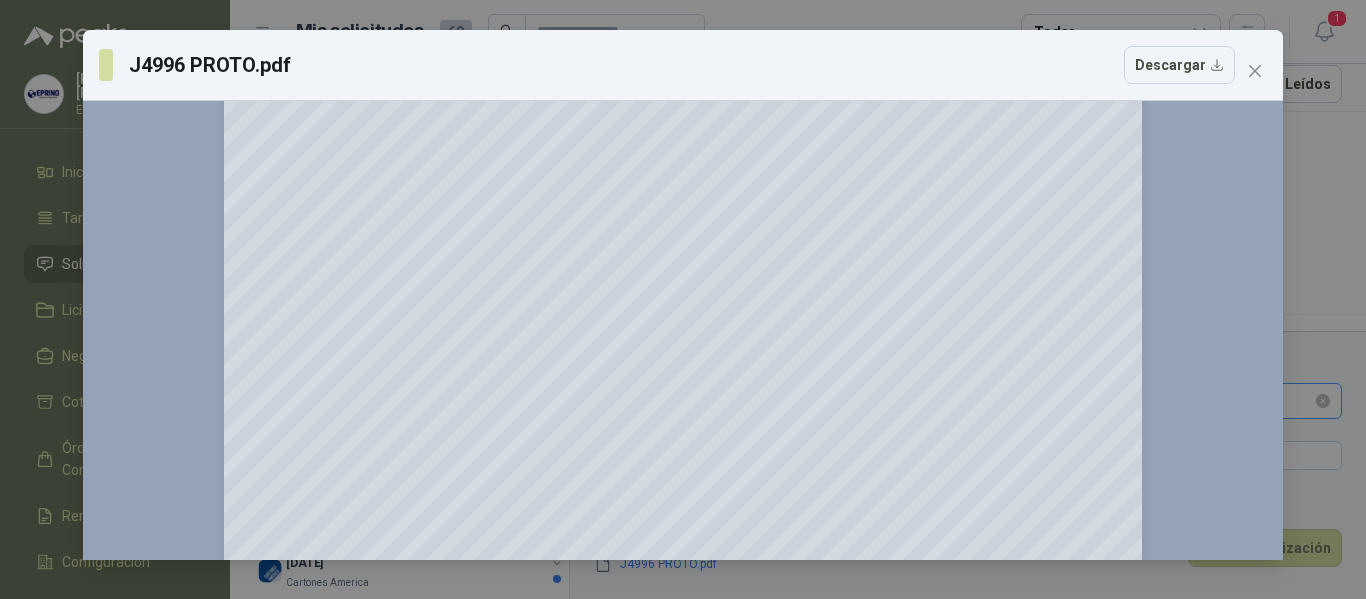 scroll, scrollTop: 200, scrollLeft: 0, axis: vertical 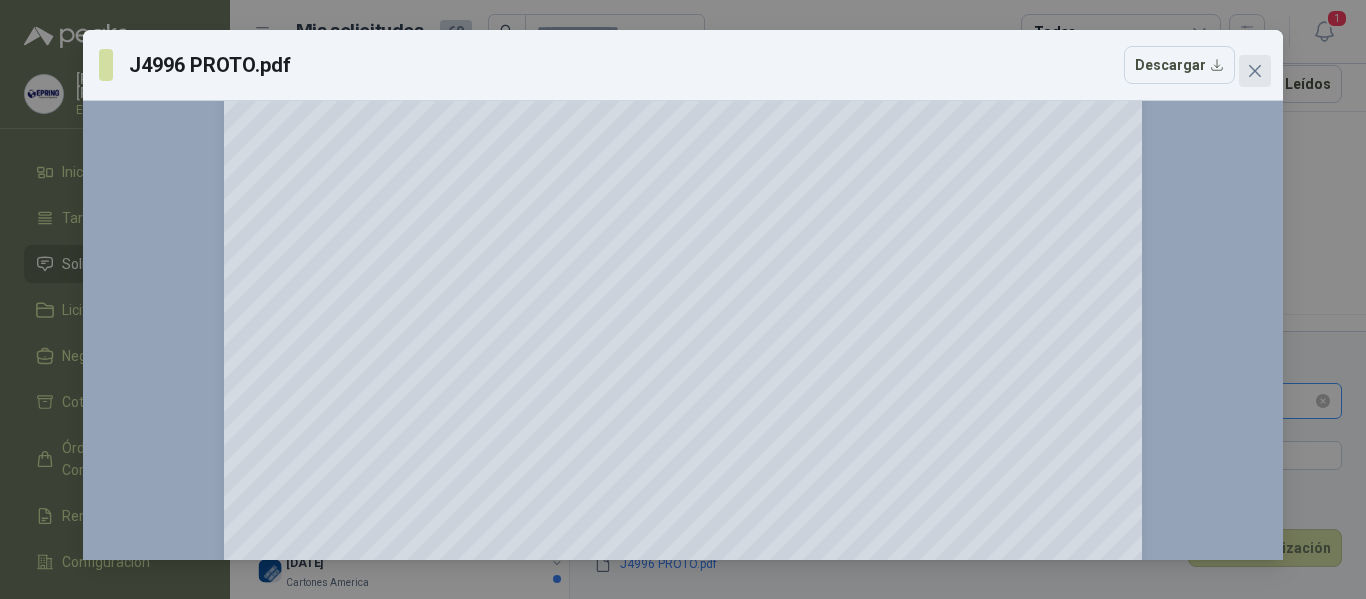 click 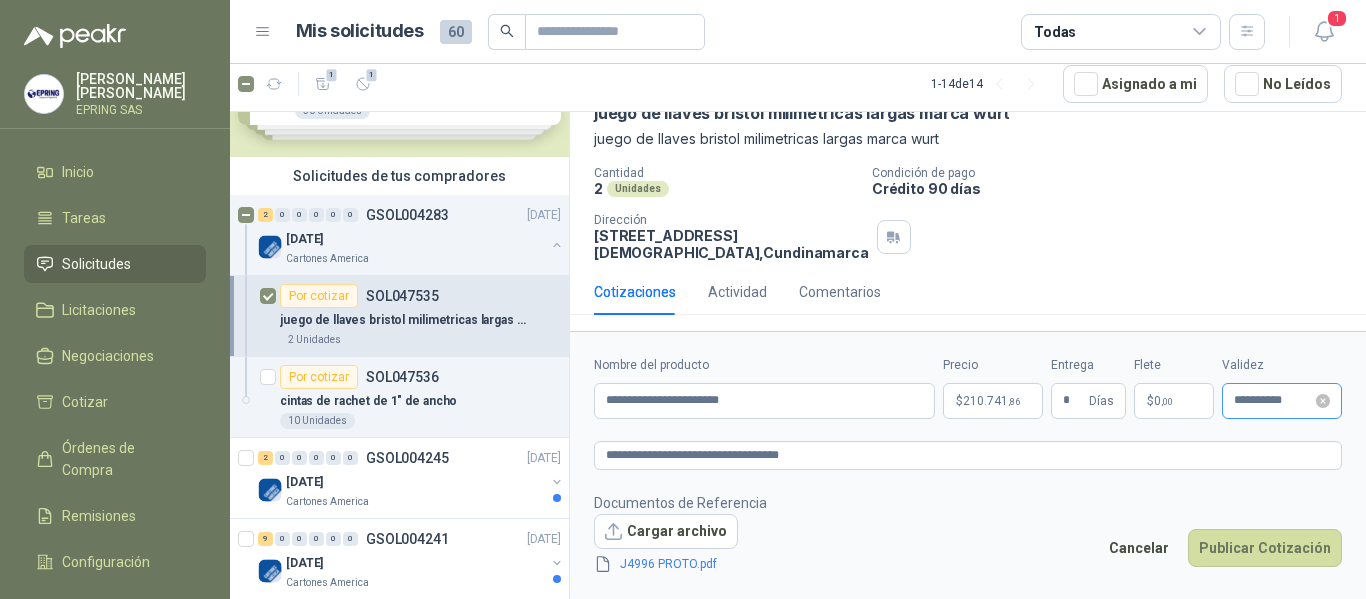 scroll, scrollTop: 125, scrollLeft: 0, axis: vertical 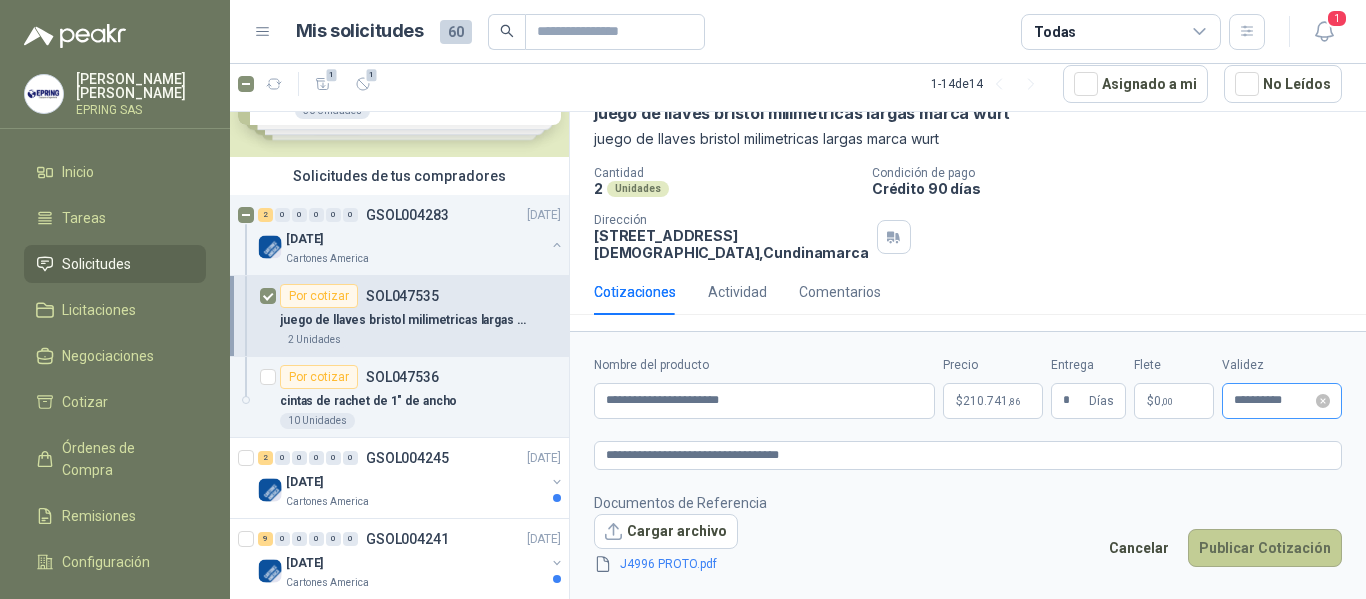 click on "Publicar Cotización" at bounding box center [1265, 548] 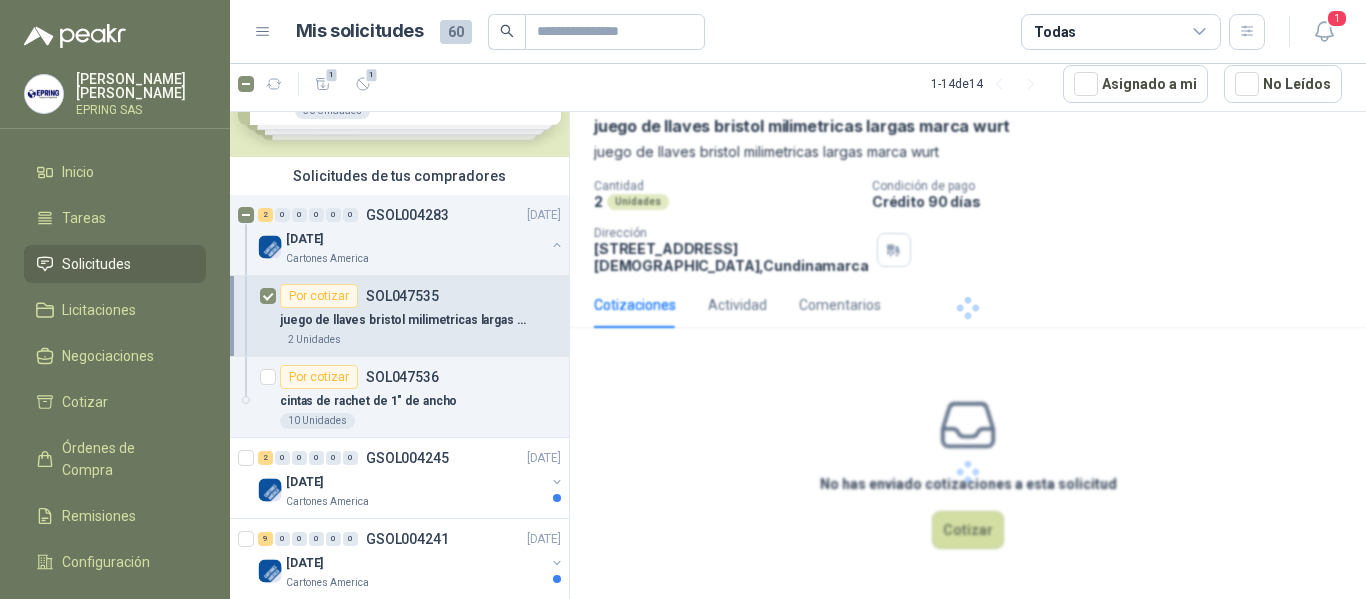 scroll, scrollTop: 0, scrollLeft: 0, axis: both 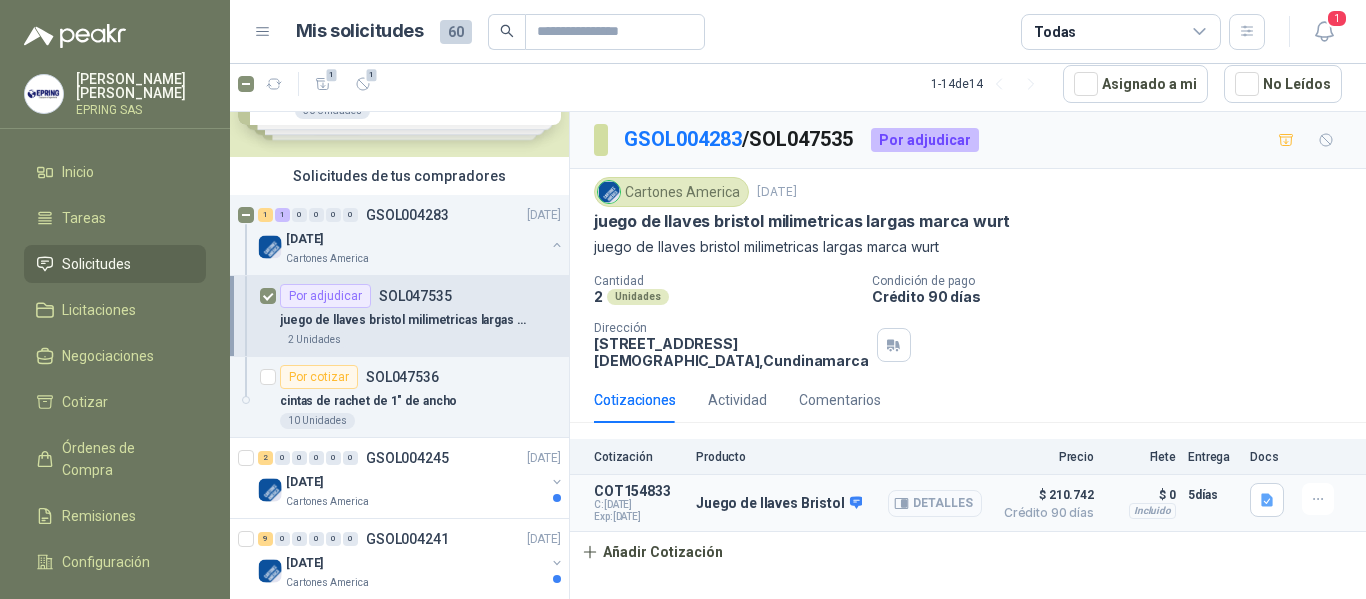click on "Detalles" at bounding box center [935, 503] 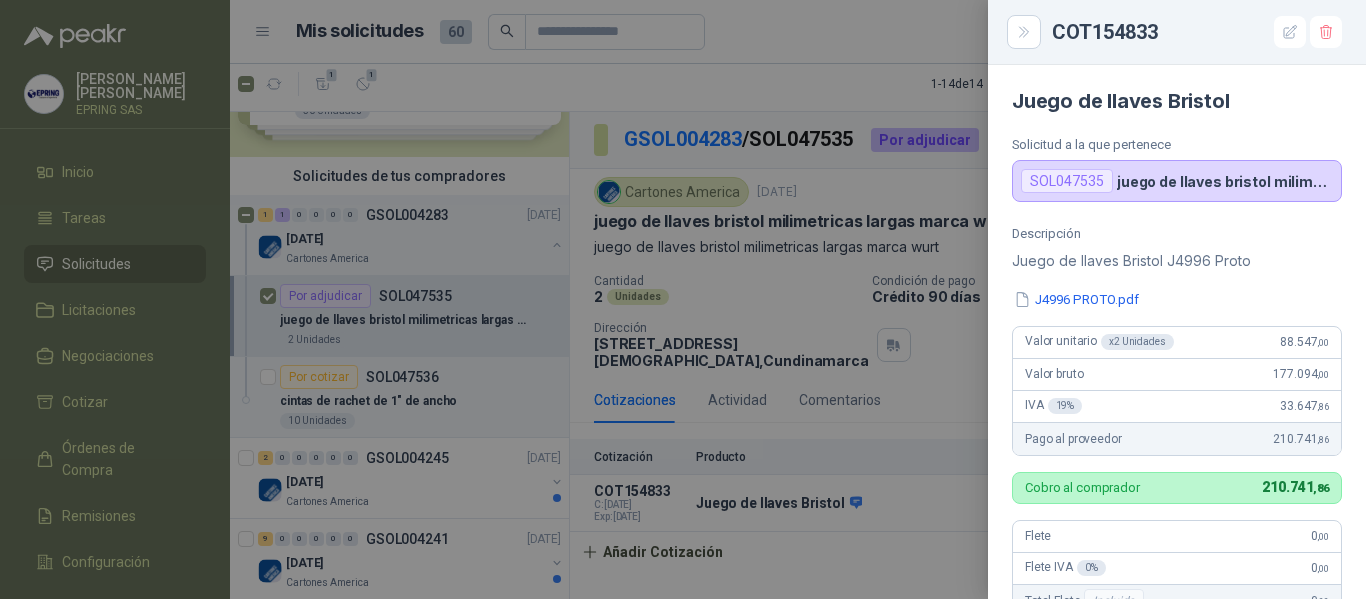 click at bounding box center [683, 299] 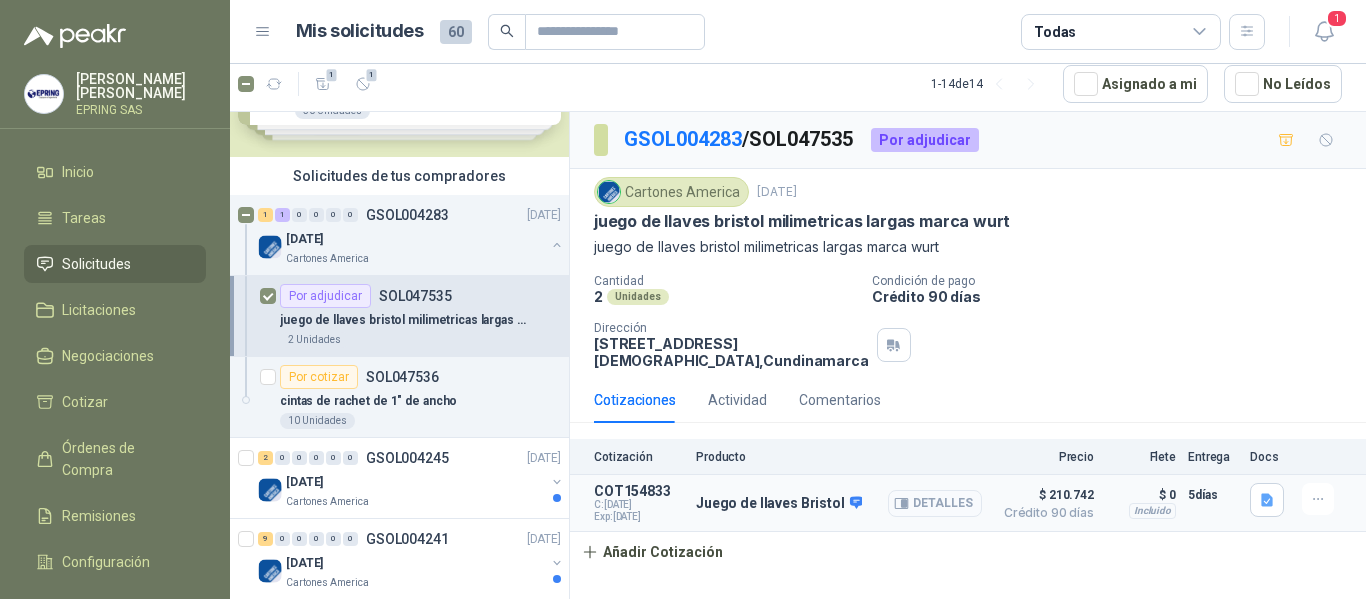 click on "Detalles" at bounding box center (935, 503) 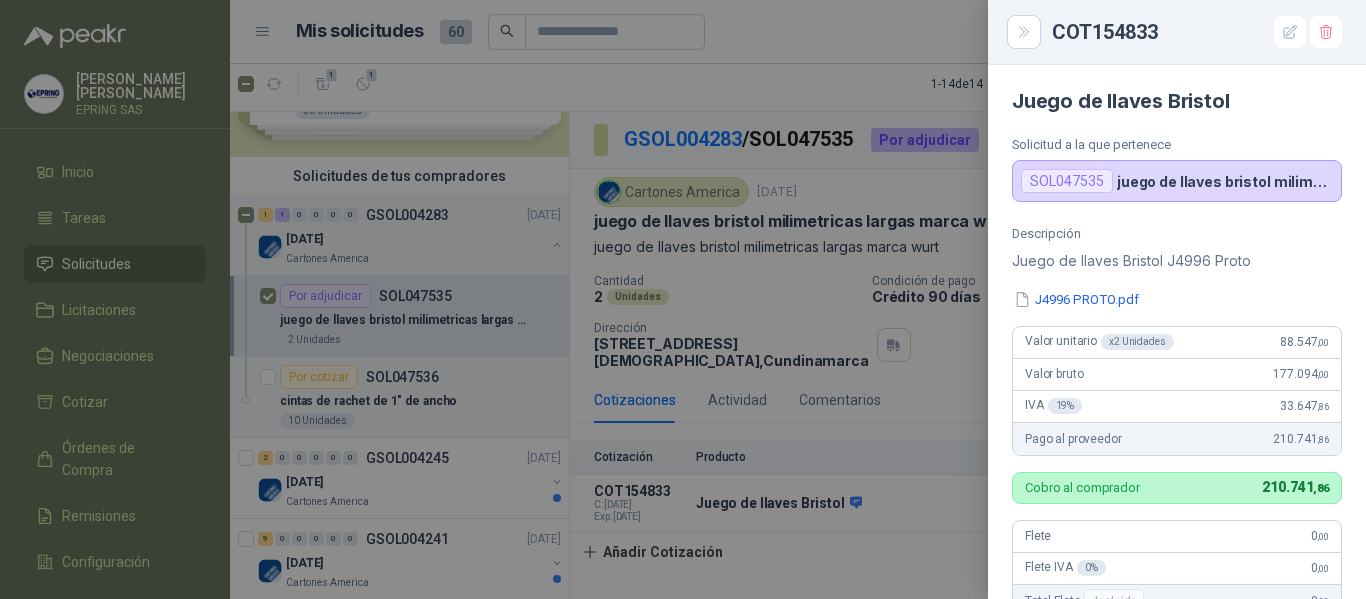 click on "Juego de llaves Bristol J4996 Proto" at bounding box center (1177, 261) 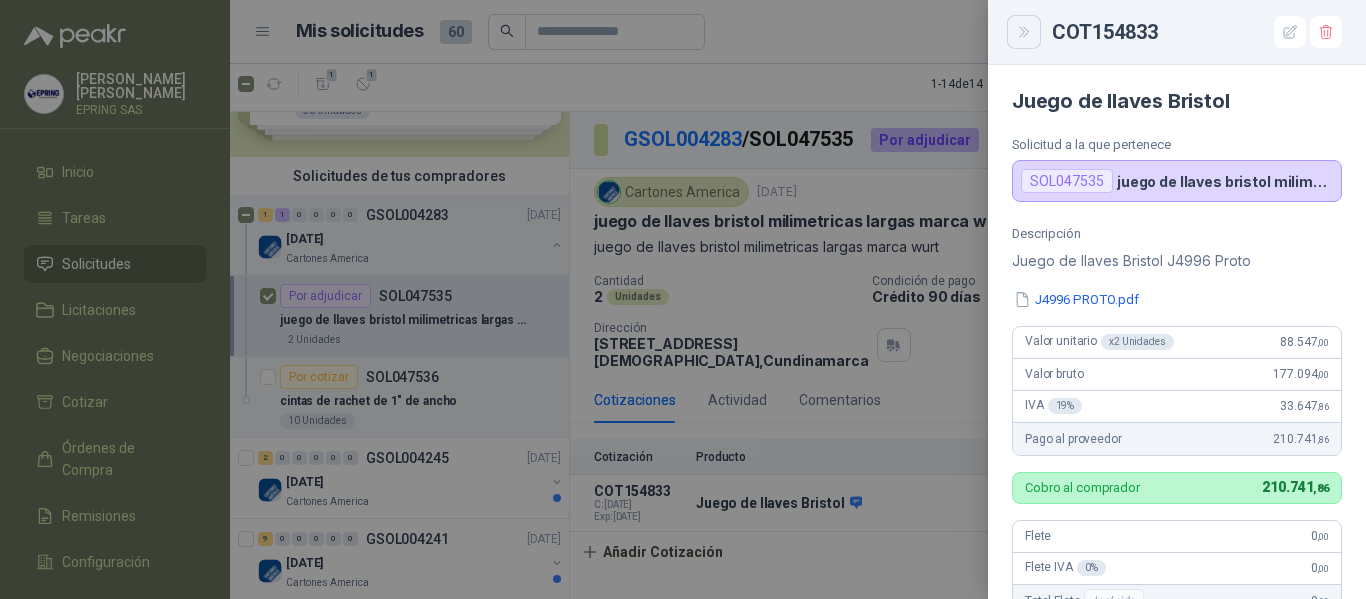 click at bounding box center [1024, 32] 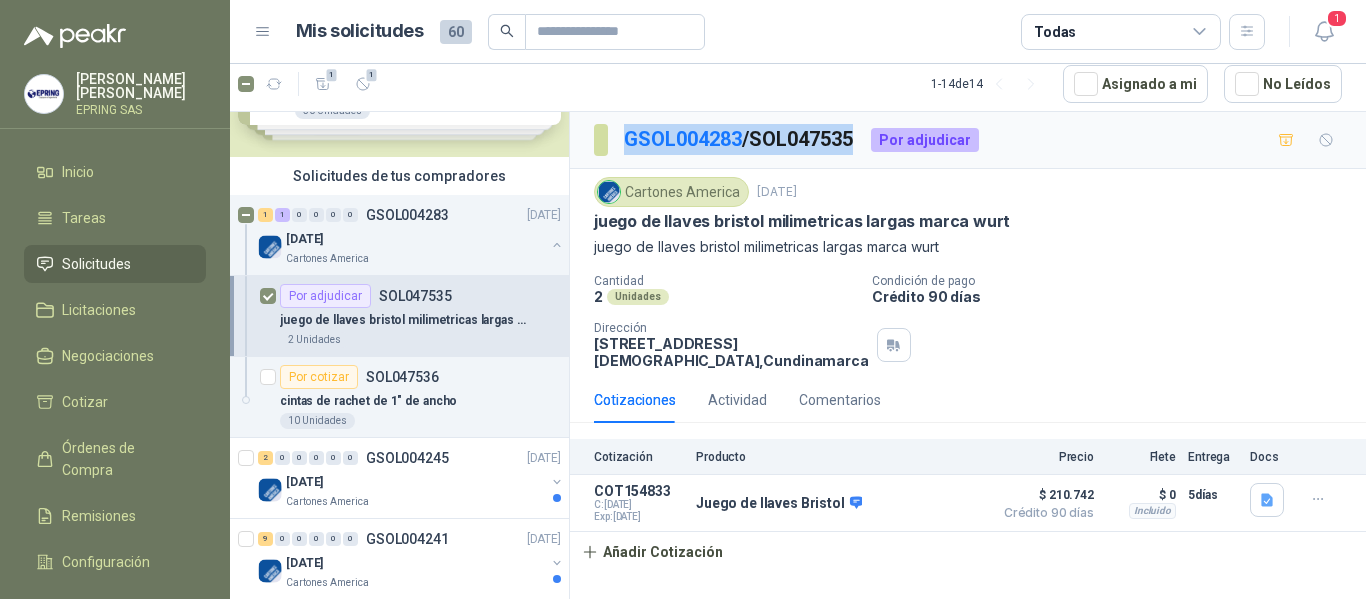 drag, startPoint x: 865, startPoint y: 140, endPoint x: 621, endPoint y: 137, distance: 244.01845 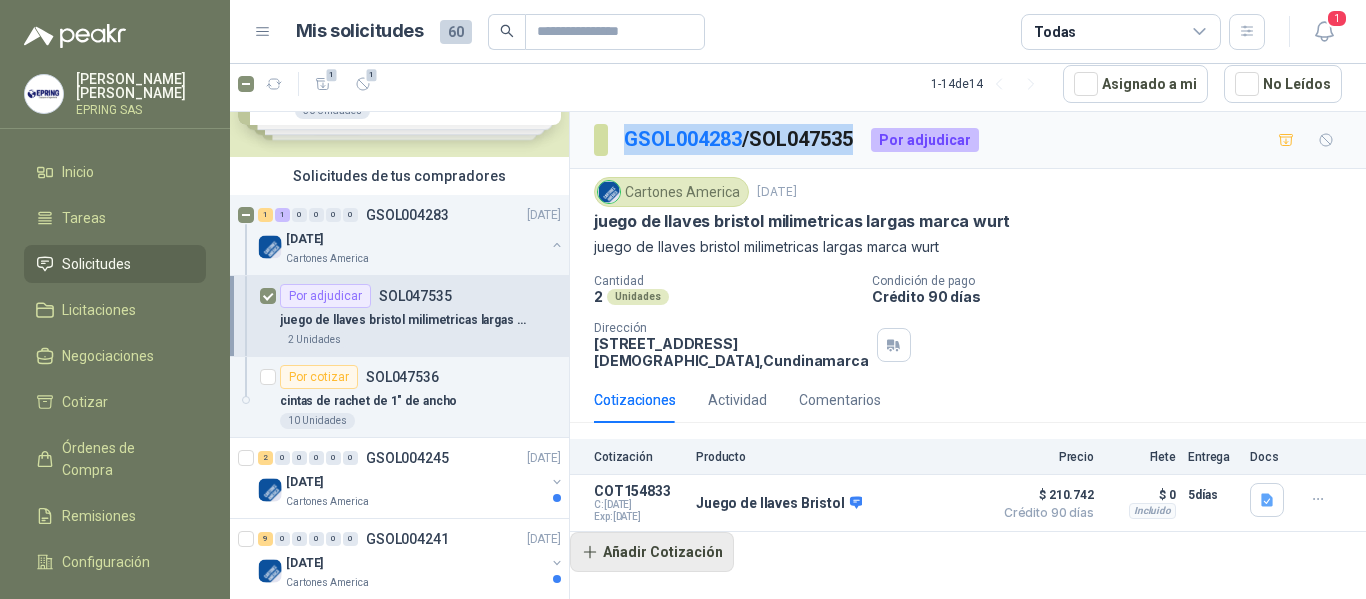 click on "Añadir Cotización" at bounding box center [652, 552] 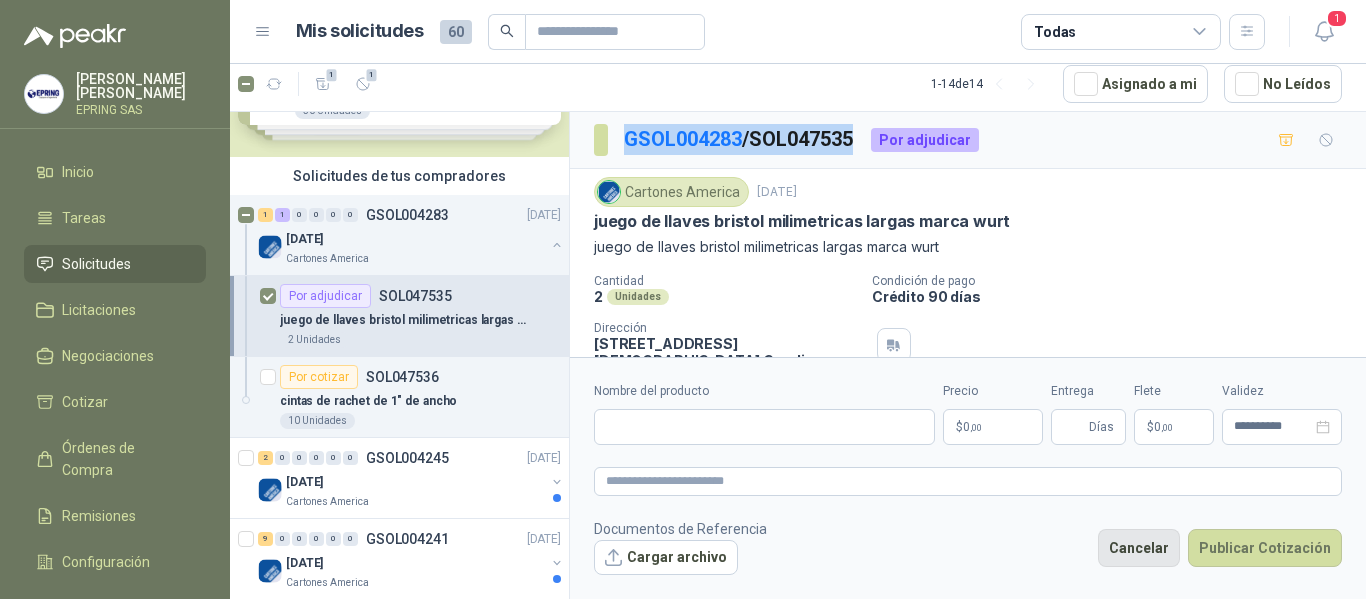 click on "Cancelar" at bounding box center (1139, 548) 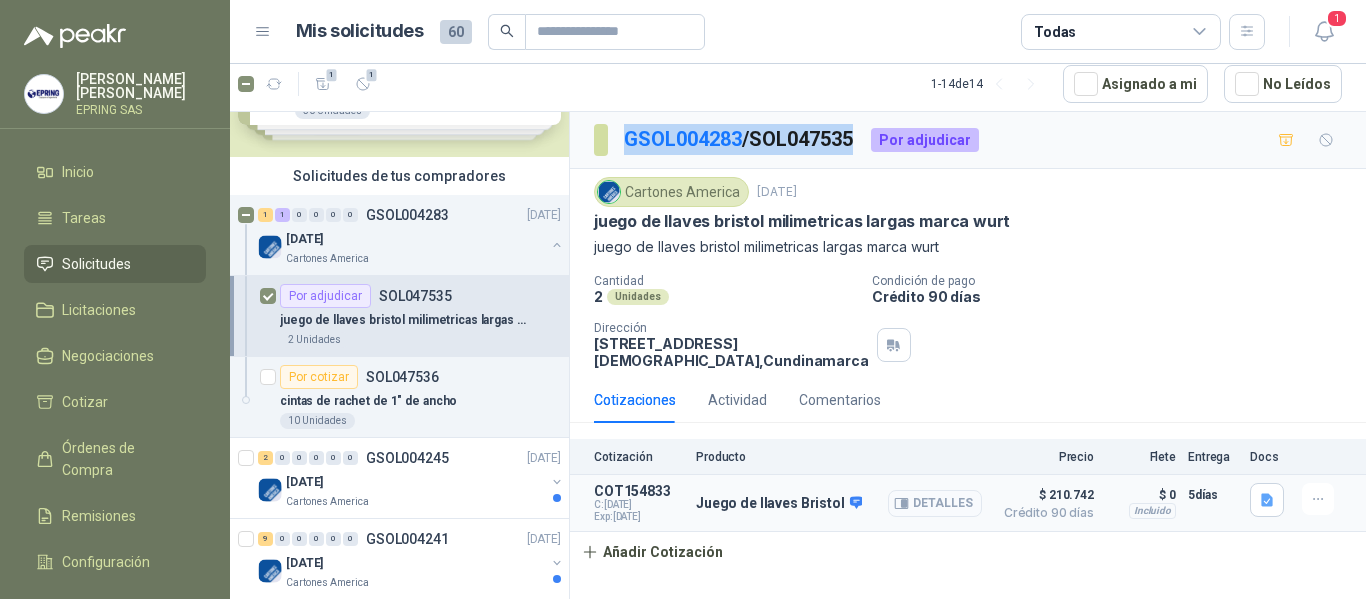 click on "Detalles" at bounding box center (935, 503) 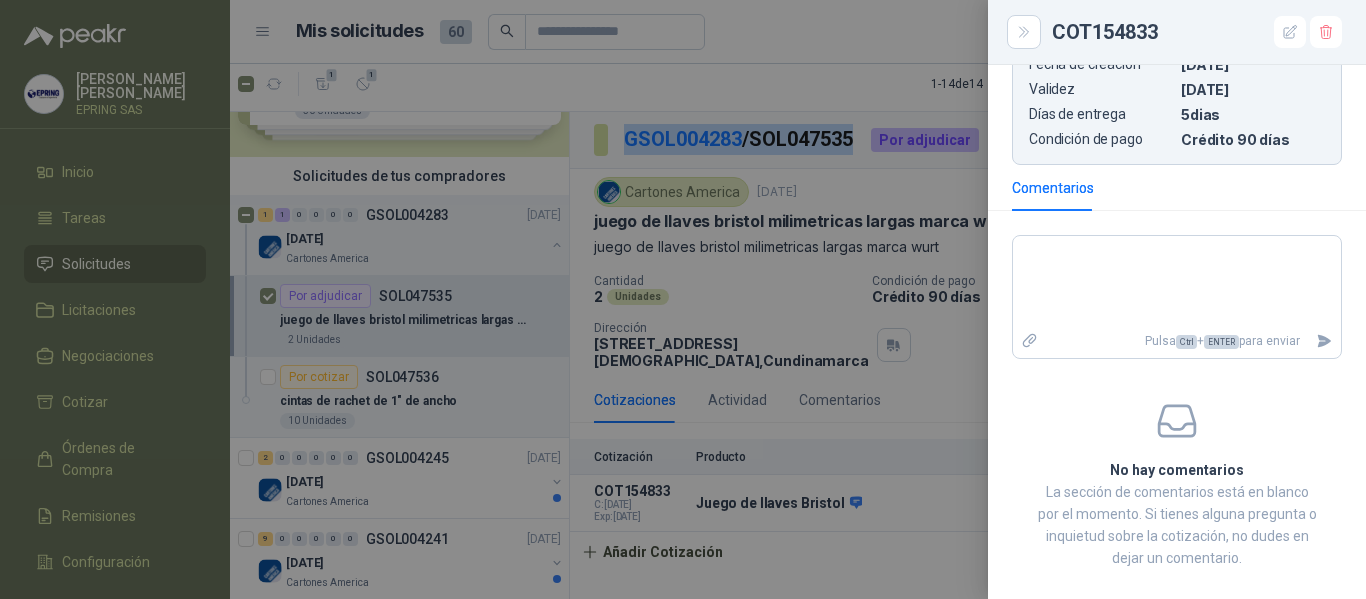 scroll, scrollTop: 638, scrollLeft: 0, axis: vertical 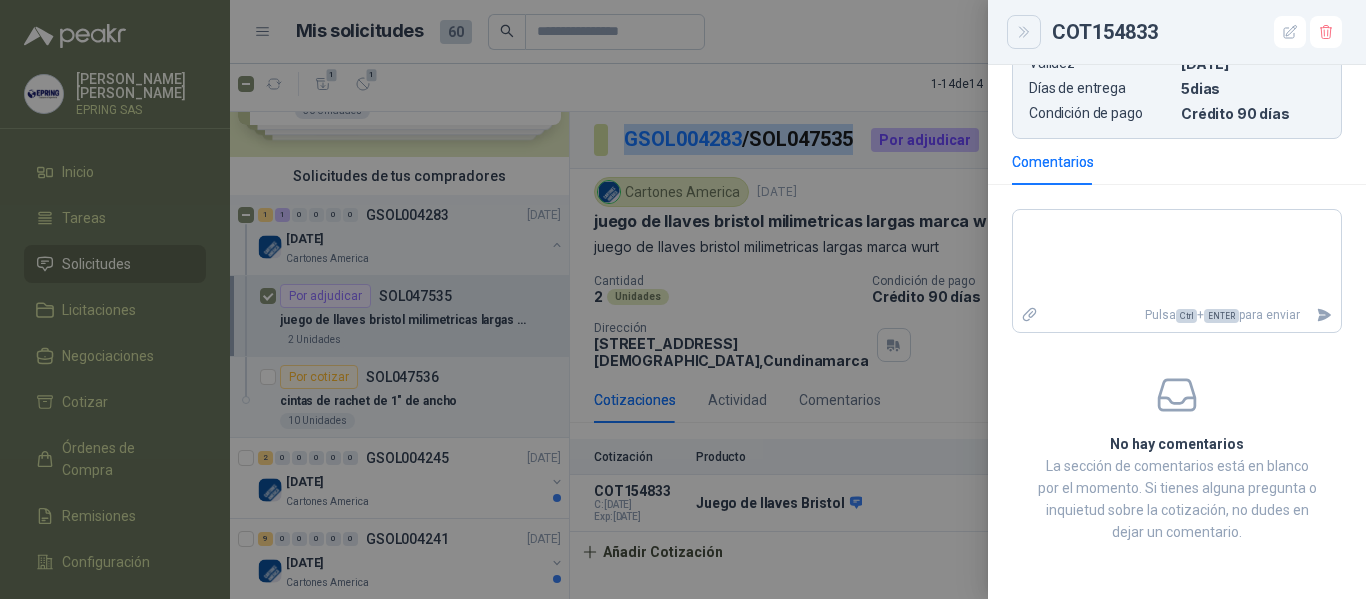 click 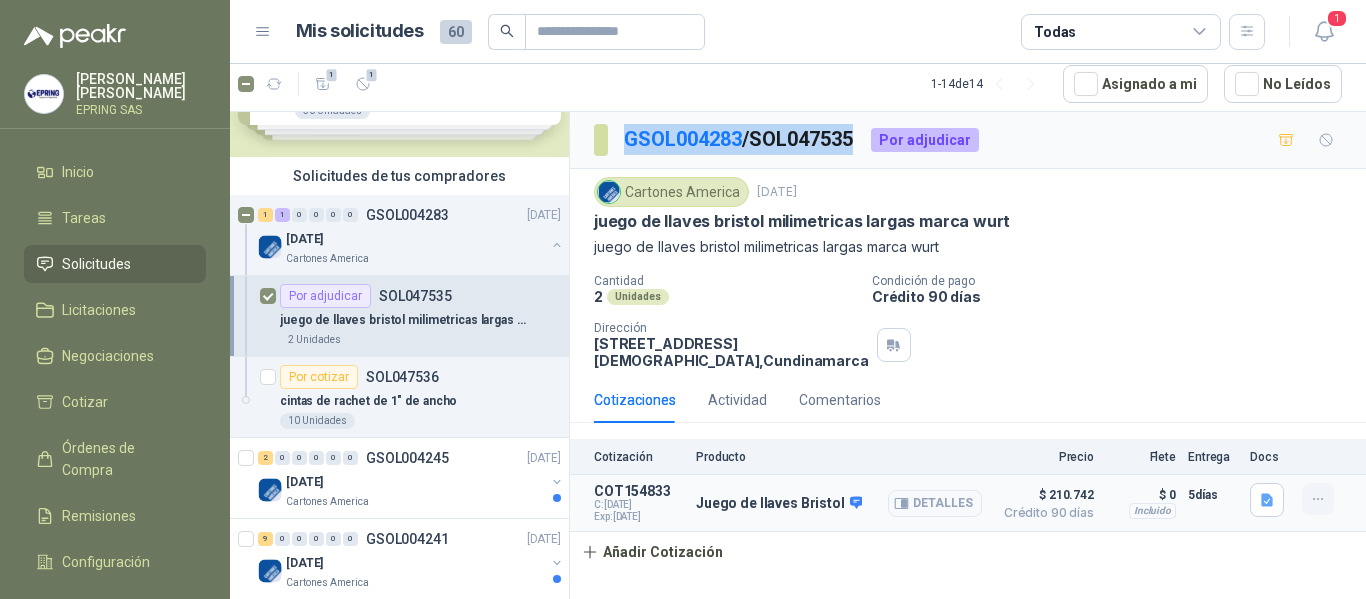 click 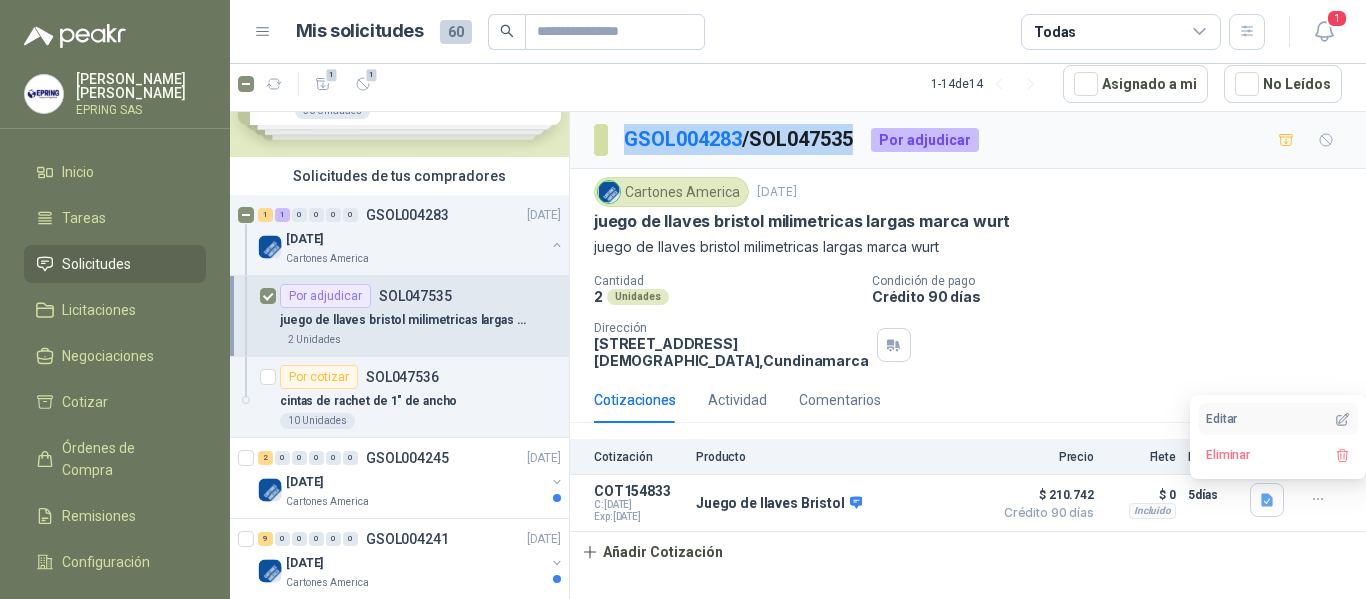 click on "Editar" at bounding box center [1278, 419] 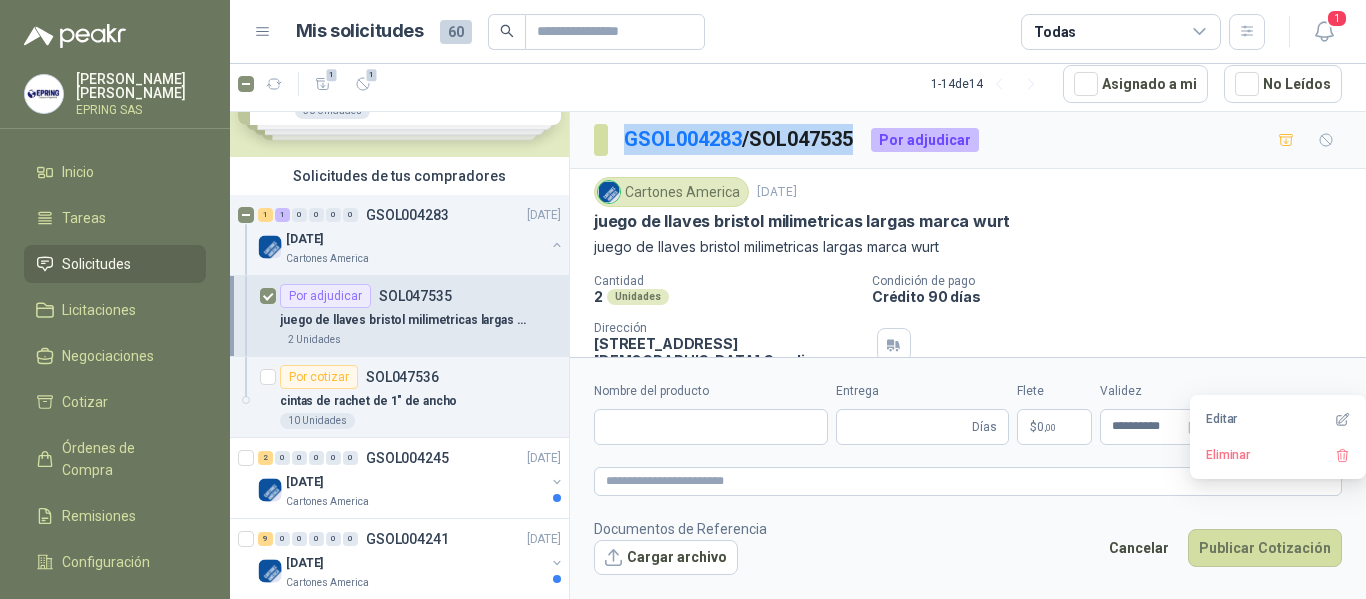 type 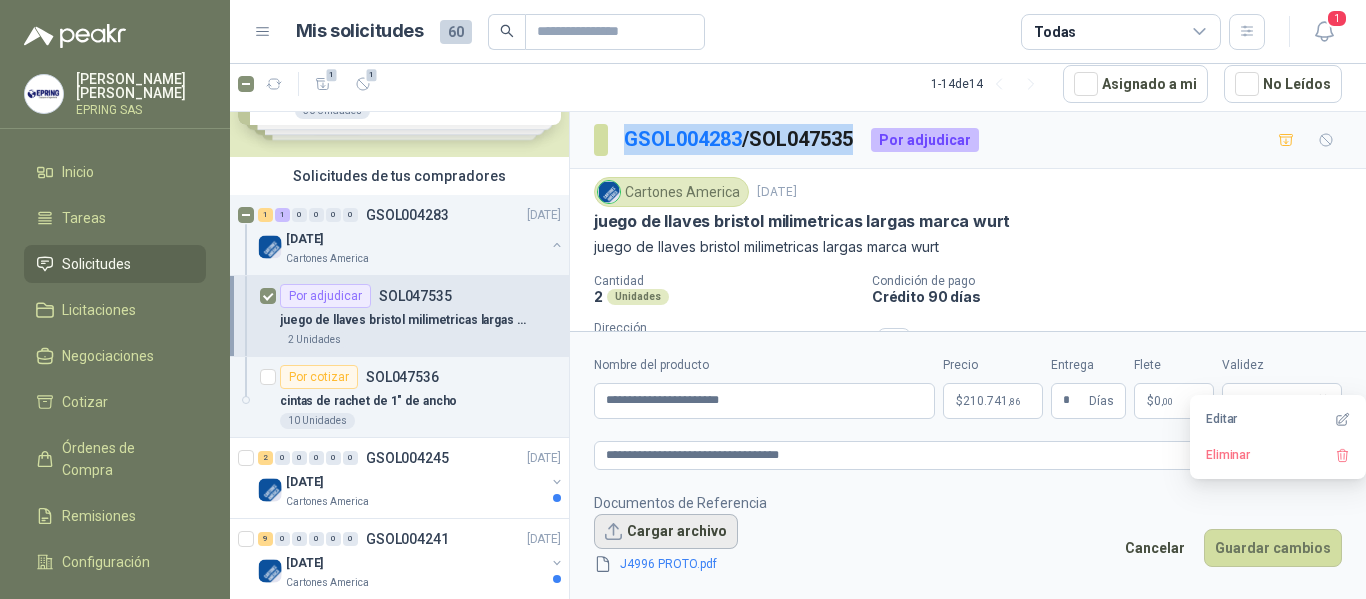 click on "Cargar archivo" at bounding box center (666, 532) 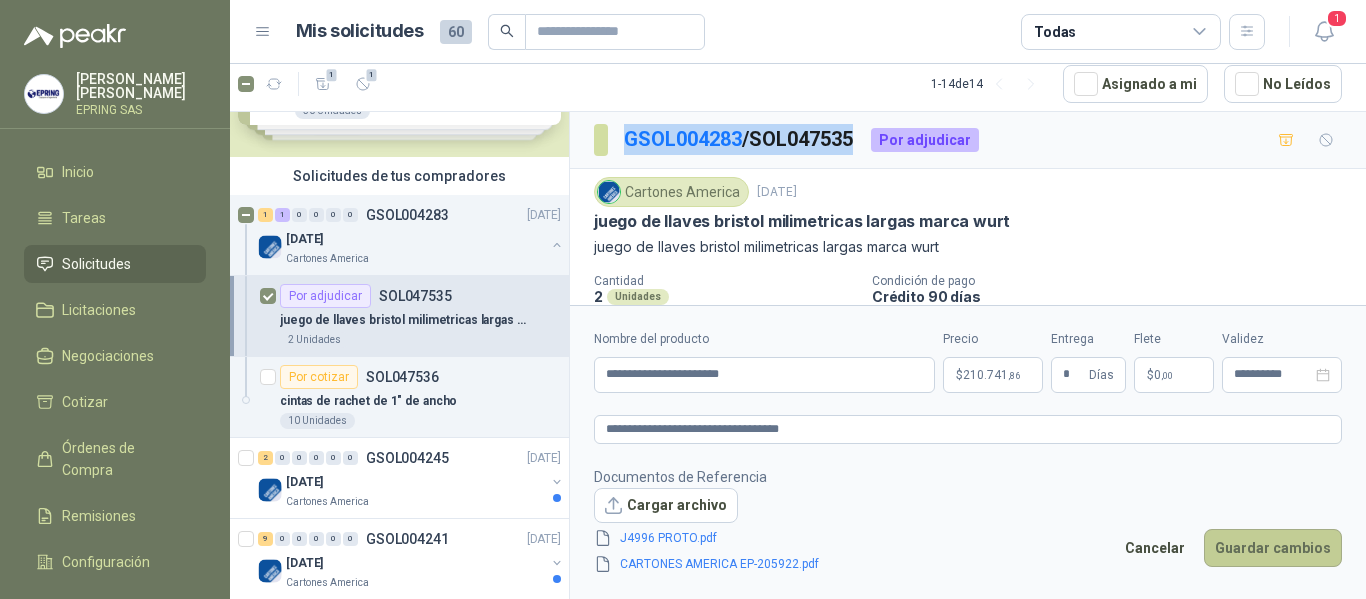 click on "Guardar cambios" at bounding box center [1273, 548] 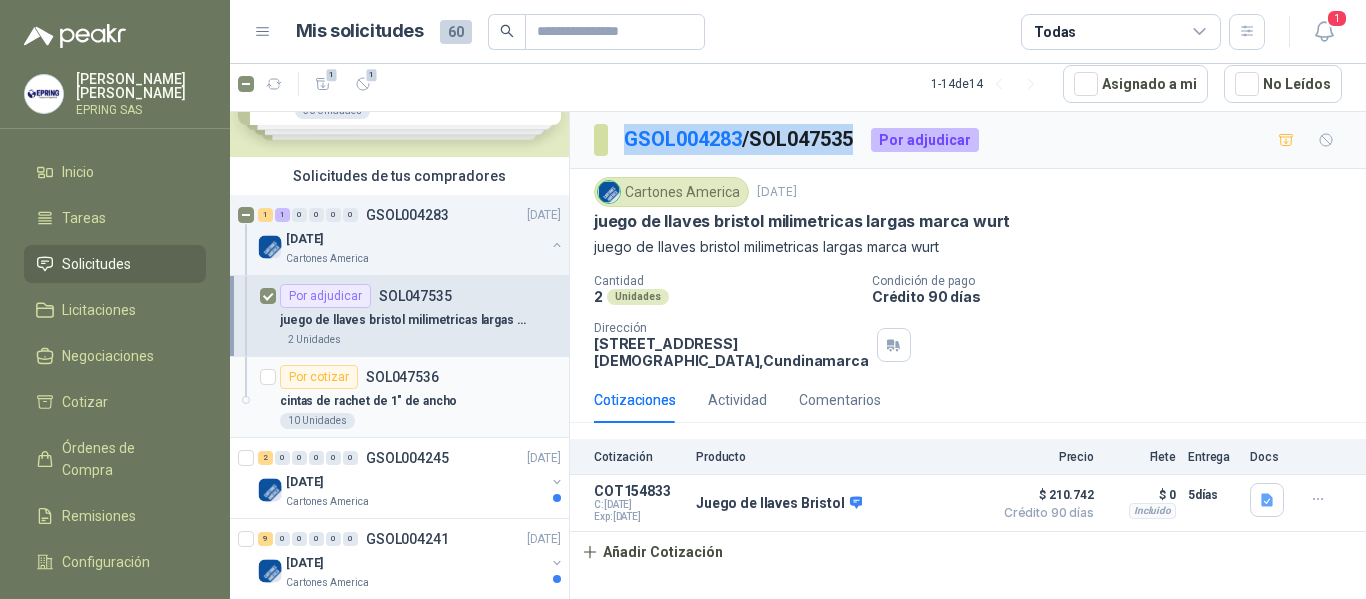 click on "SOL047536" at bounding box center (402, 377) 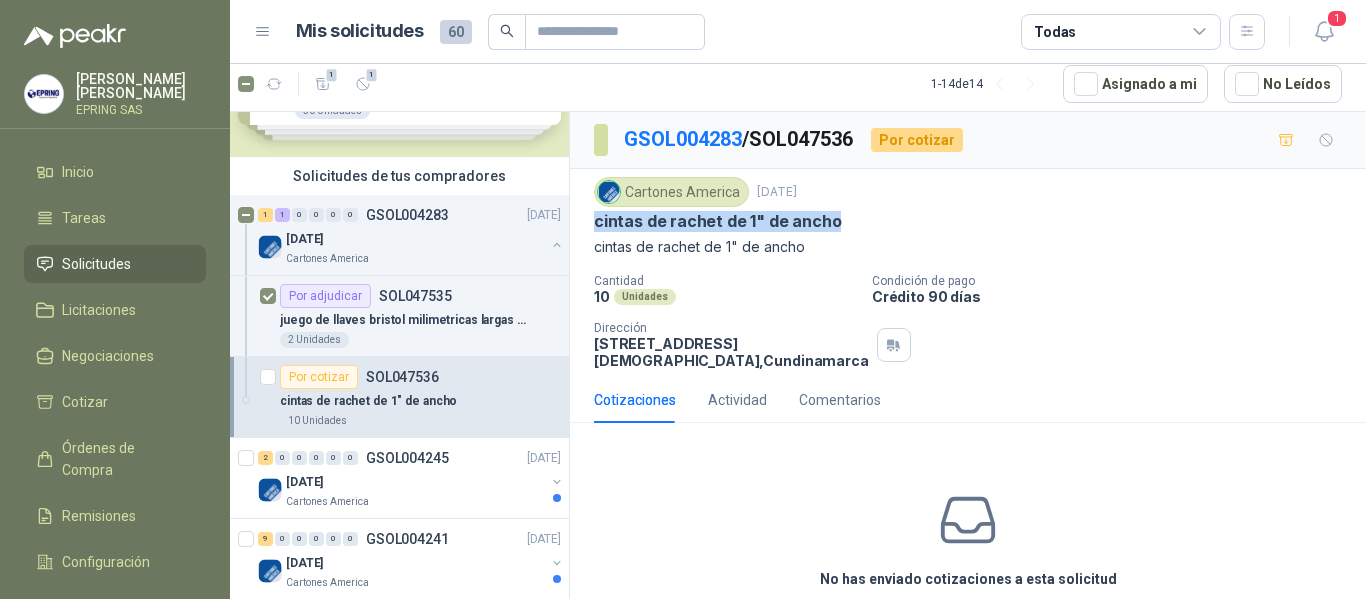 drag, startPoint x: 595, startPoint y: 224, endPoint x: 835, endPoint y: 233, distance: 240.16869 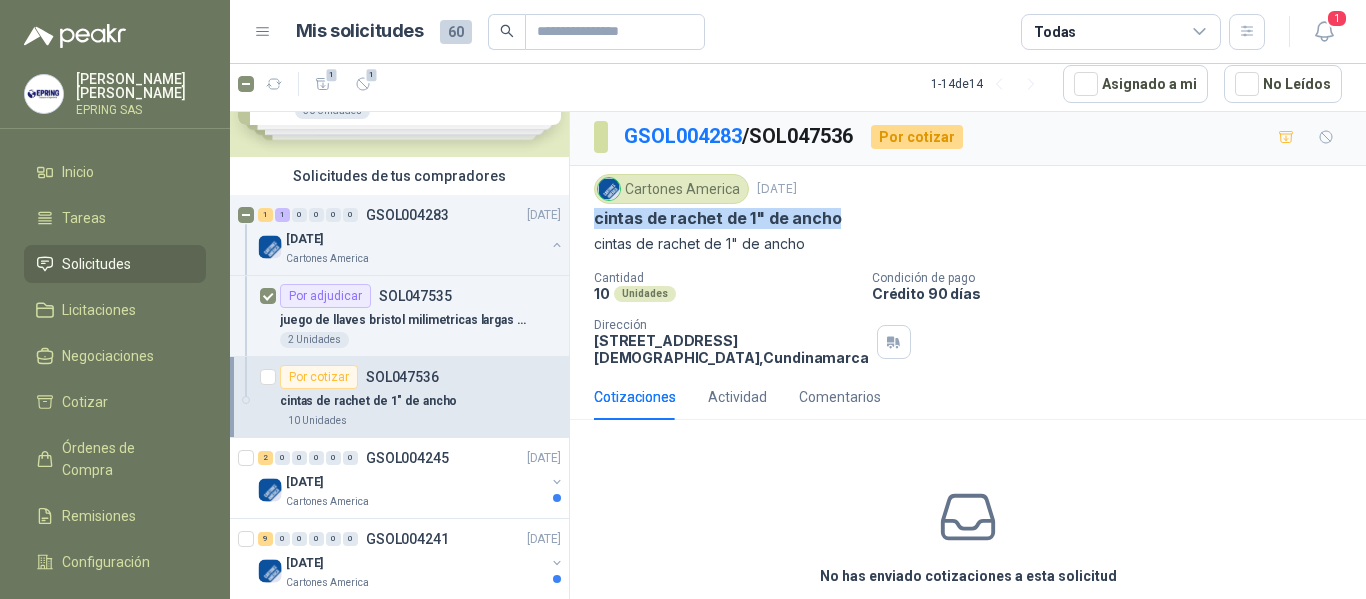 scroll, scrollTop: 0, scrollLeft: 0, axis: both 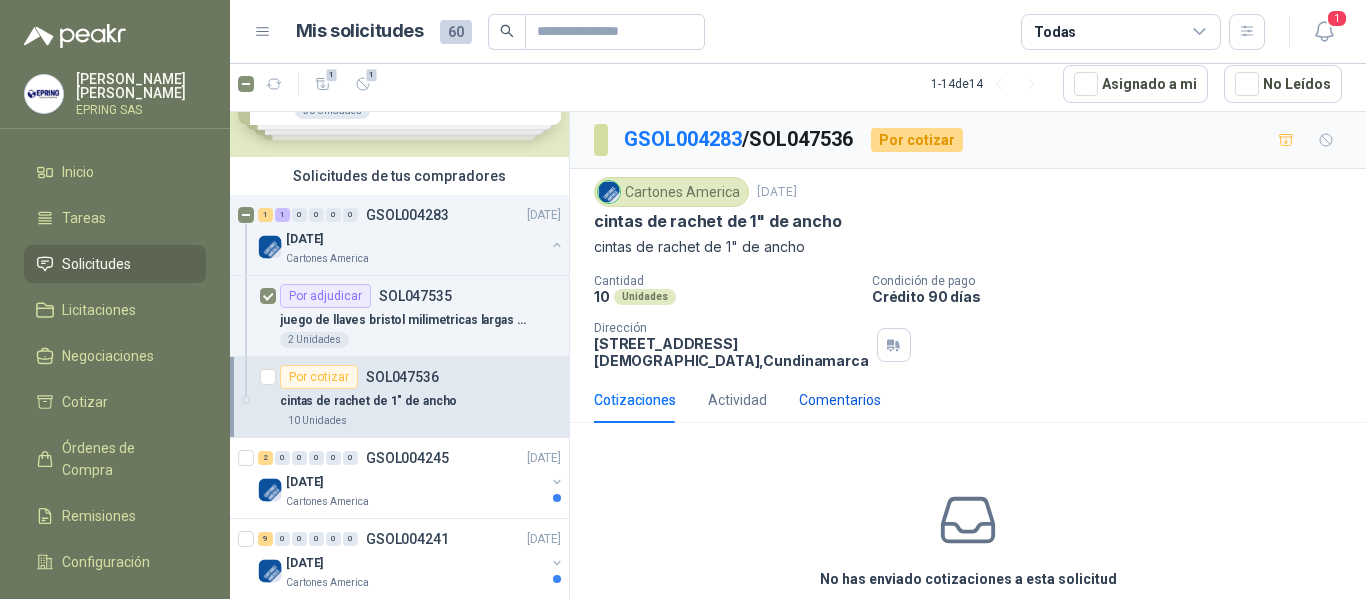 click on "Comentarios" at bounding box center [840, 400] 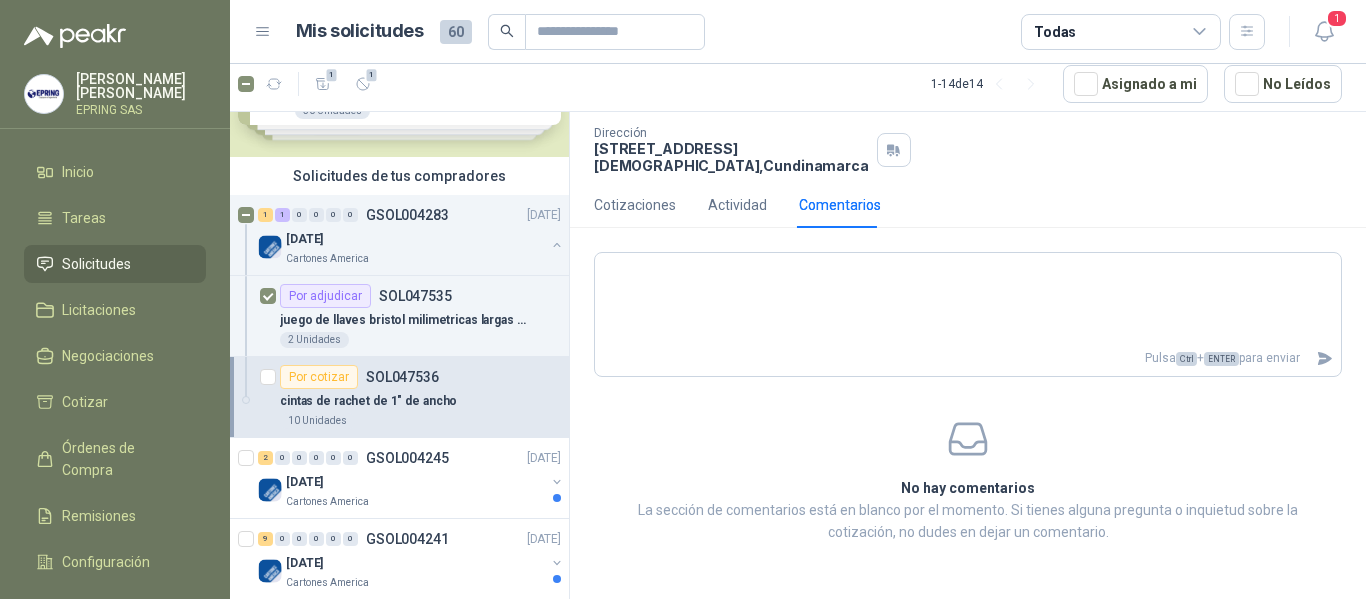 scroll, scrollTop: 112, scrollLeft: 0, axis: vertical 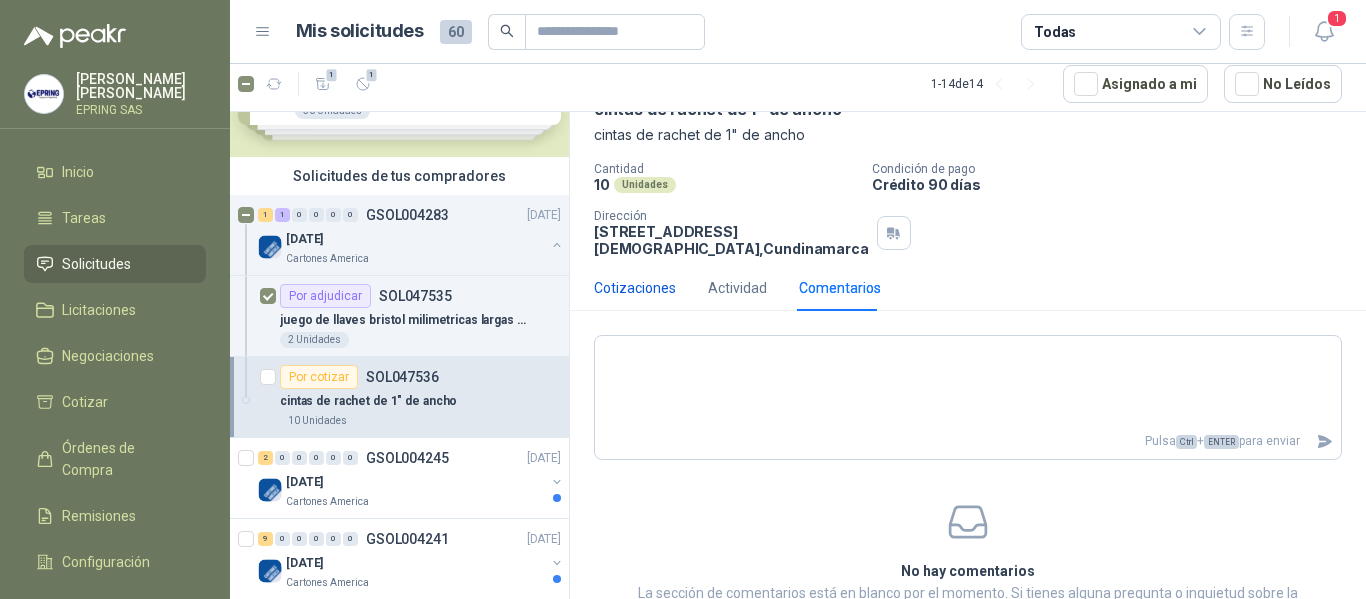 click on "Cotizaciones" at bounding box center [635, 288] 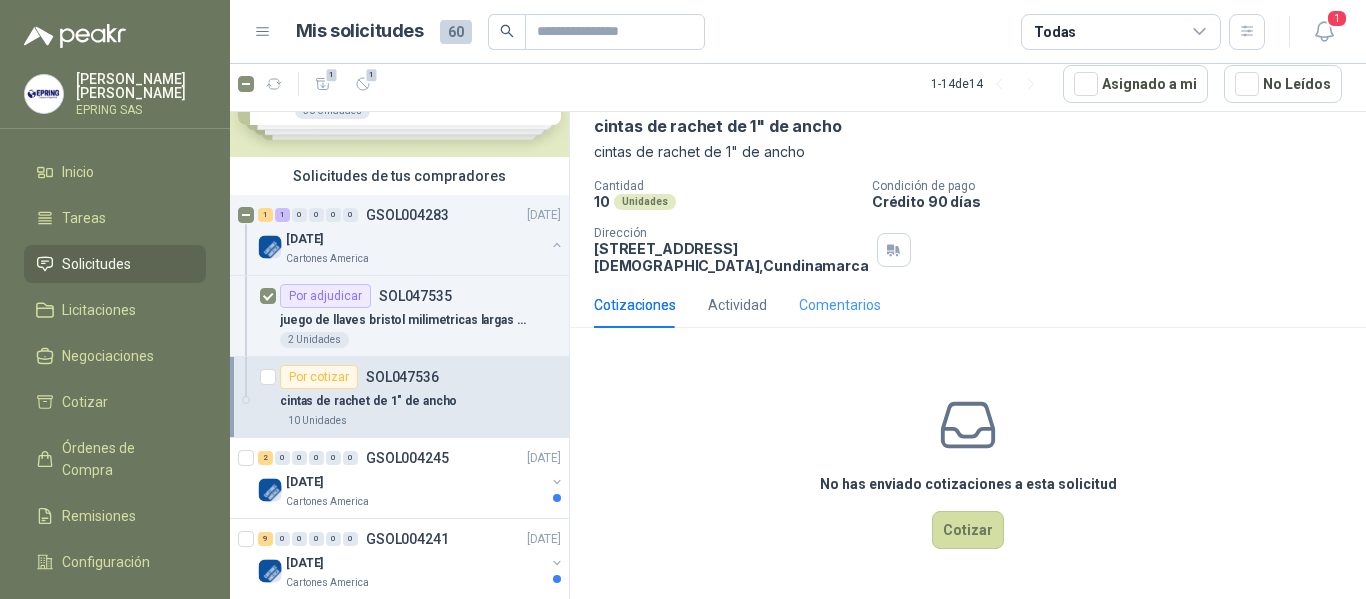 scroll, scrollTop: 113, scrollLeft: 0, axis: vertical 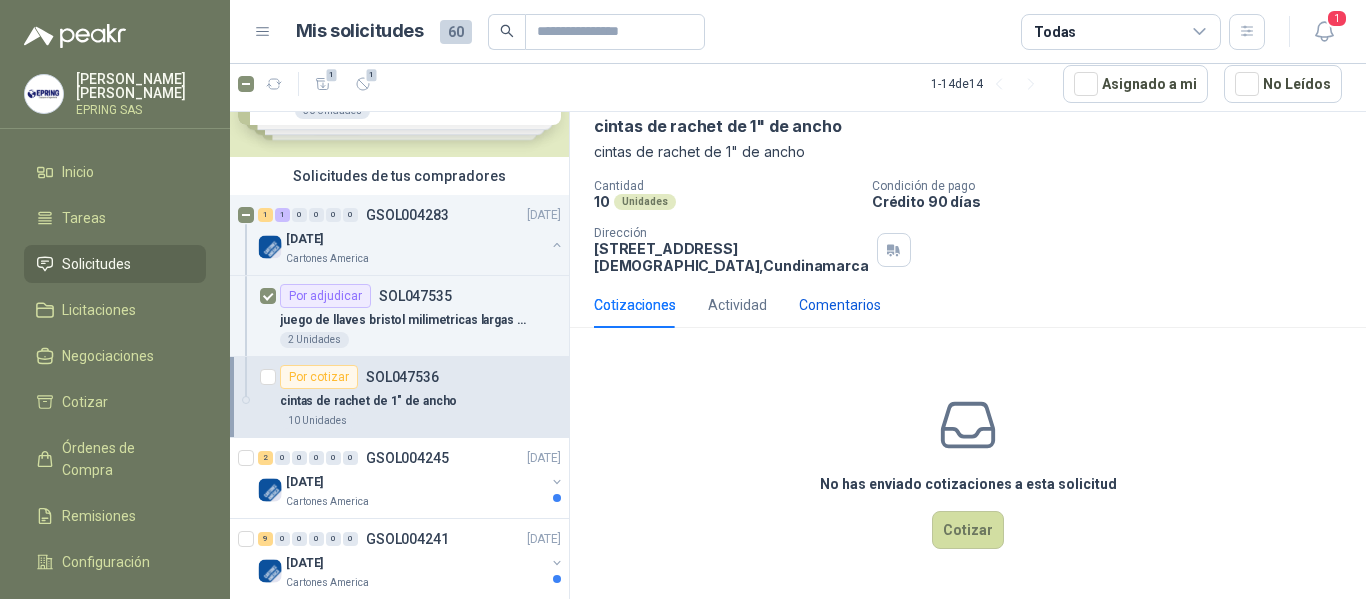 click on "Comentarios" at bounding box center (840, 305) 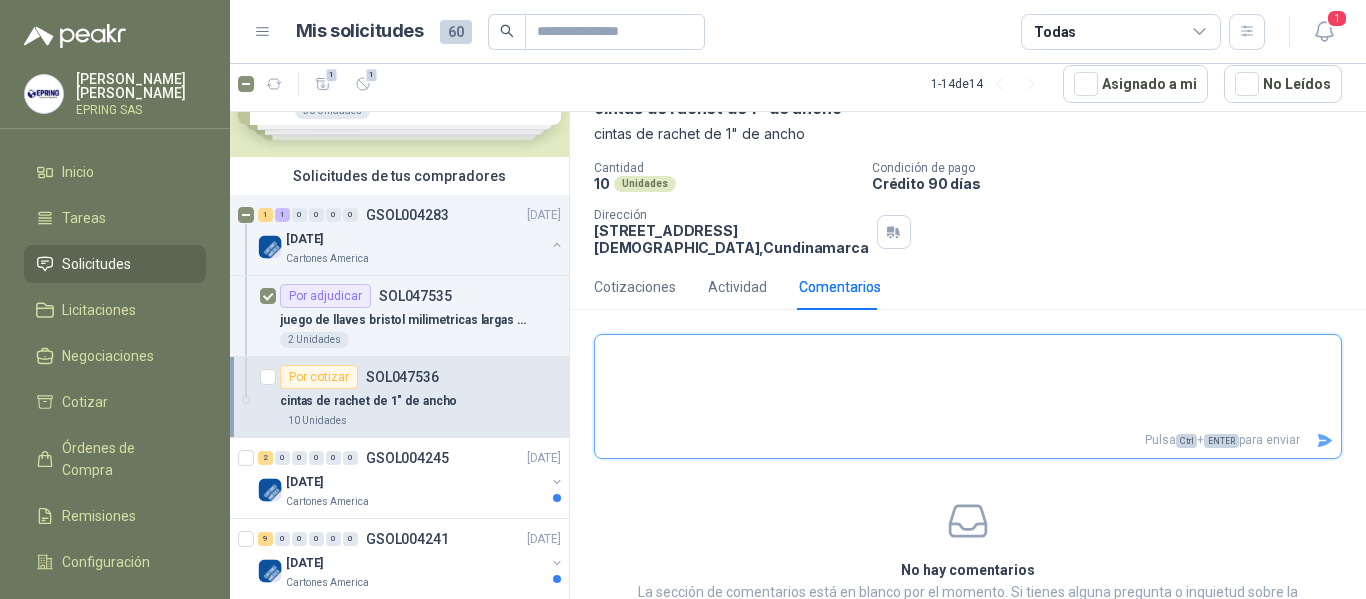 click at bounding box center (968, 381) 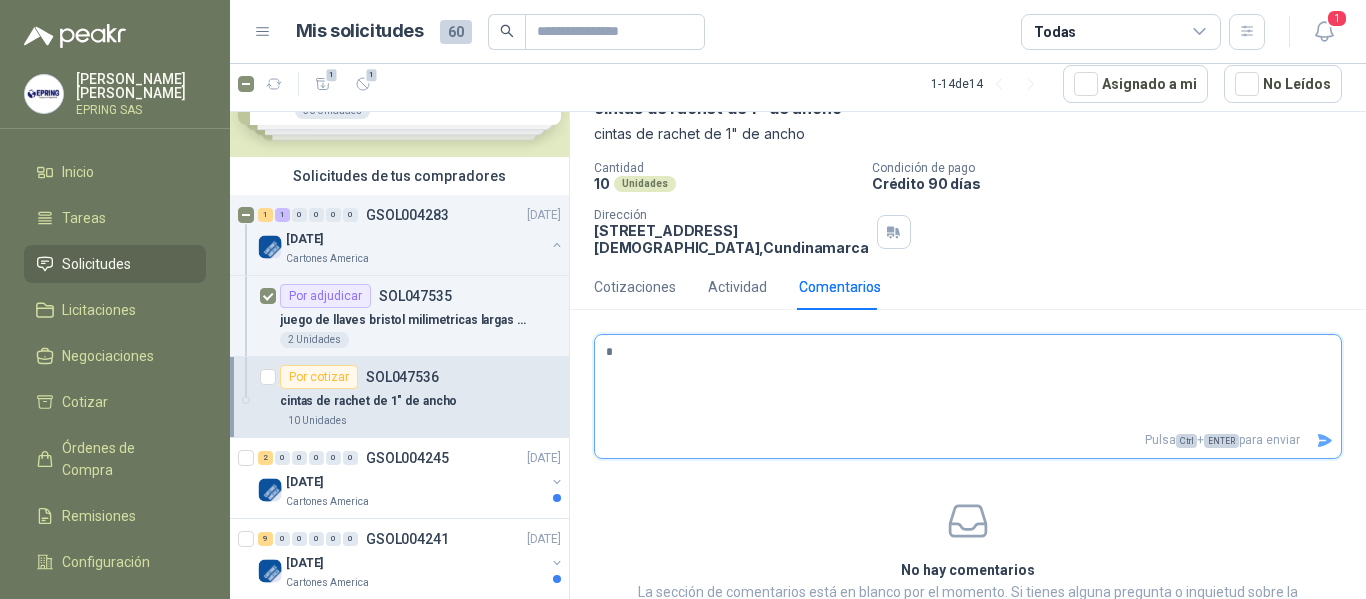 type 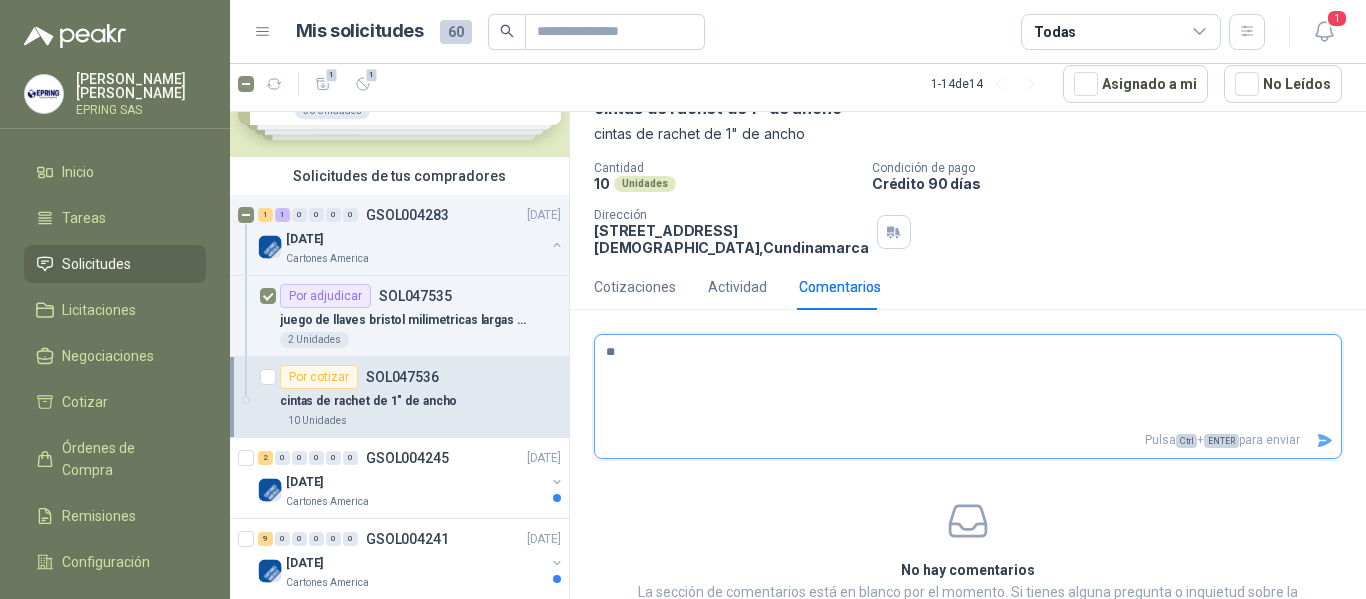 type 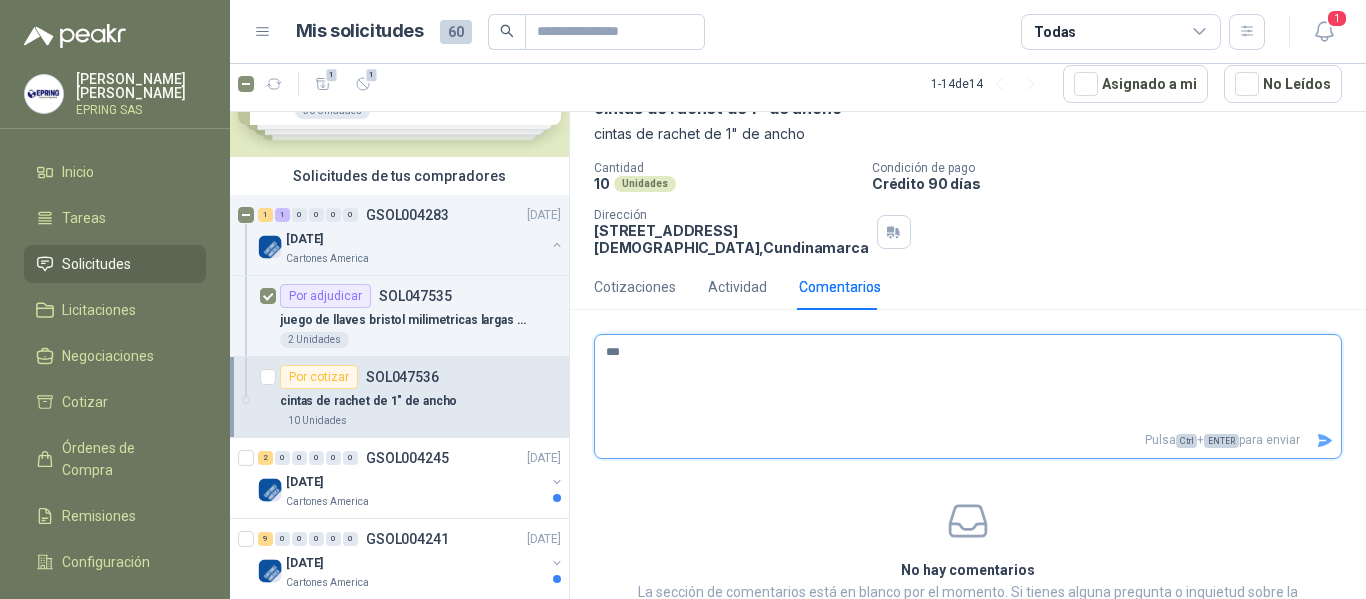 type 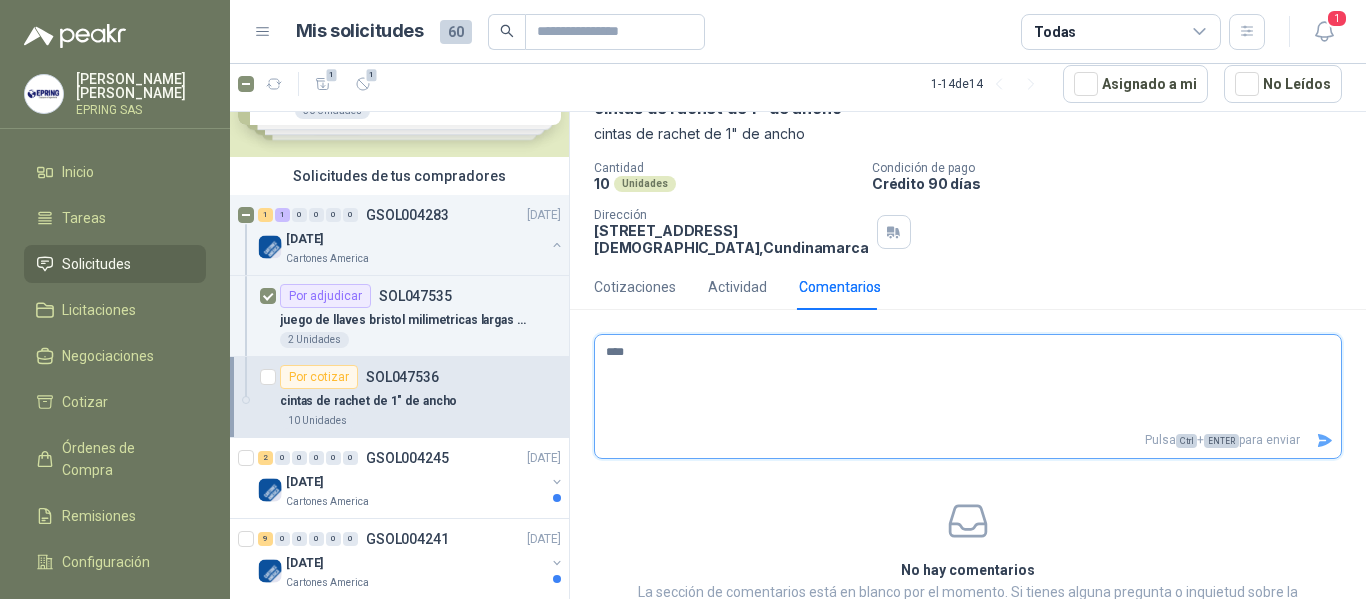 type 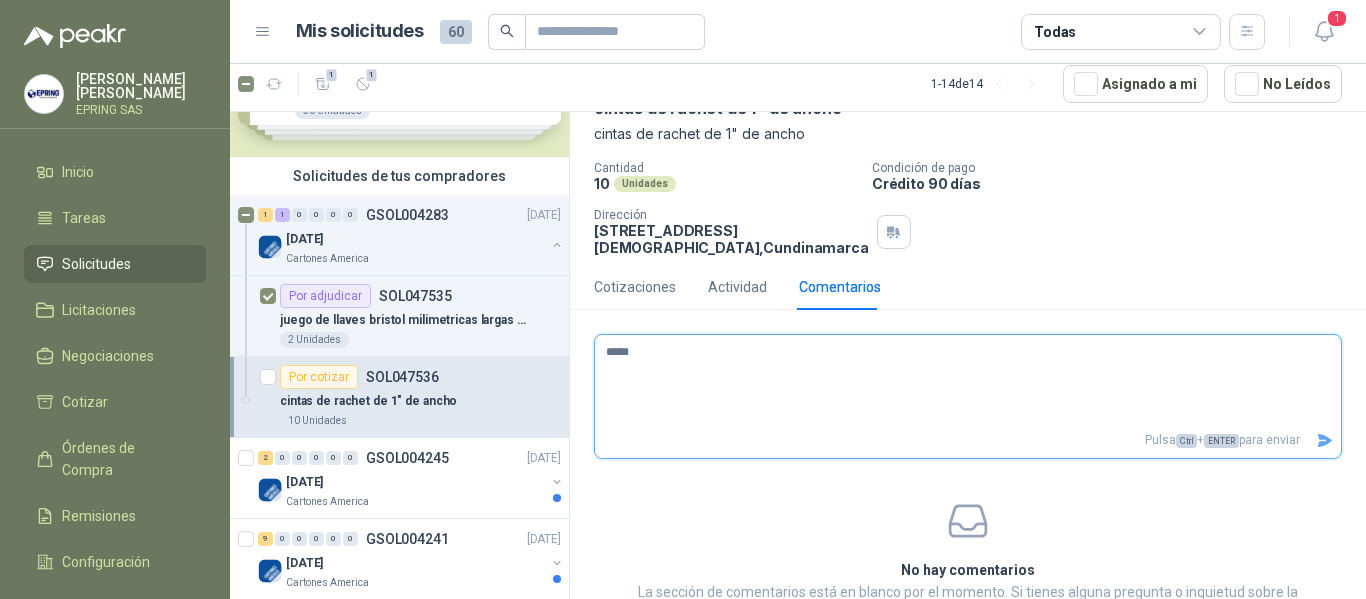 type 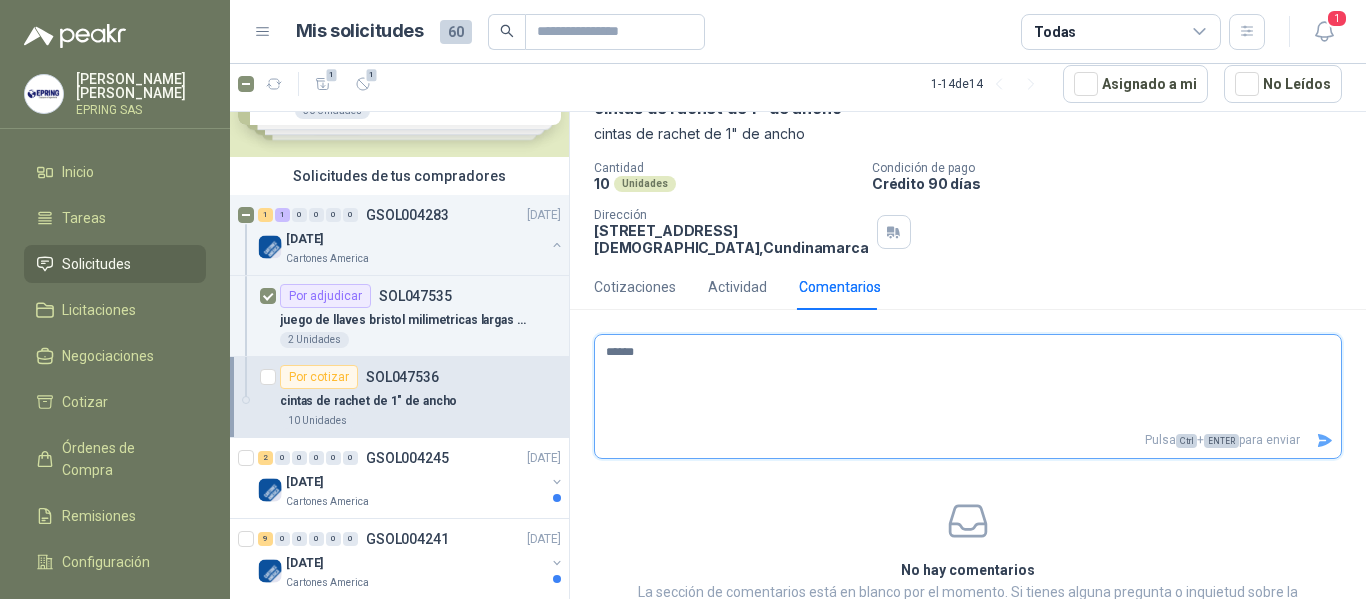 type 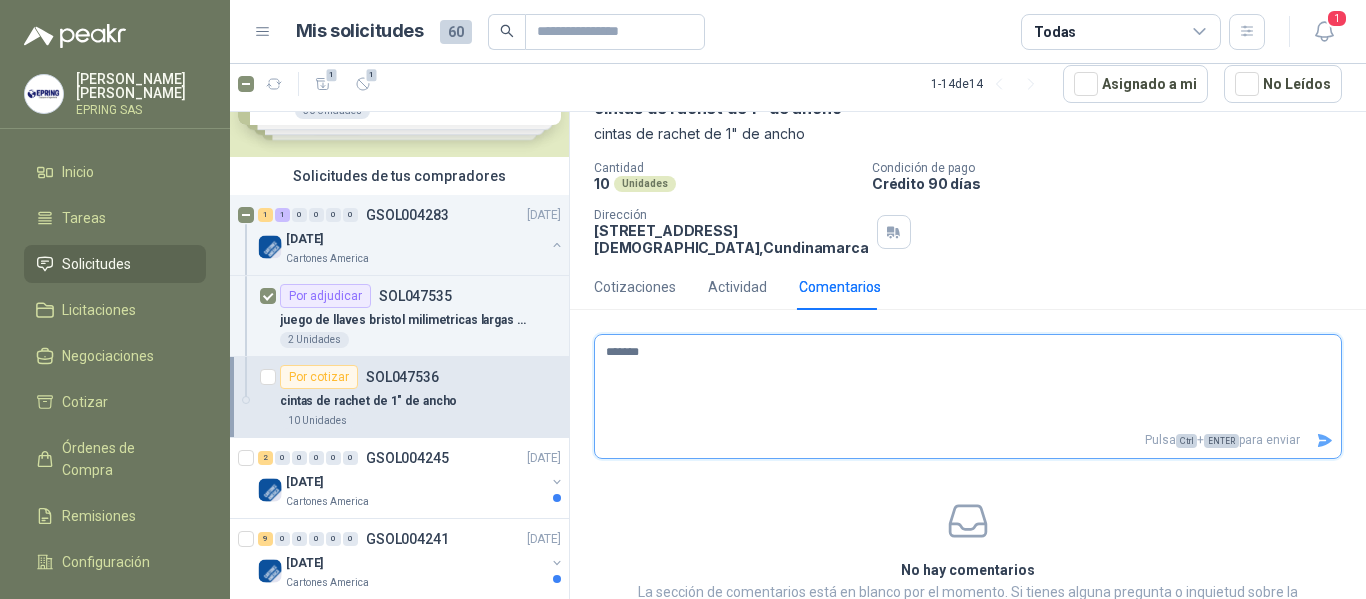 type 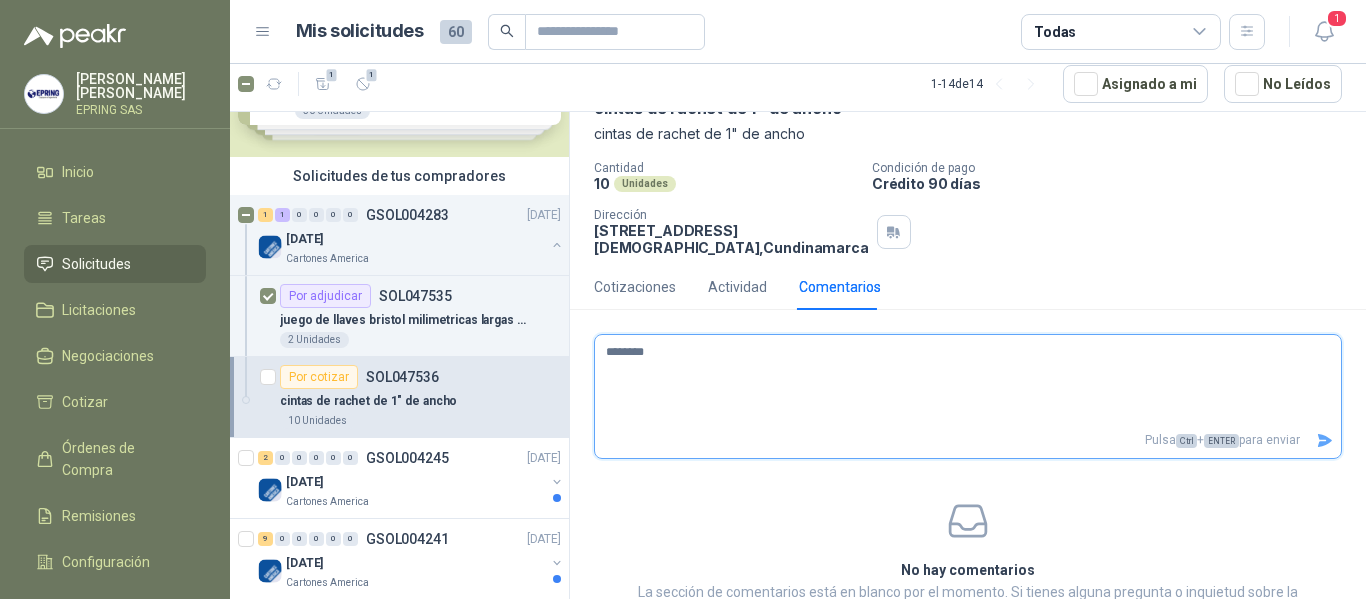 type 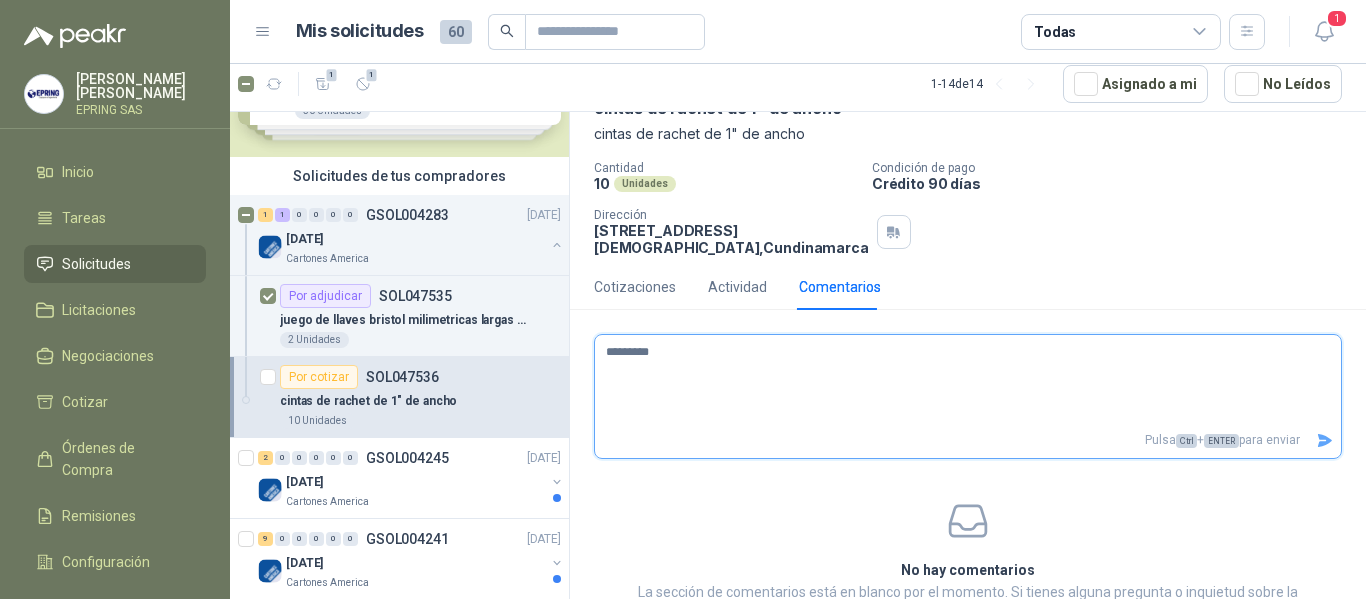 type 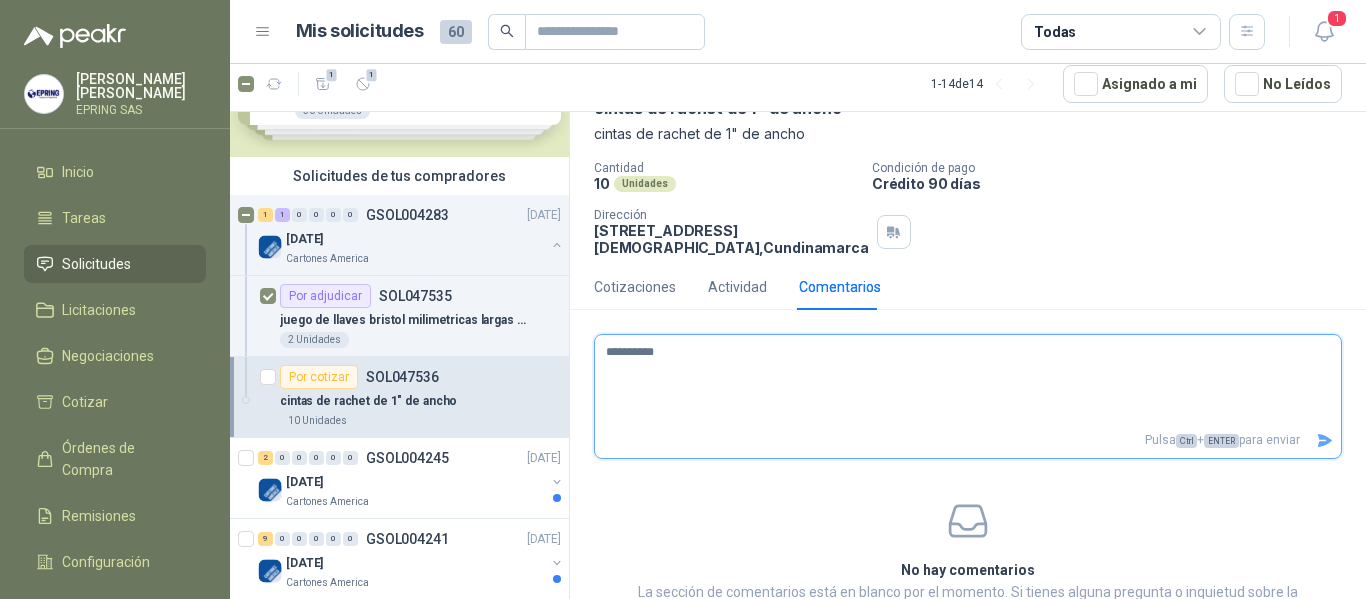 type 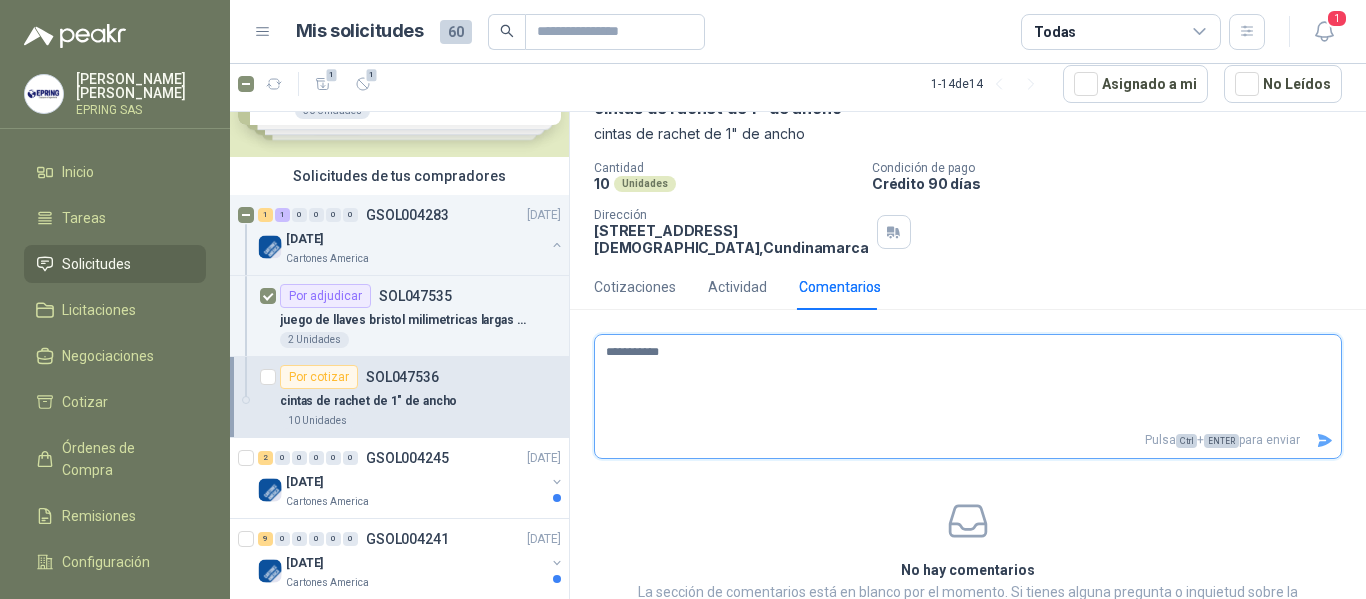 type 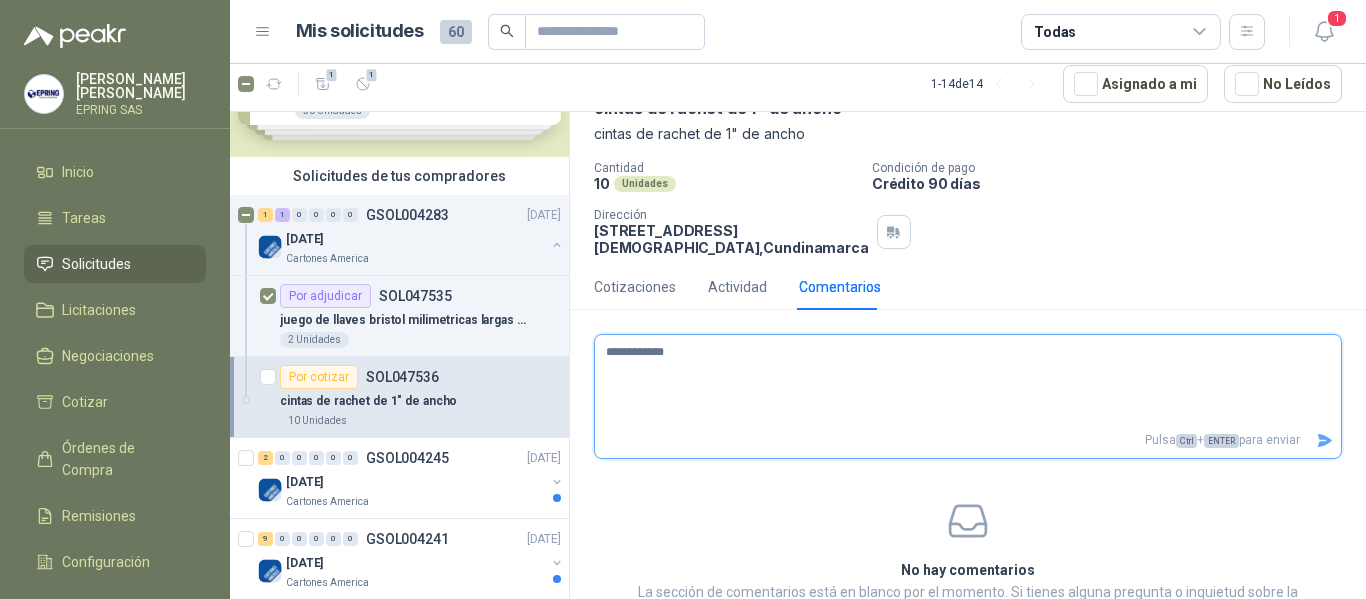 click on "**********" at bounding box center (960, 381) 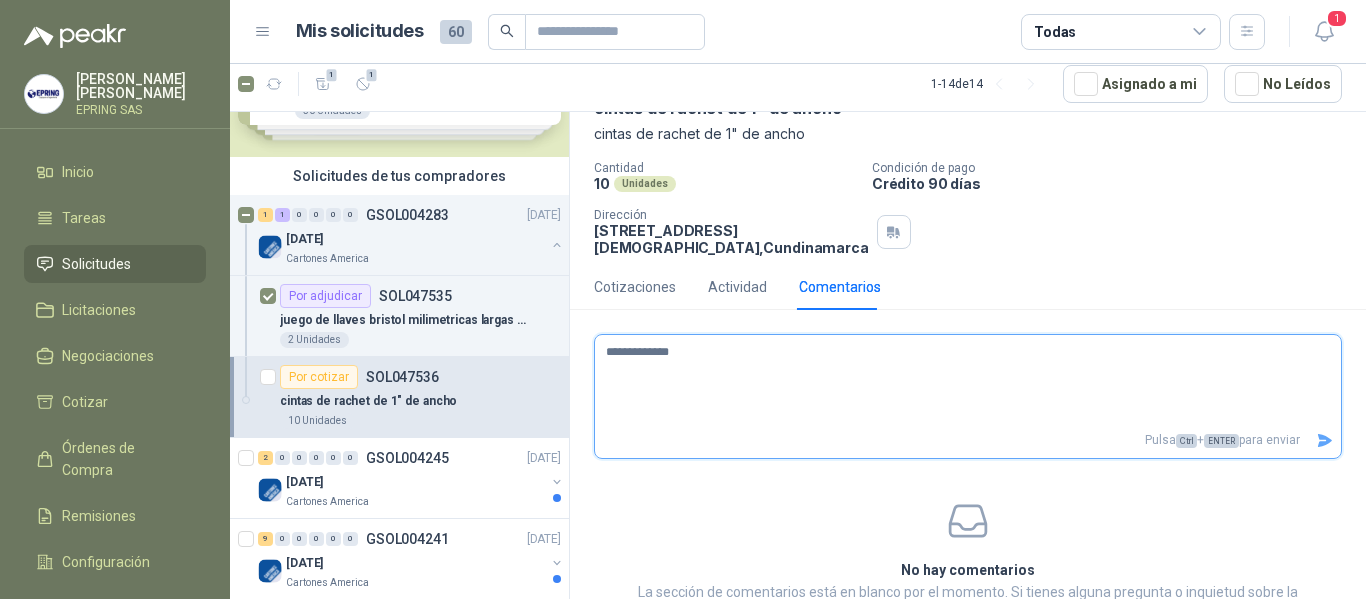 type 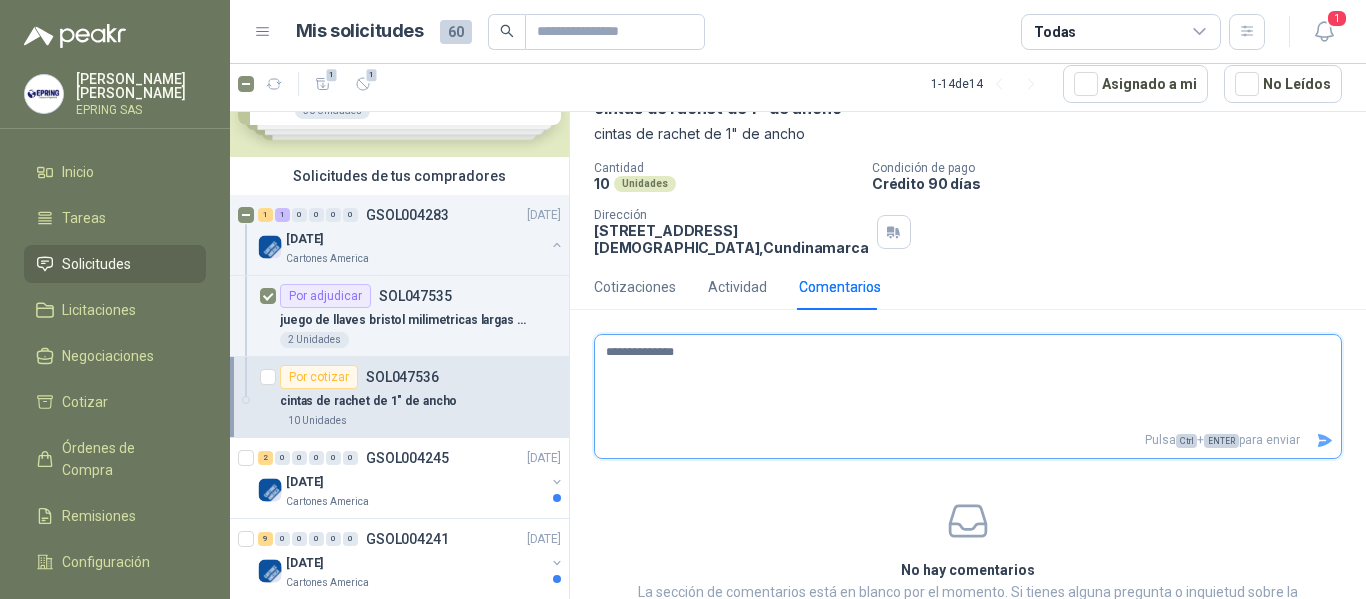 type 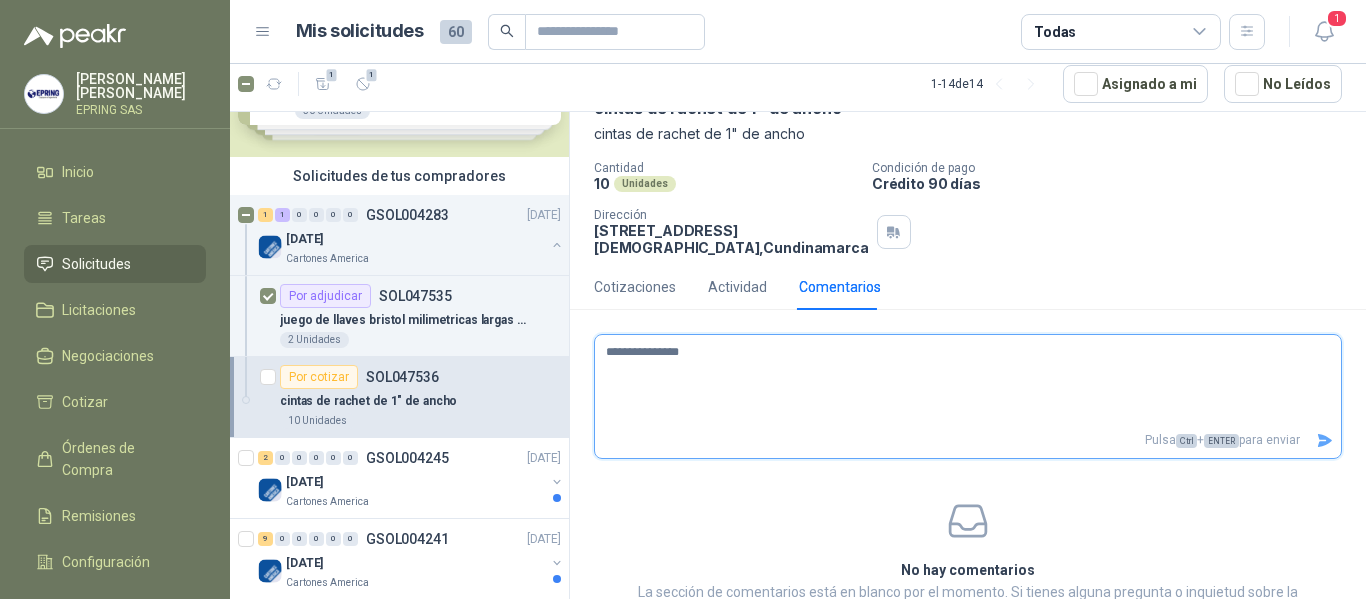 type 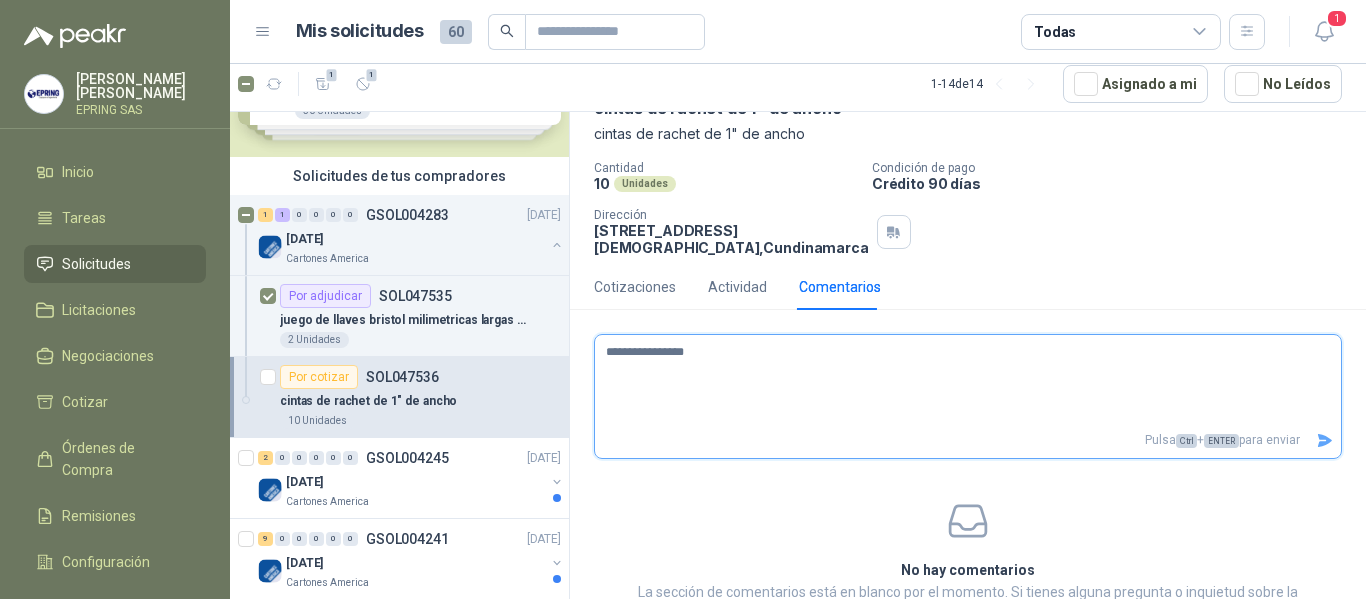 type 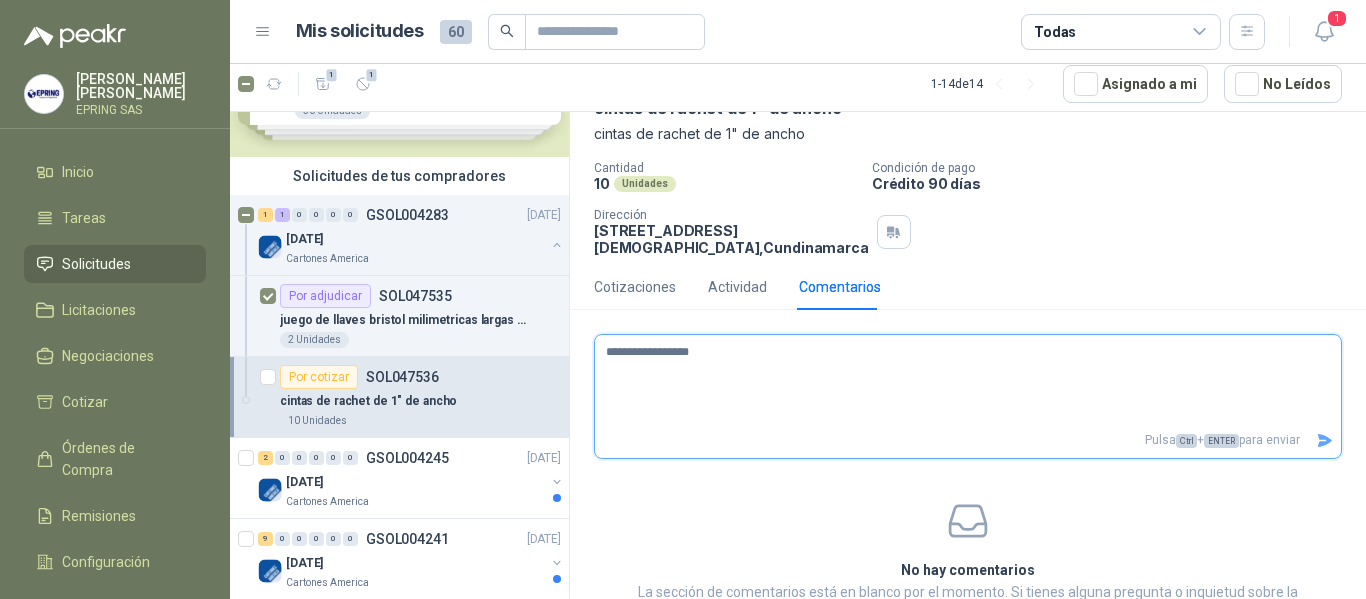 type 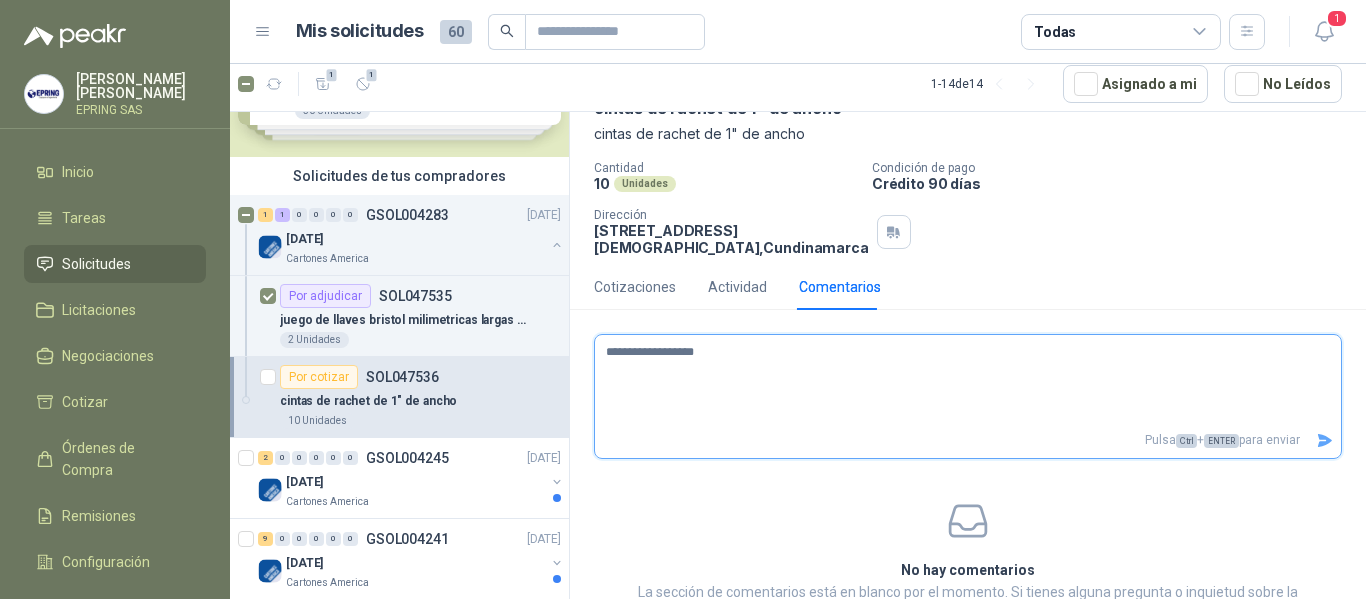 type 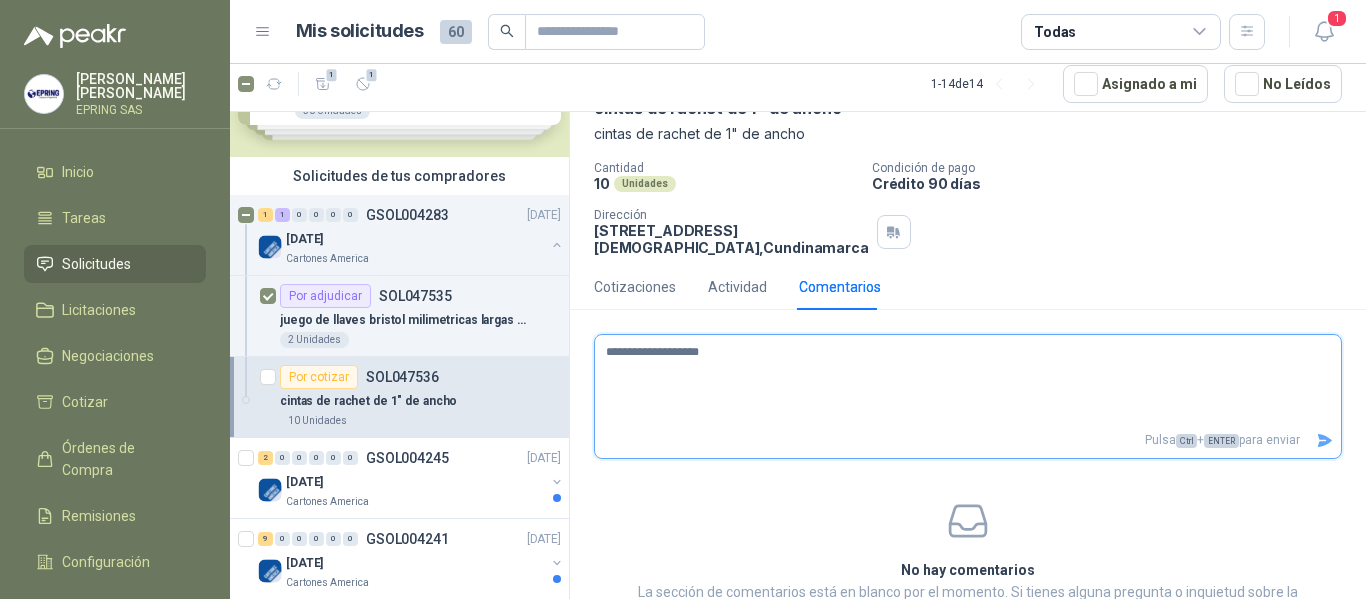 type 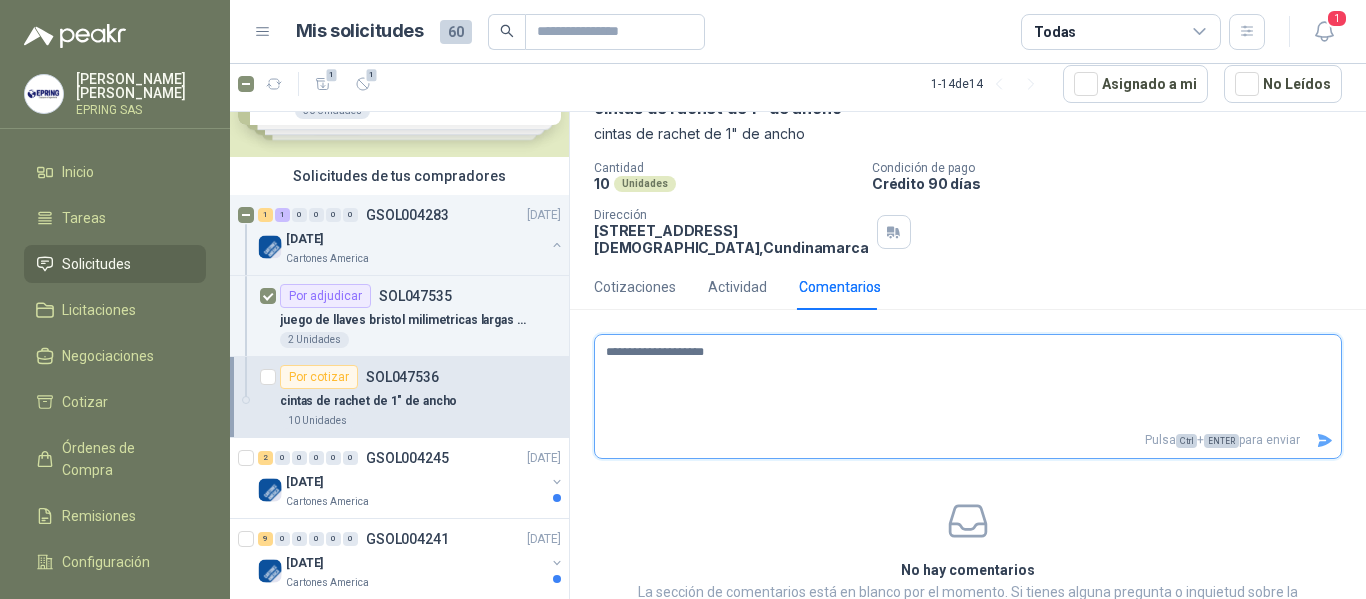 type 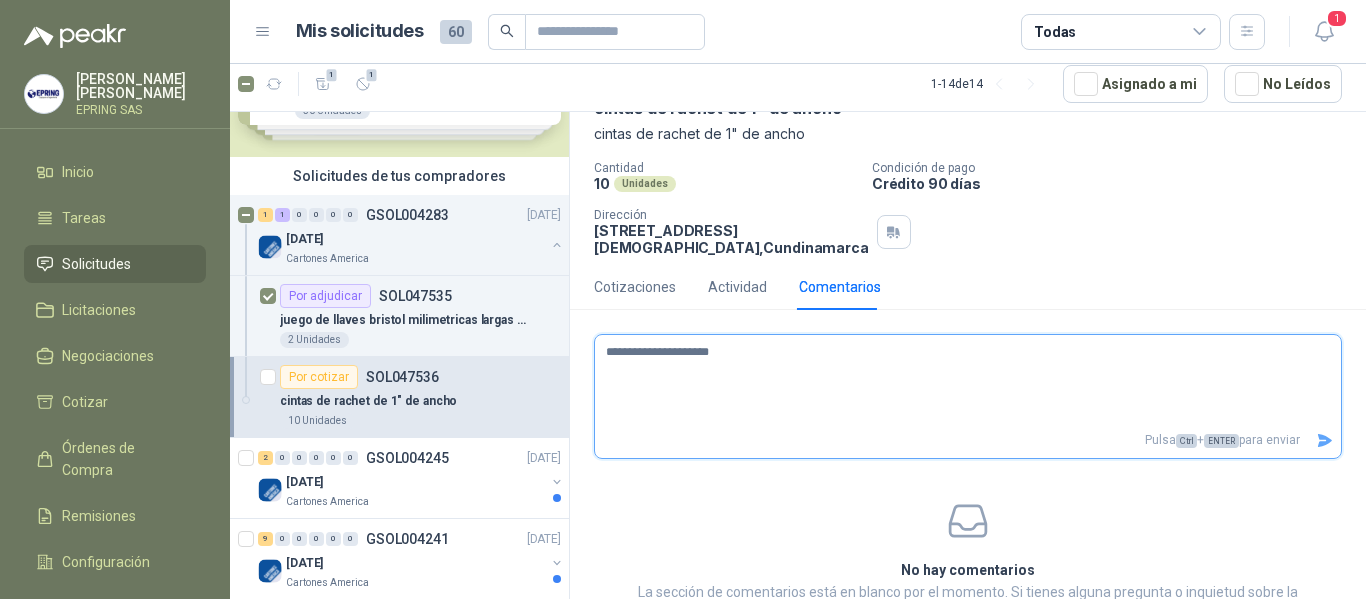 type 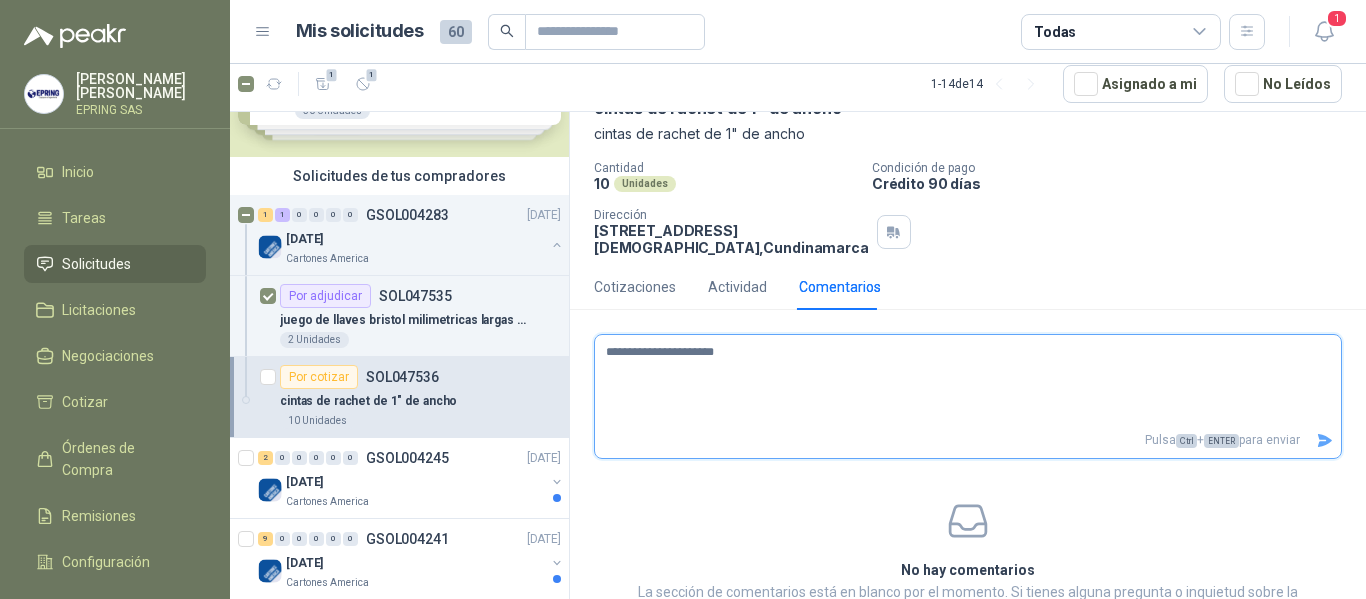 type 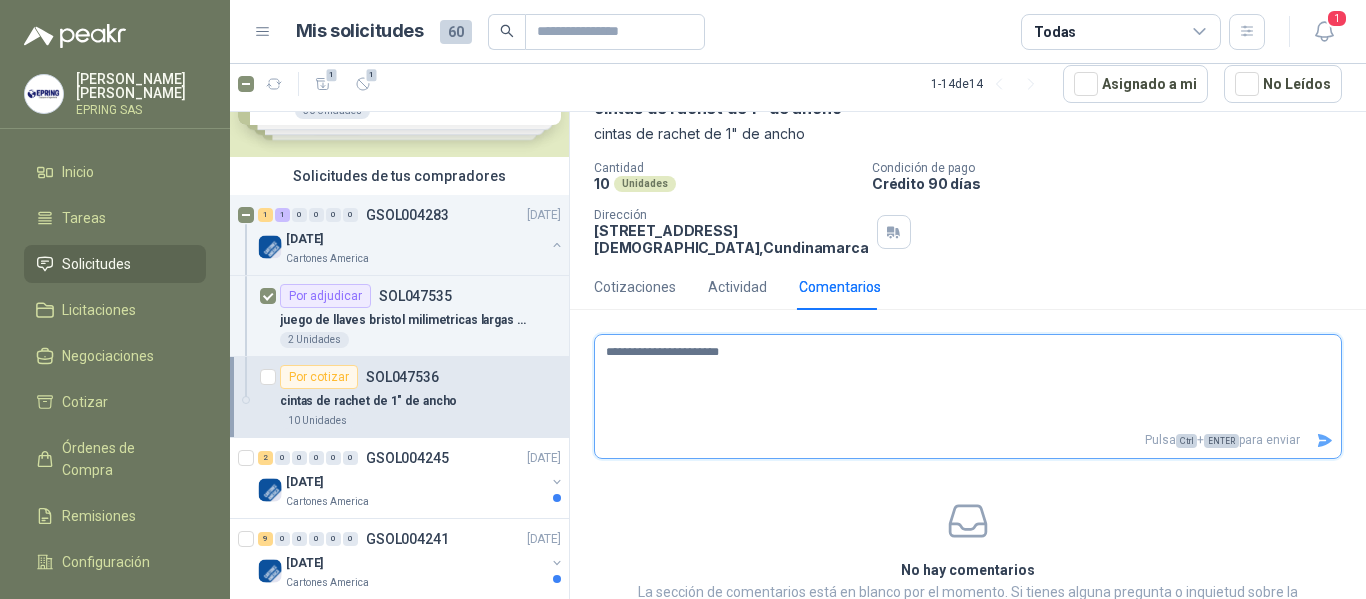 type 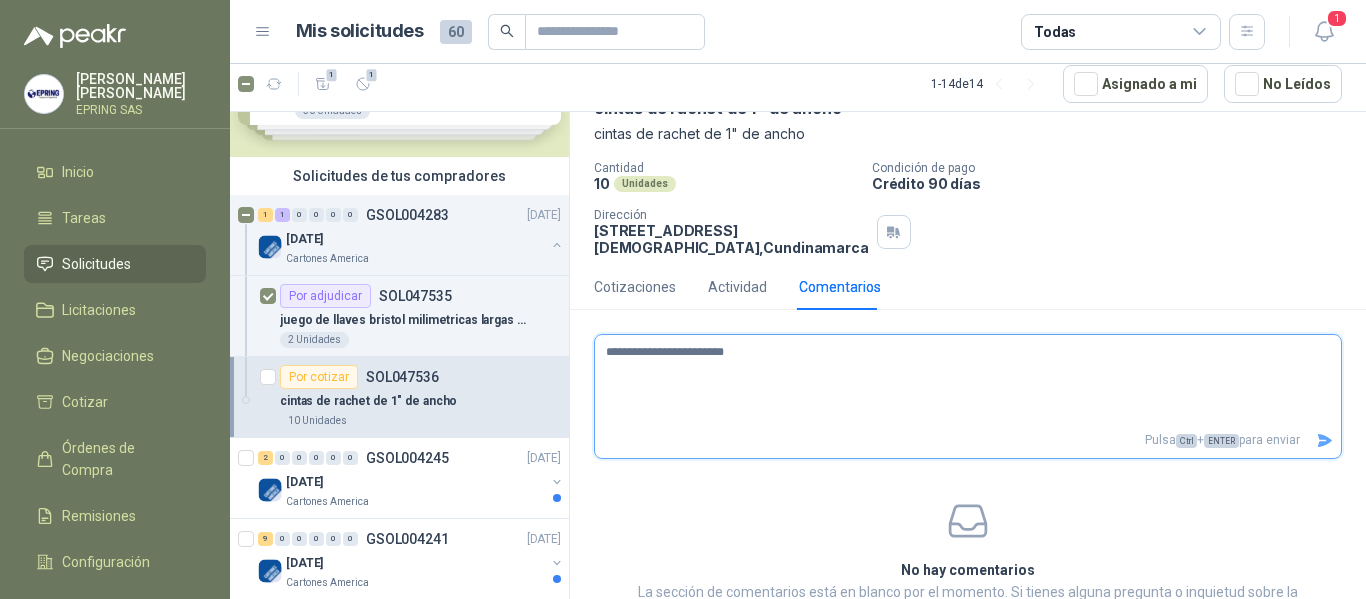 type 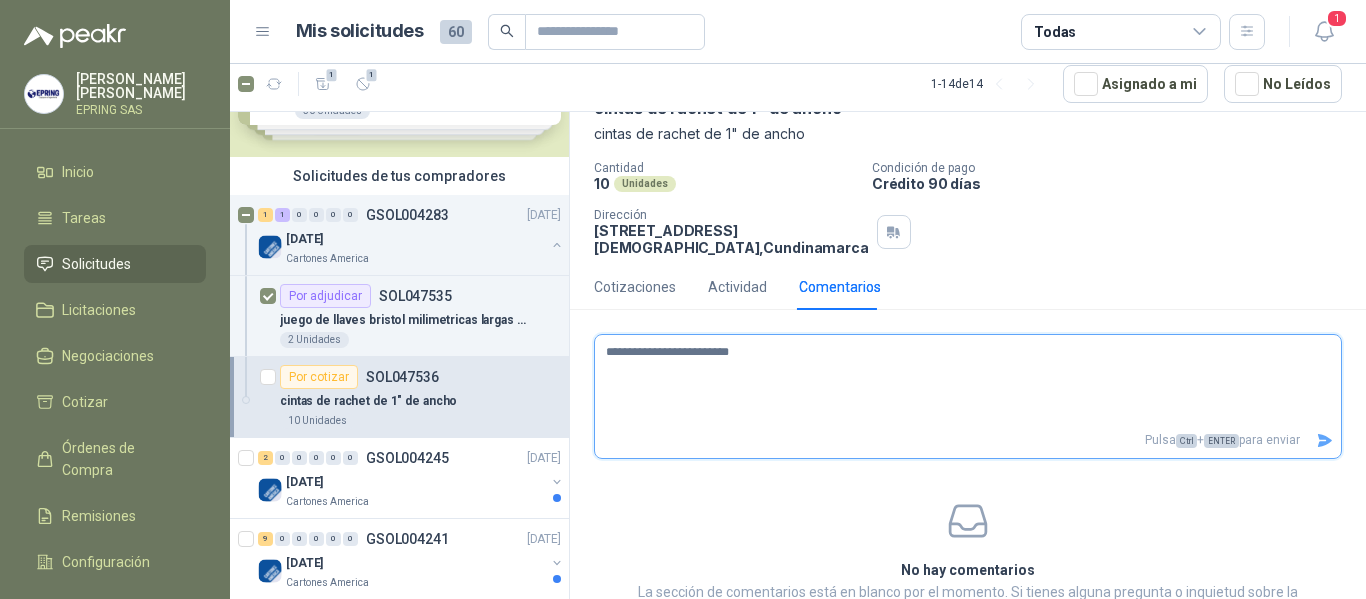 type 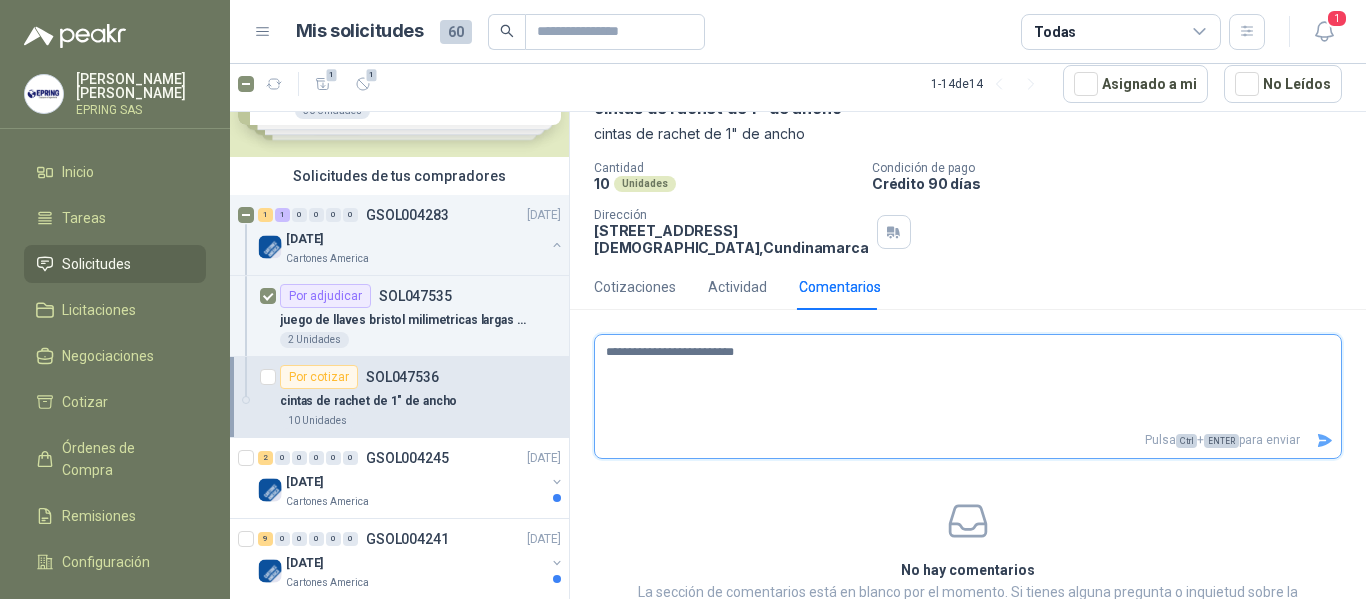 type 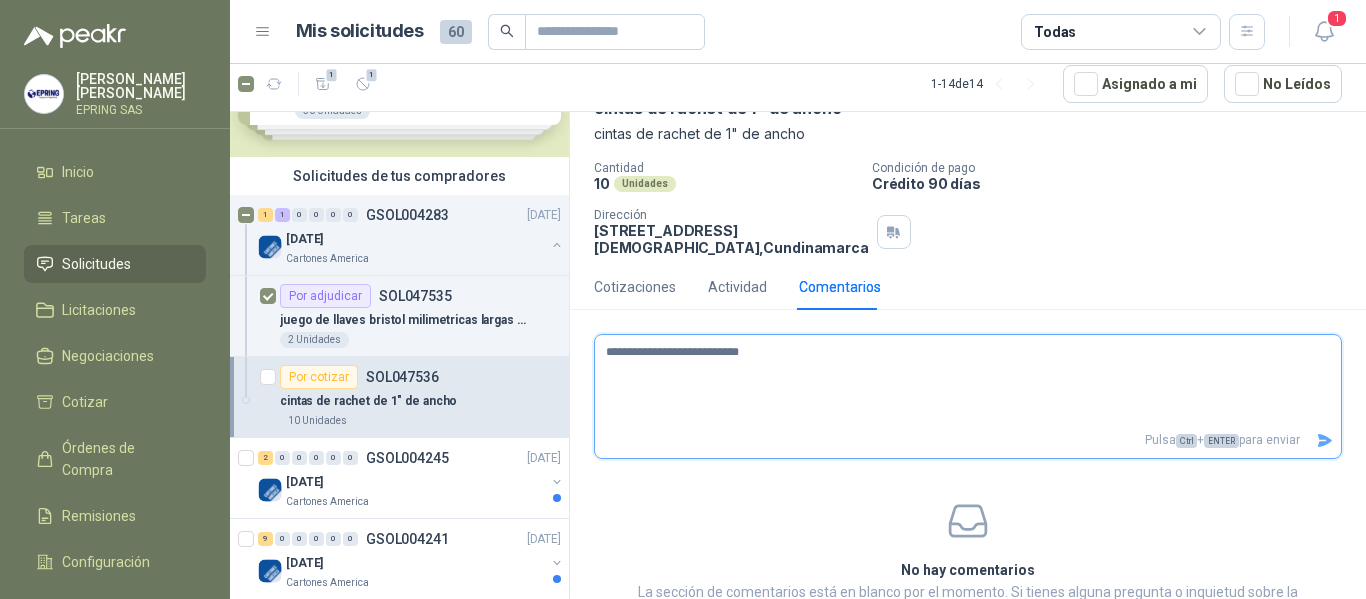 type 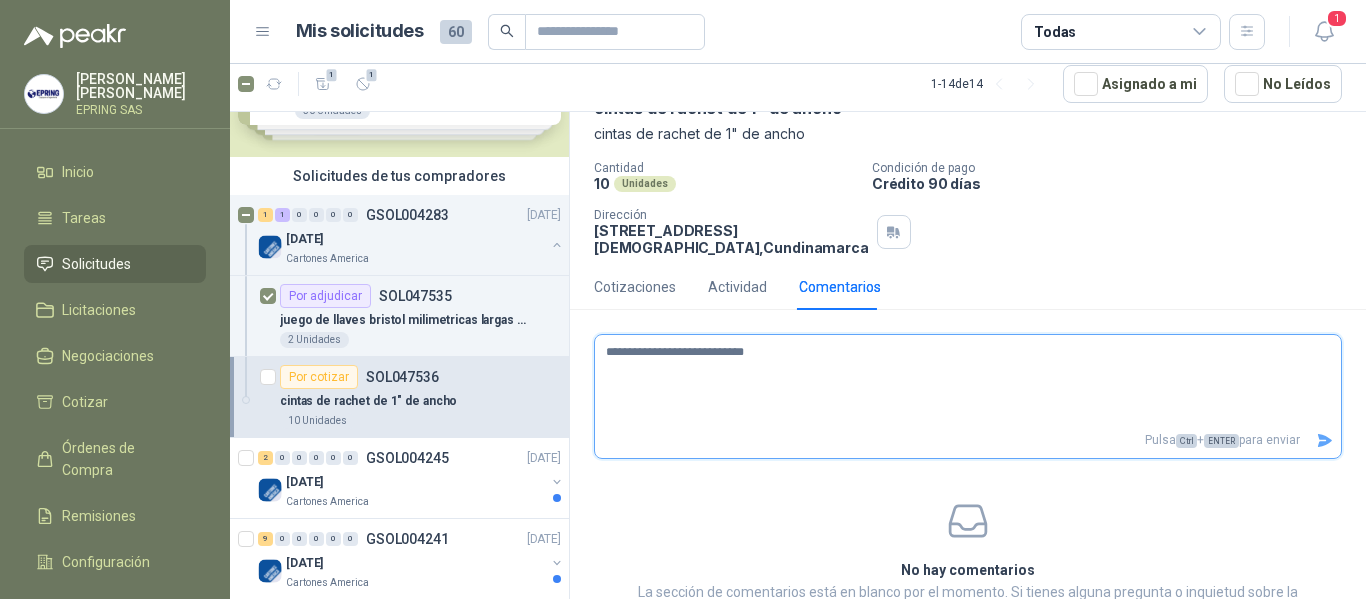 type 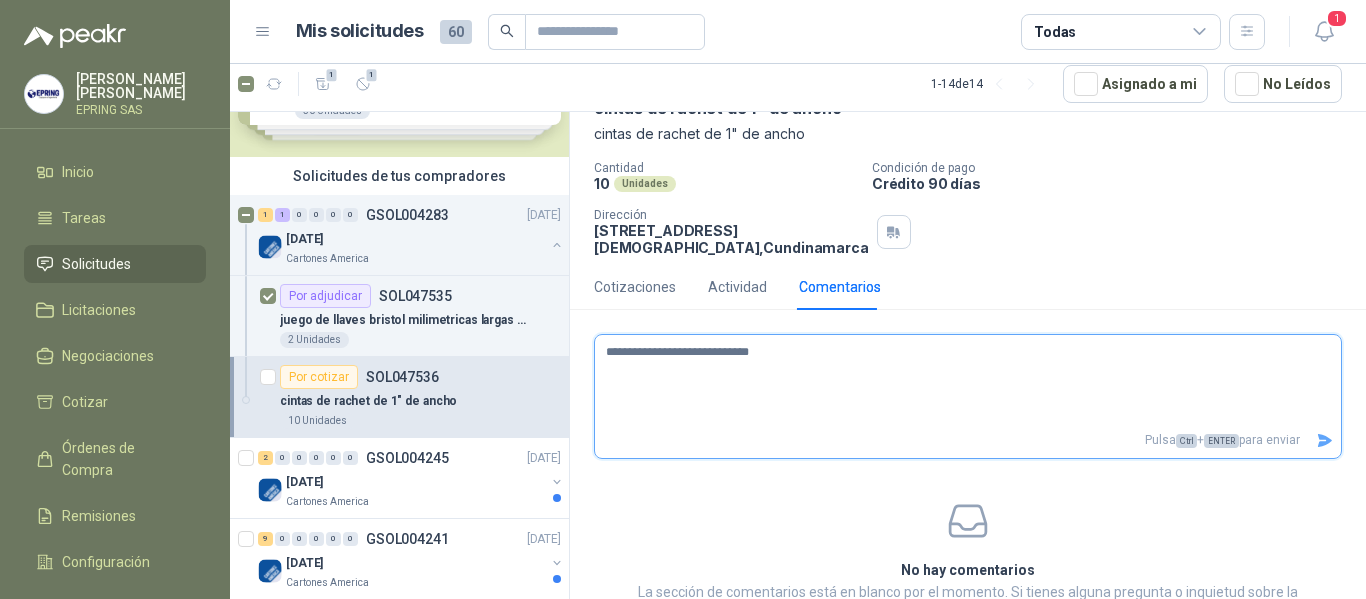type 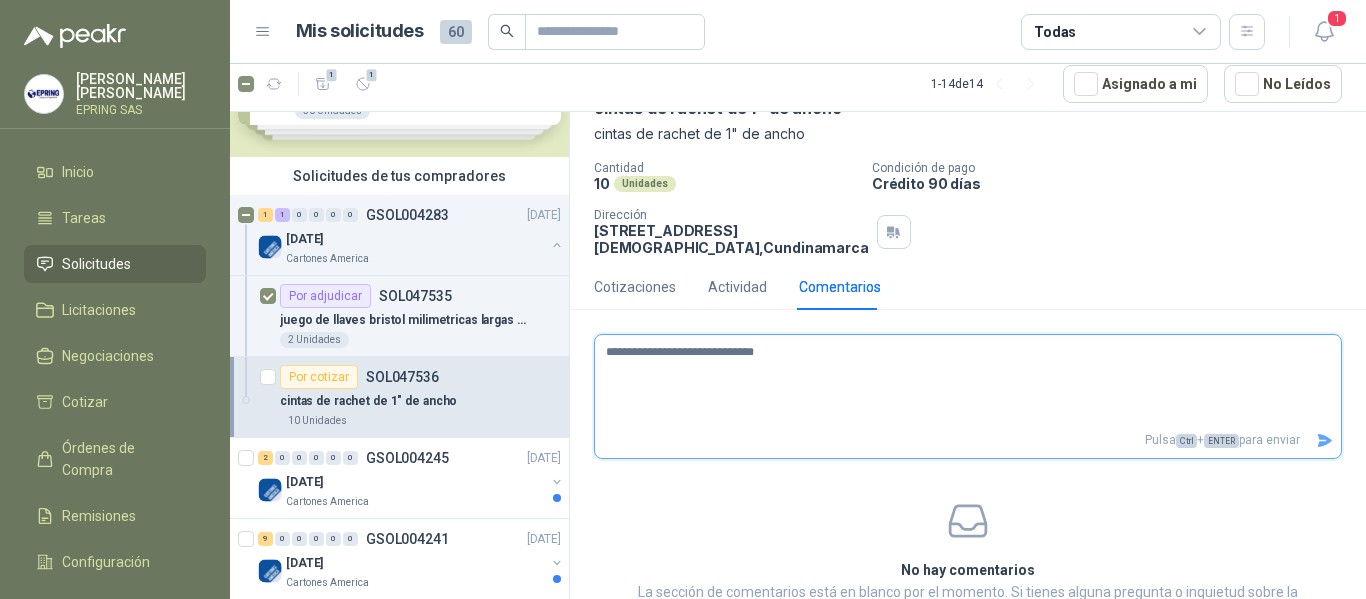 type 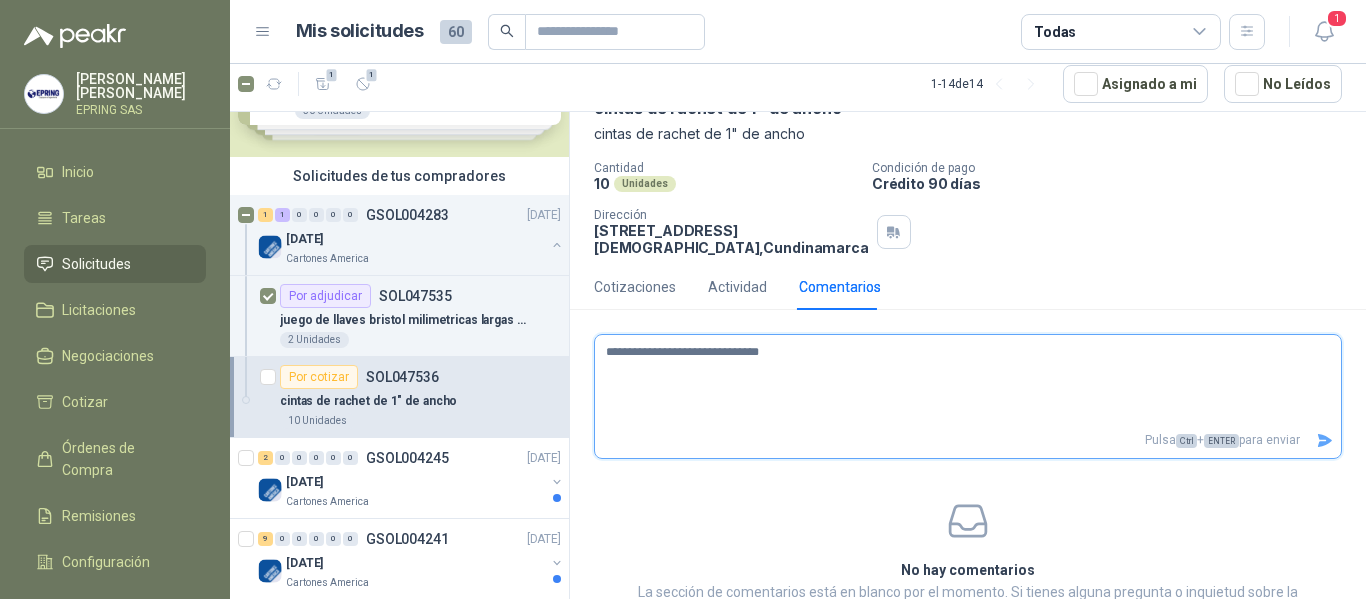 type 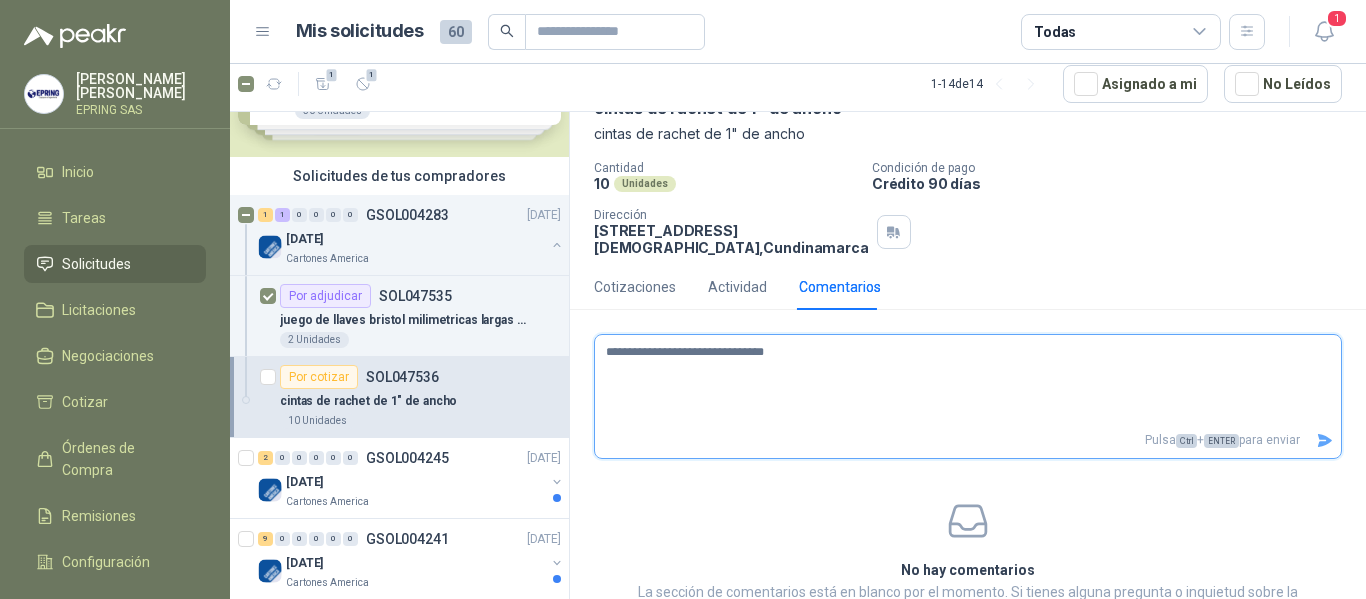 type 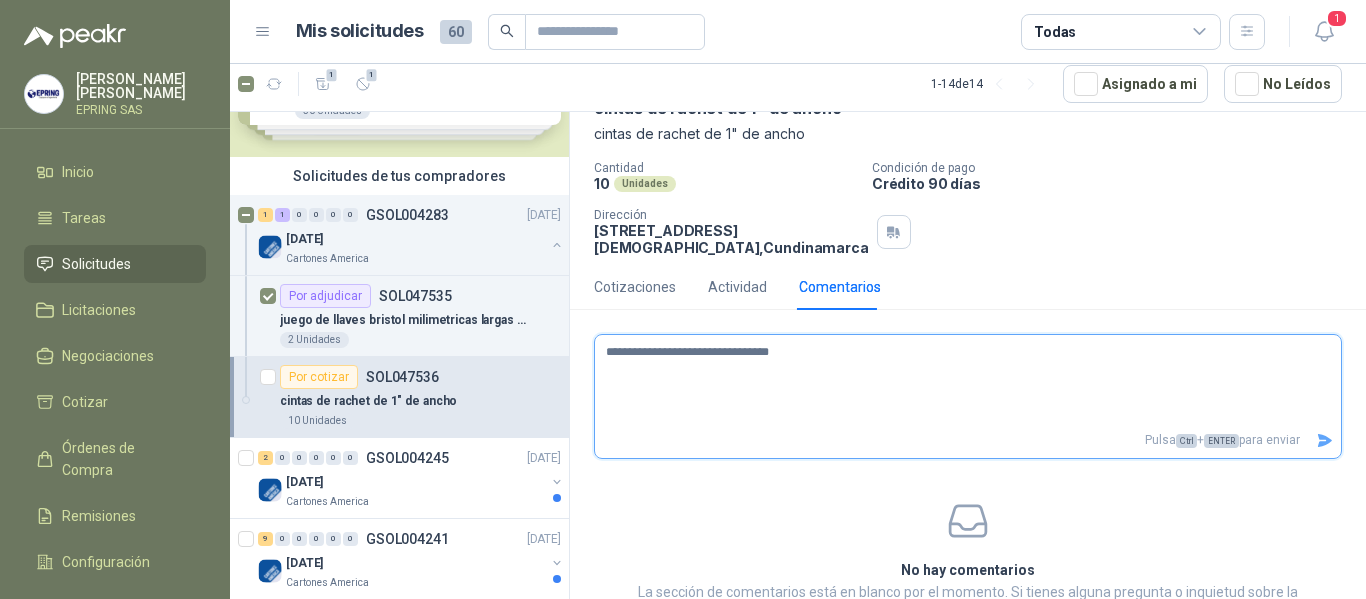 type 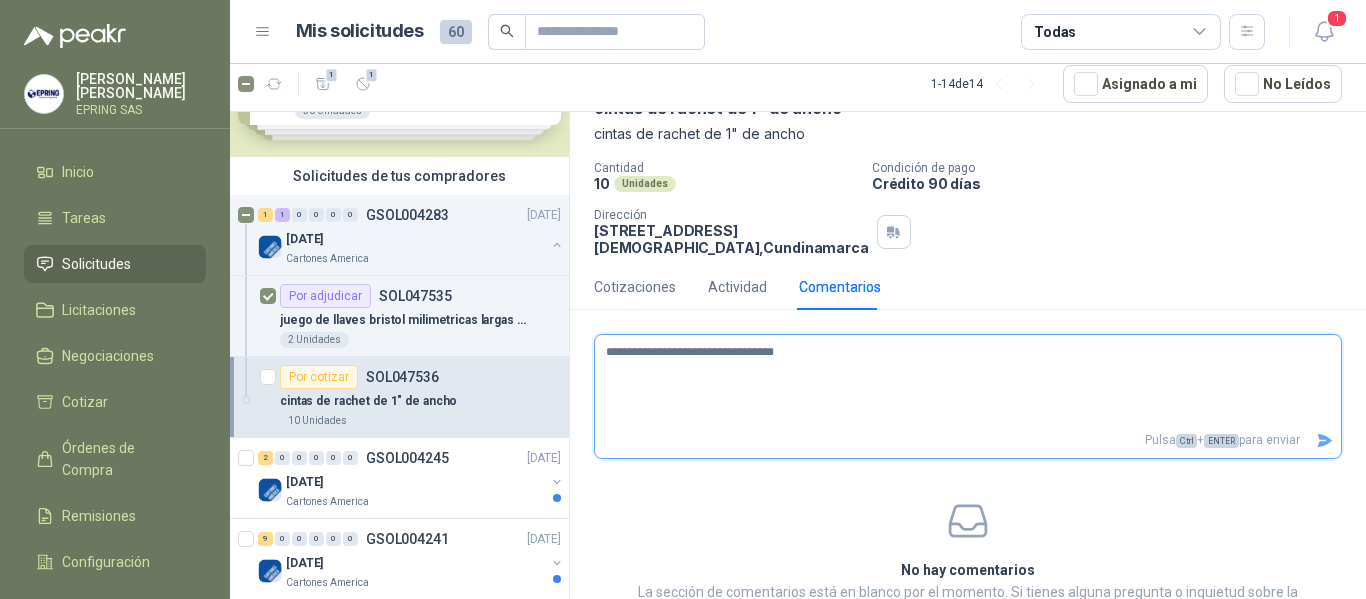 type 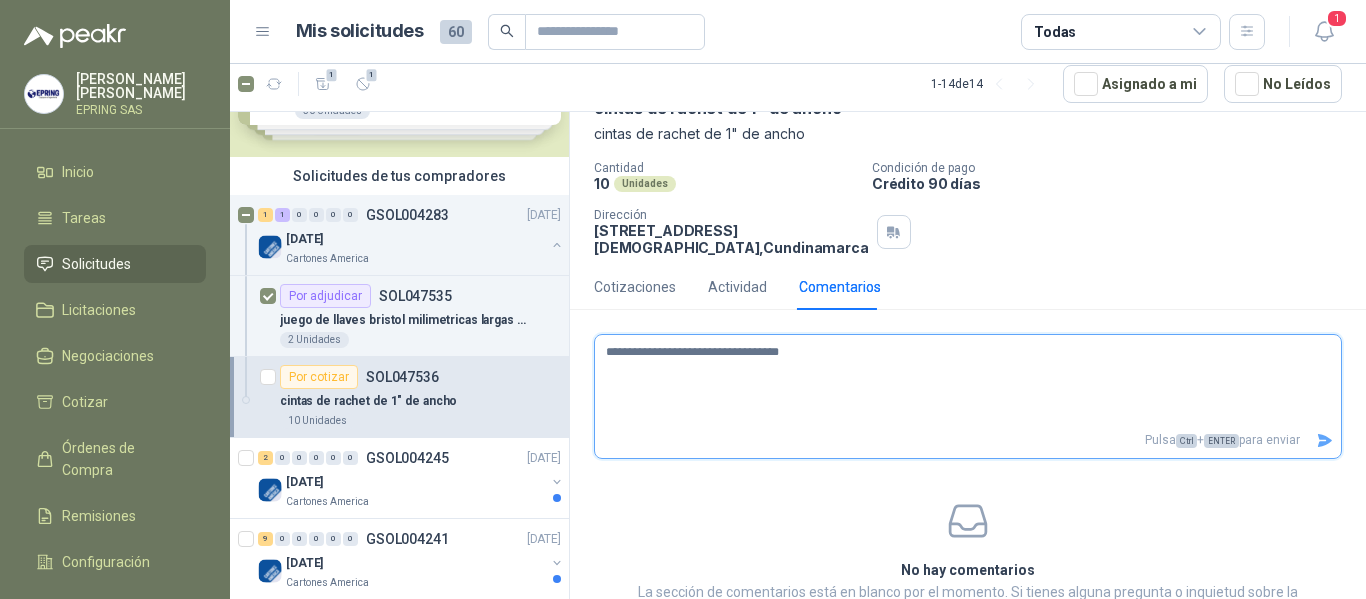 type 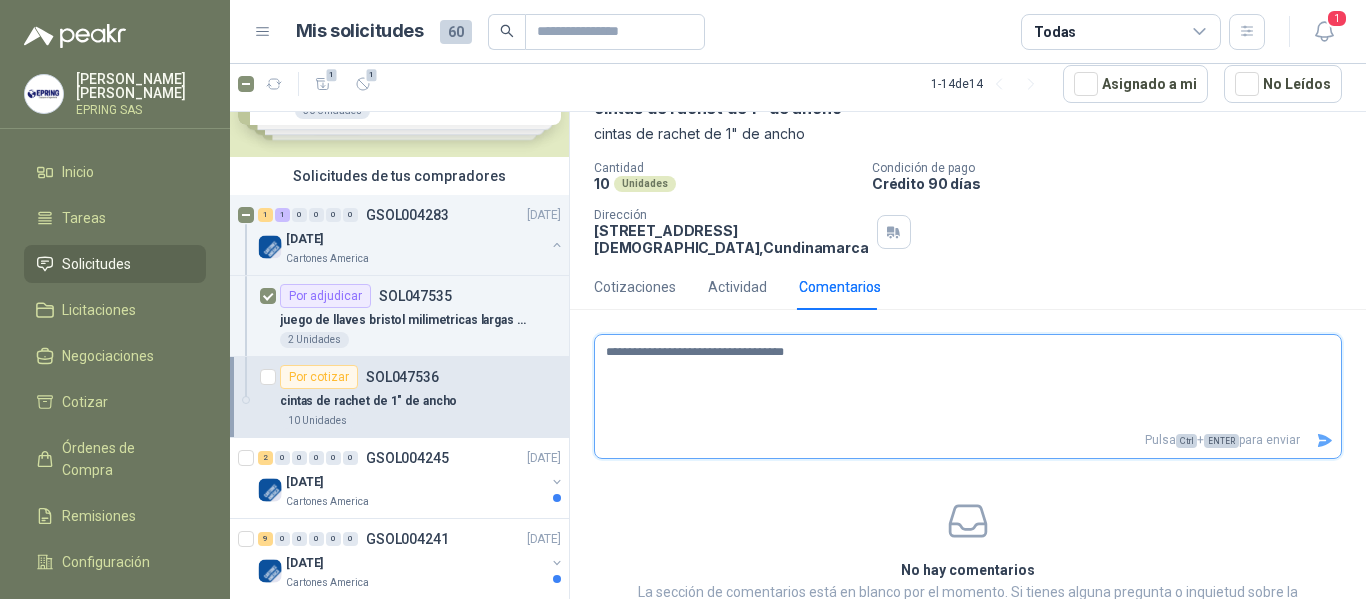 type 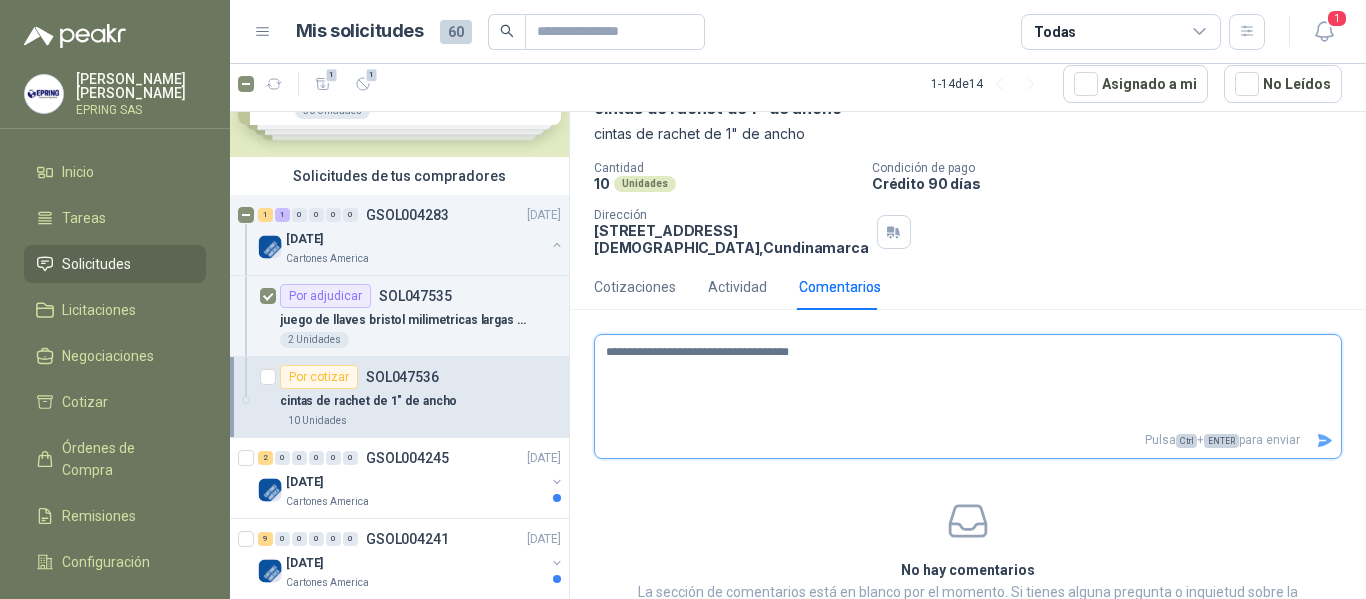 type 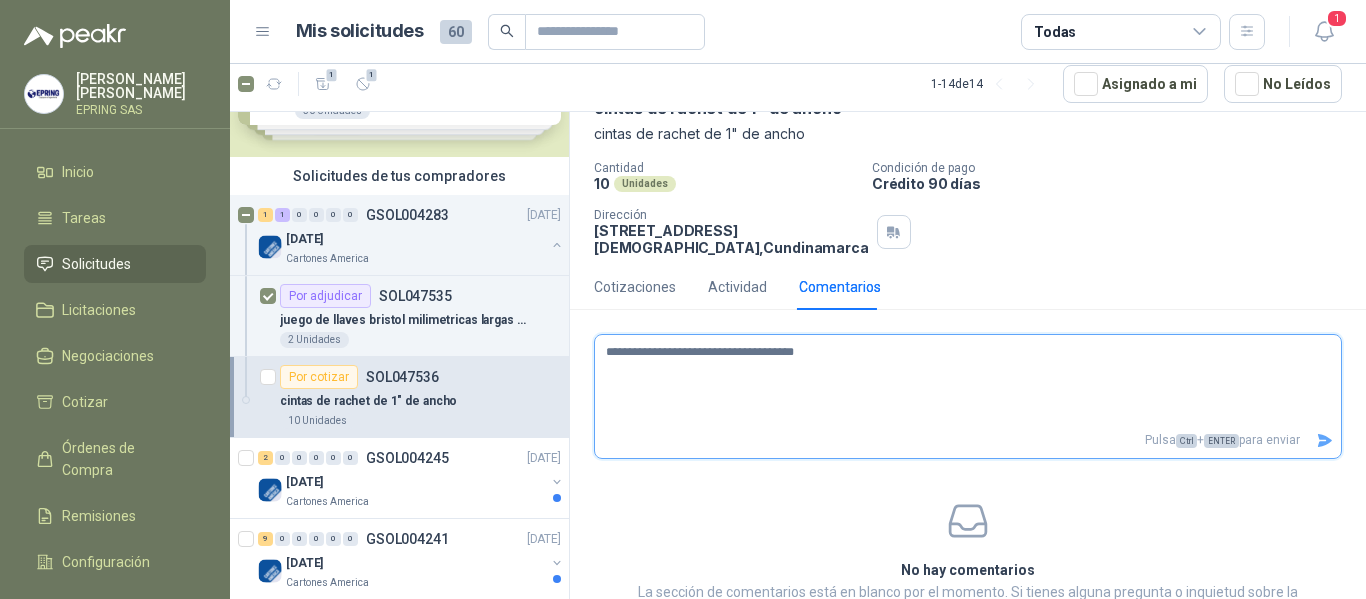 type 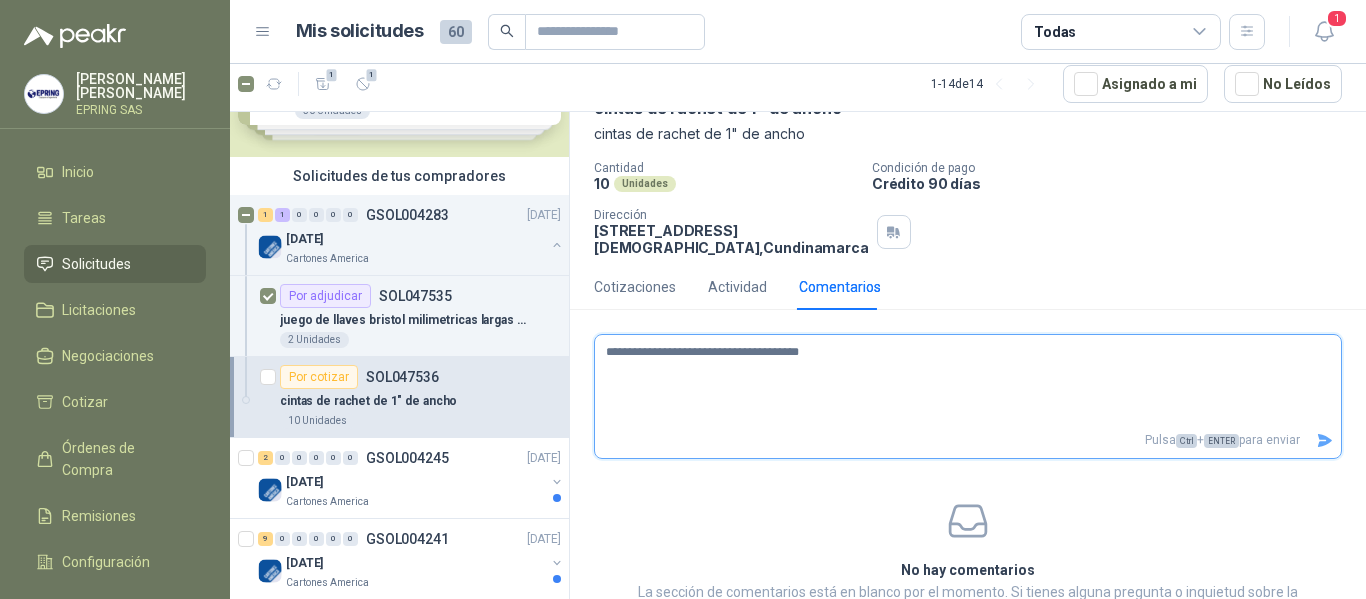 type 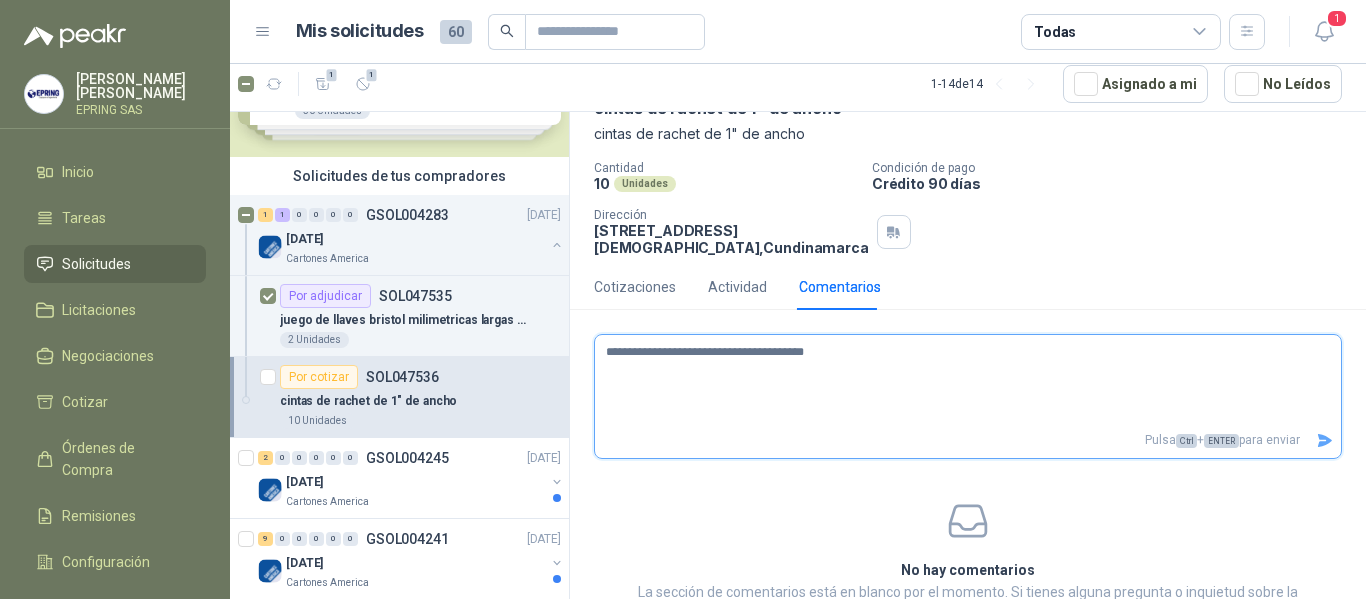 type 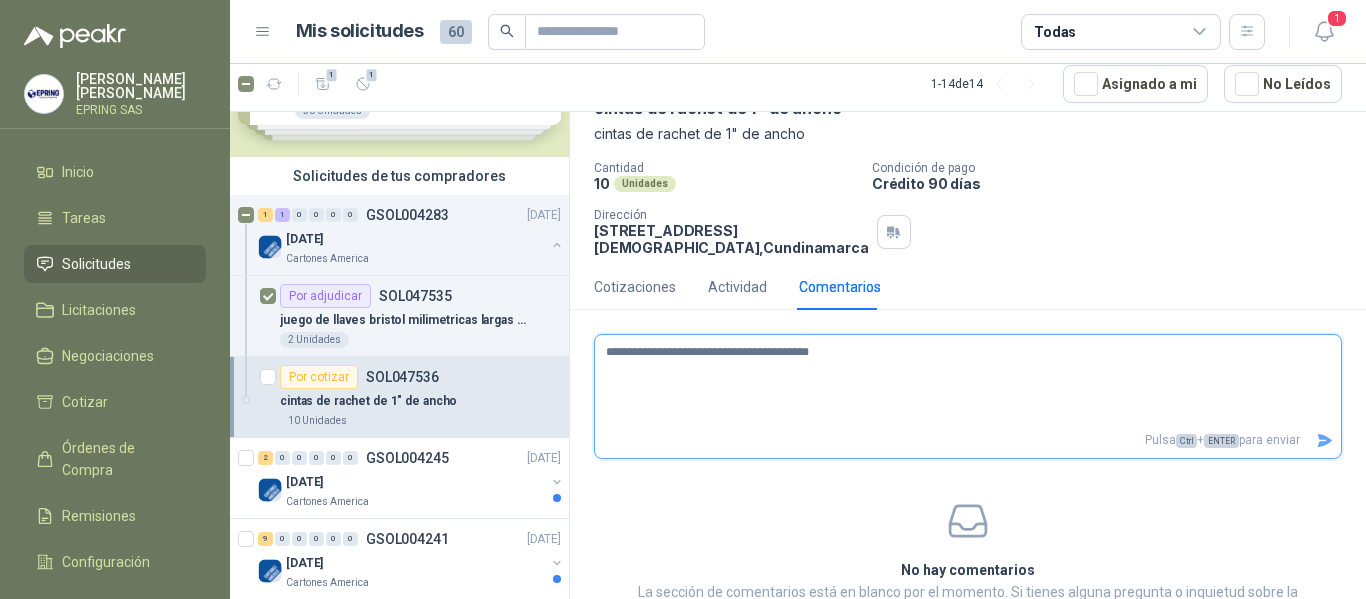 type 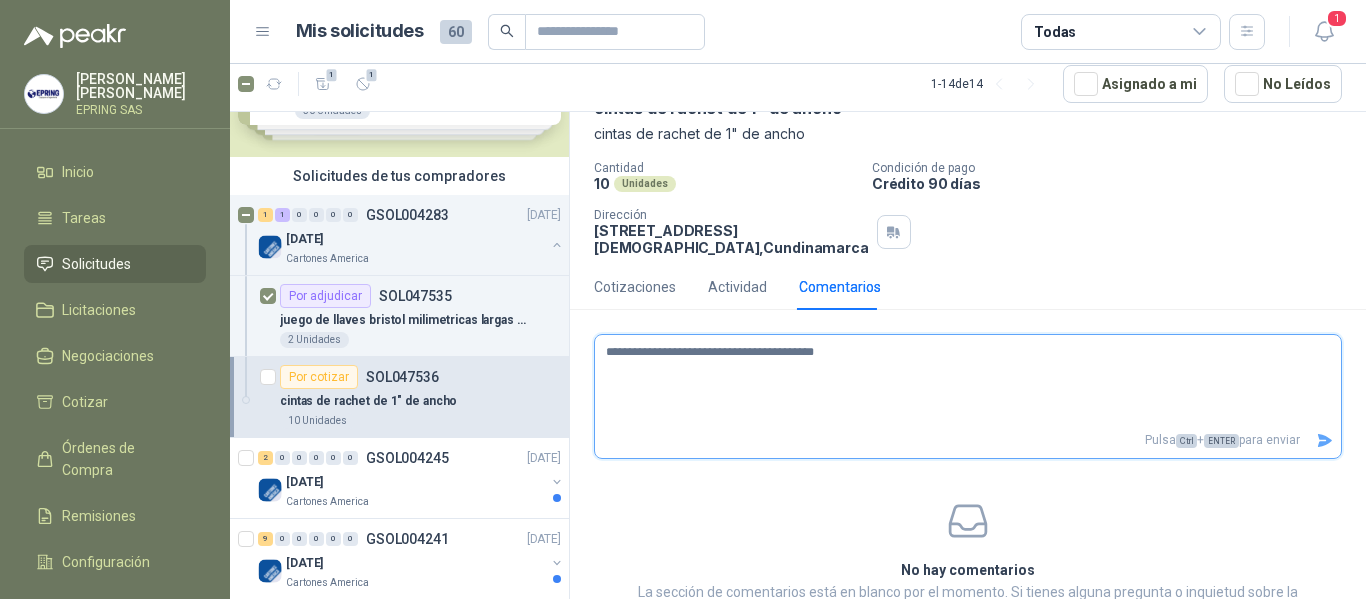 type 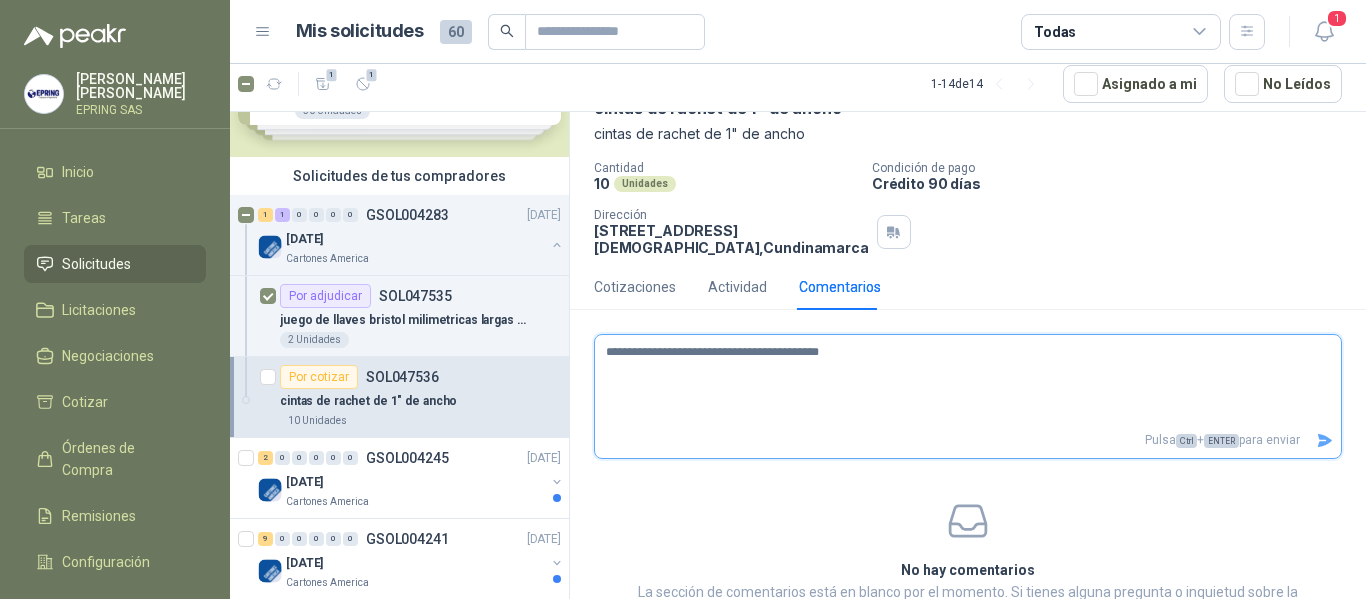 type 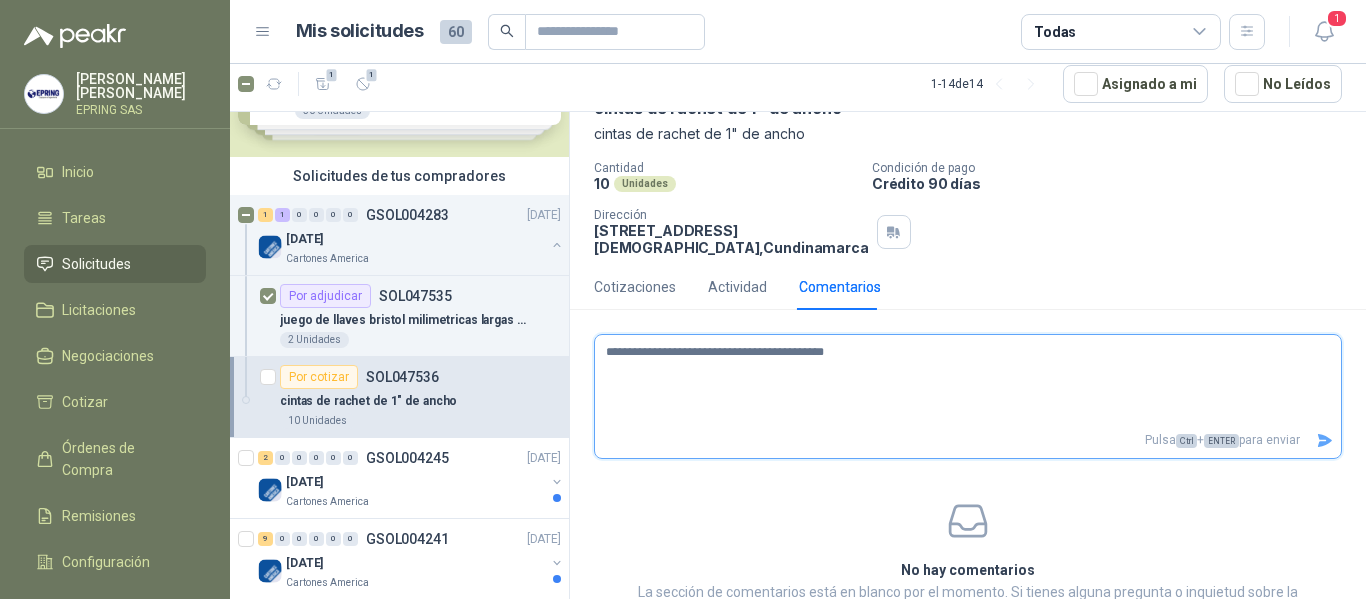 type 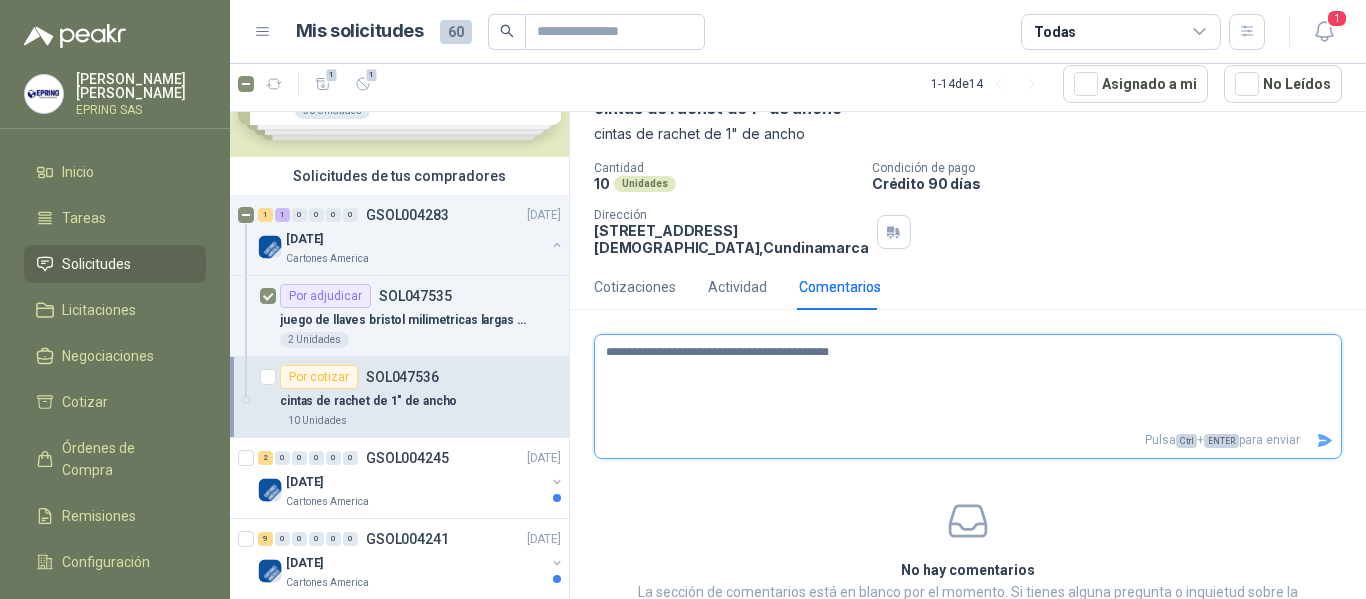 type 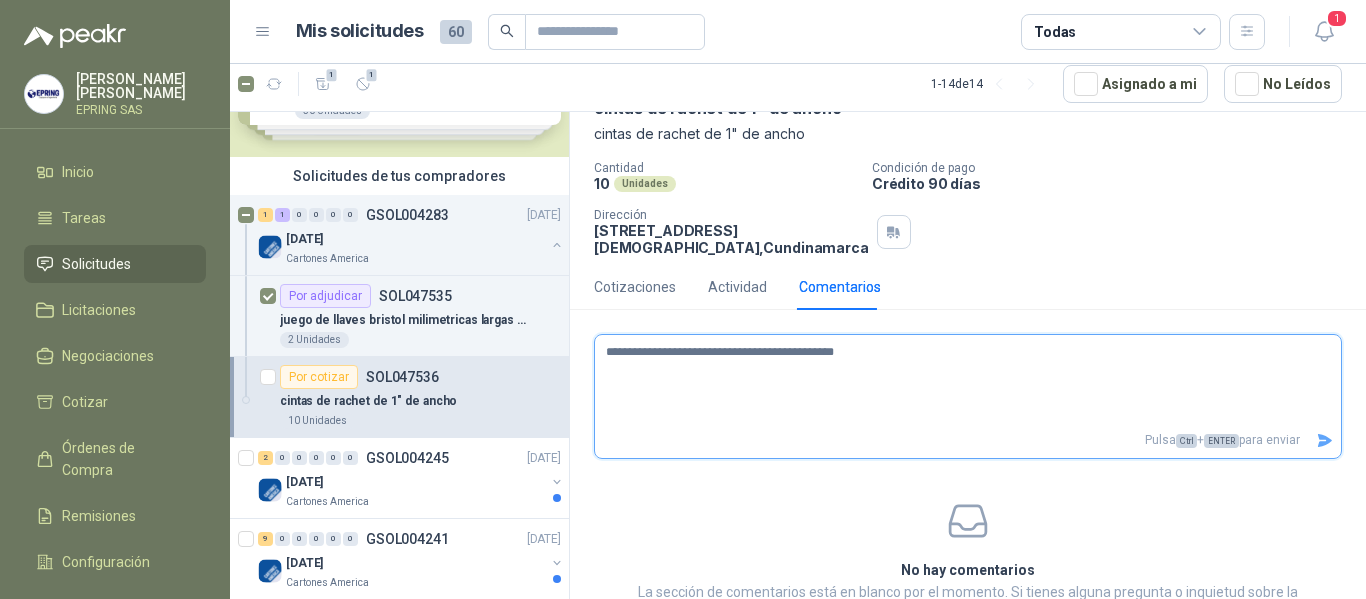 type 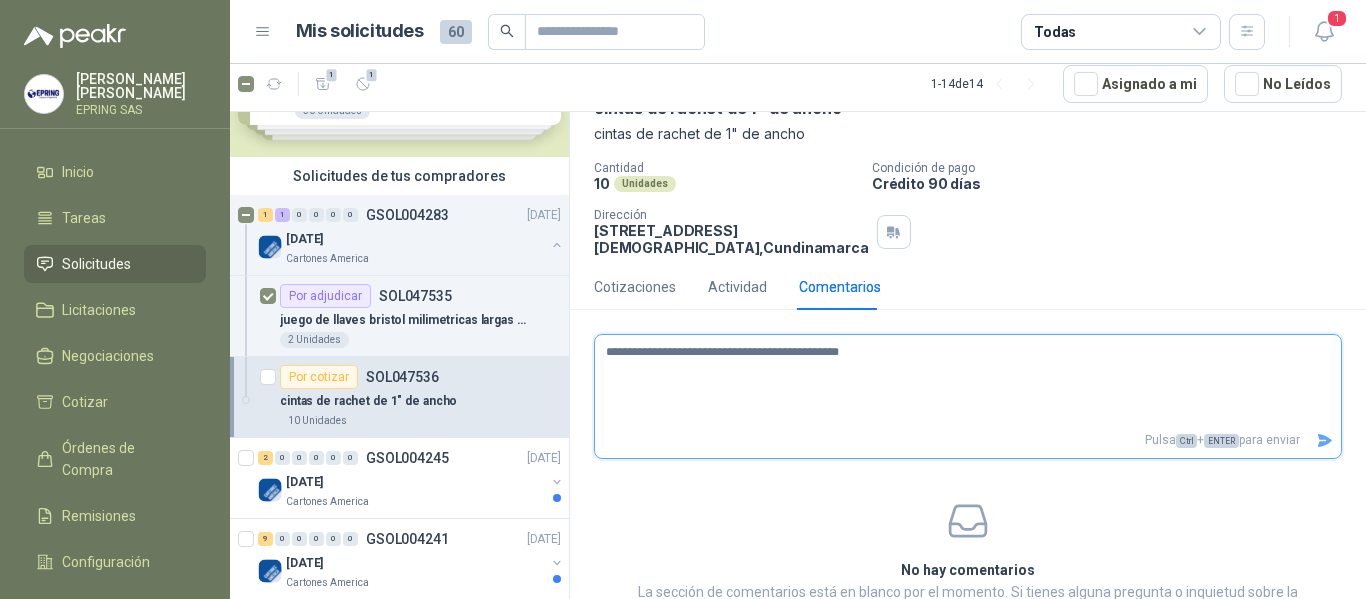 type 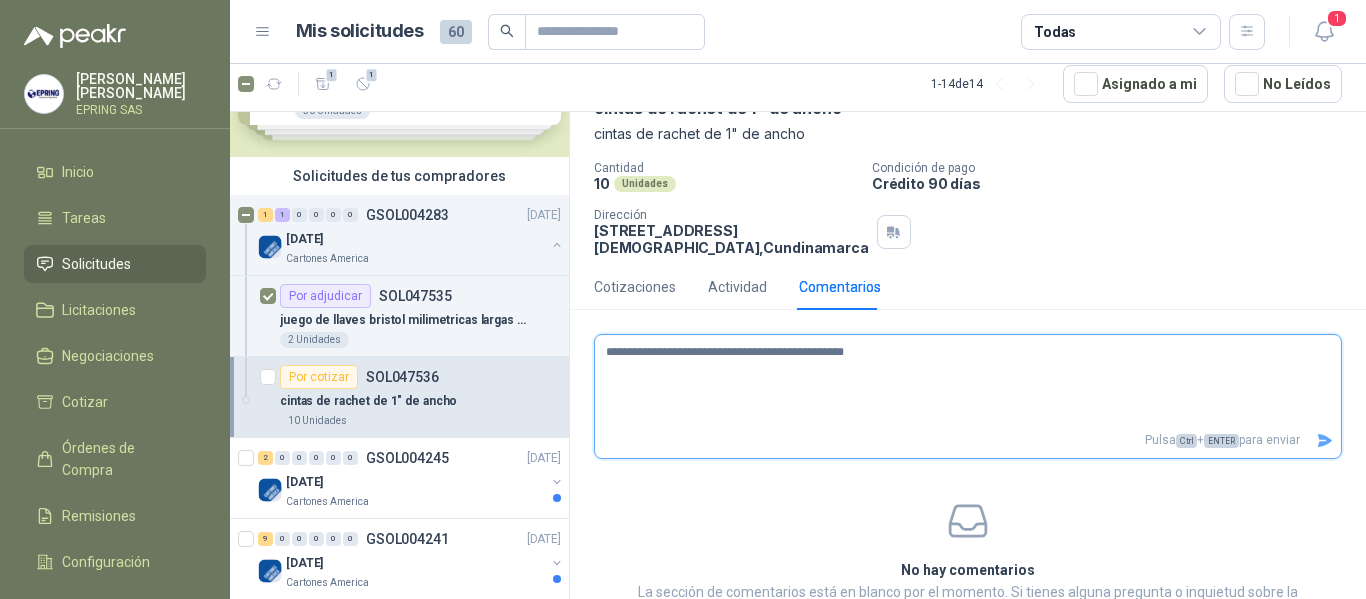 type 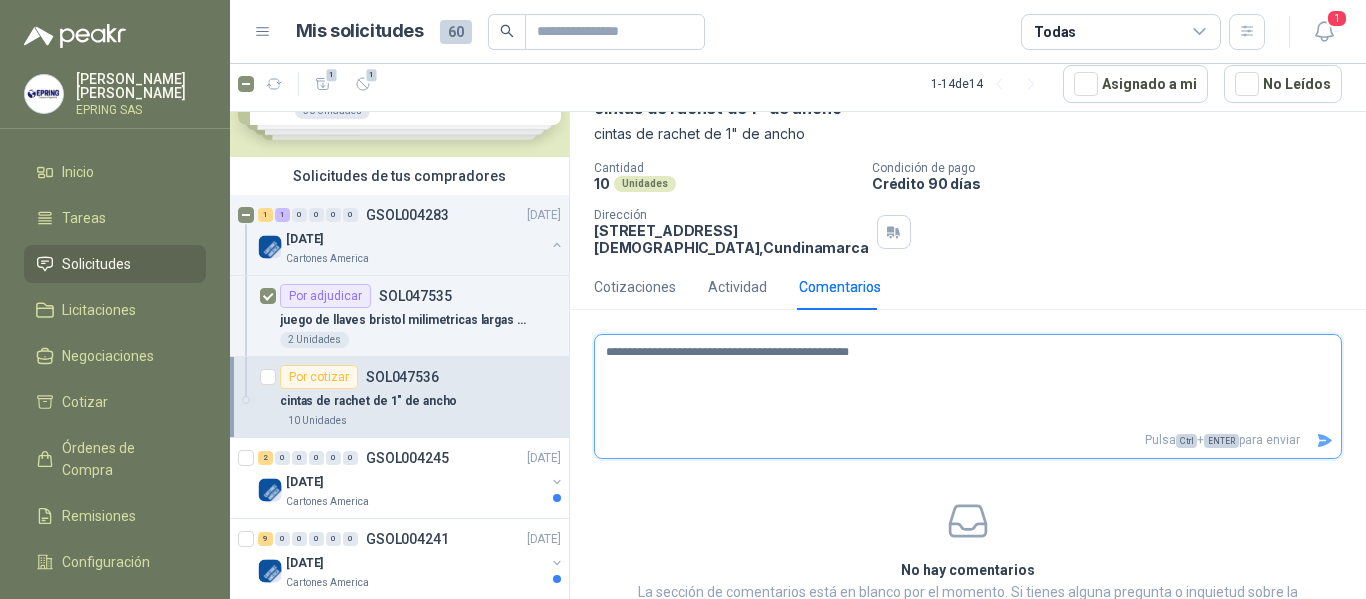 type 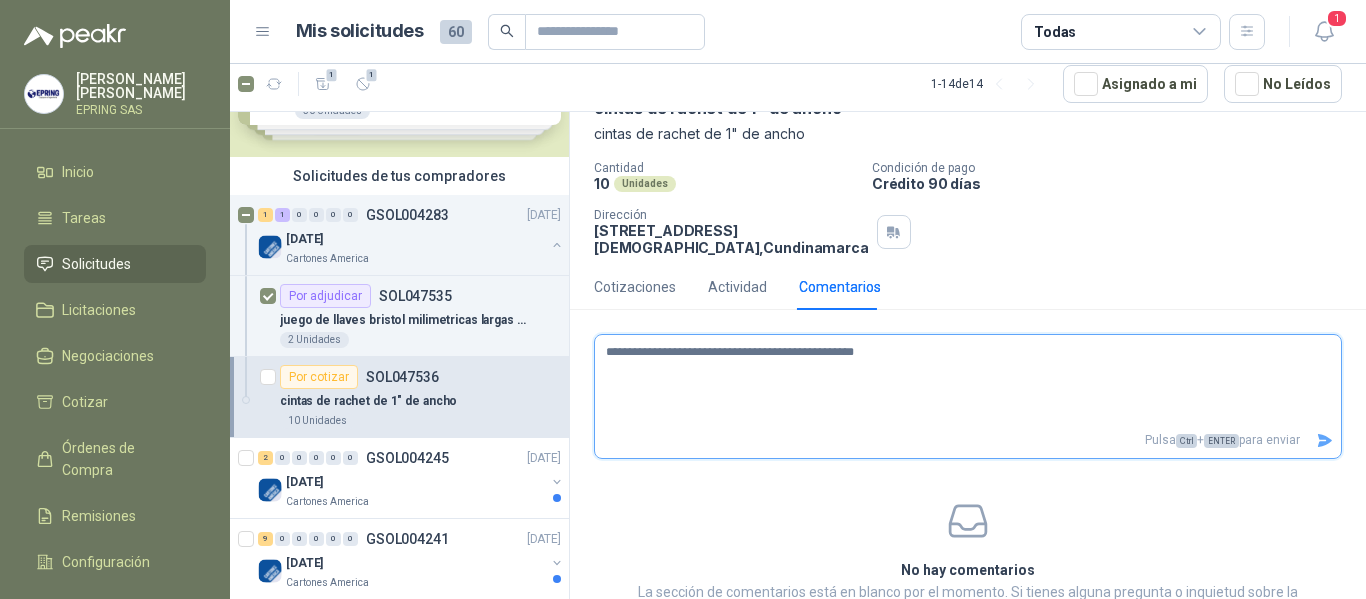 type 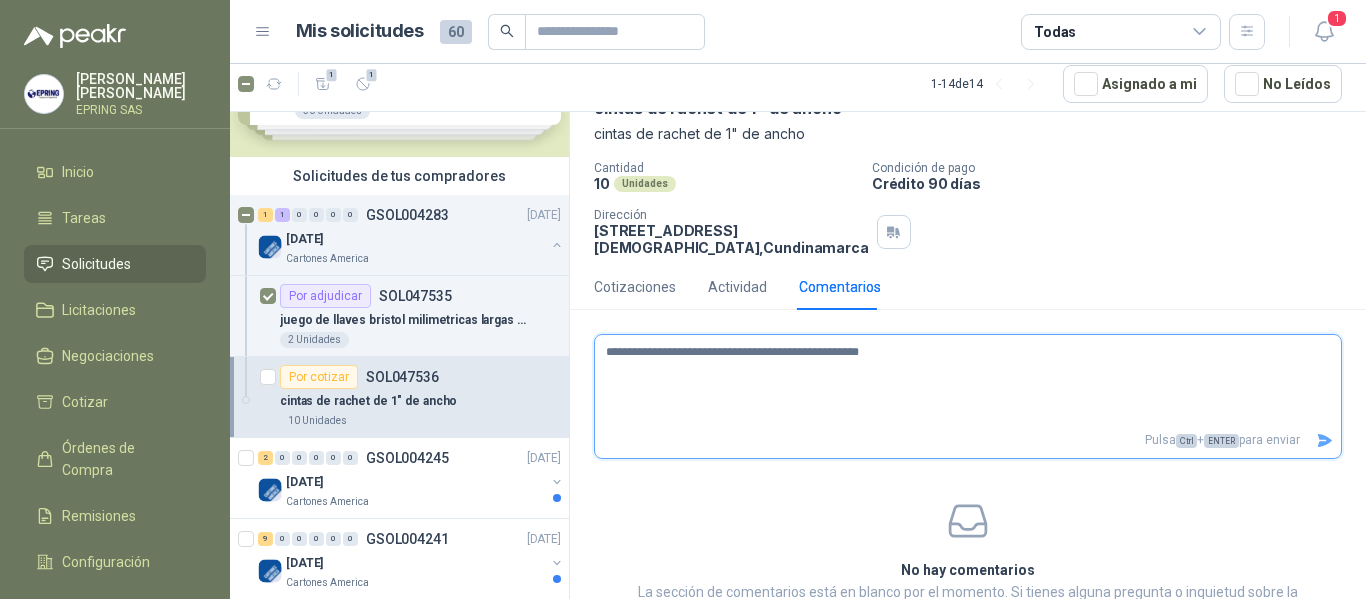 type 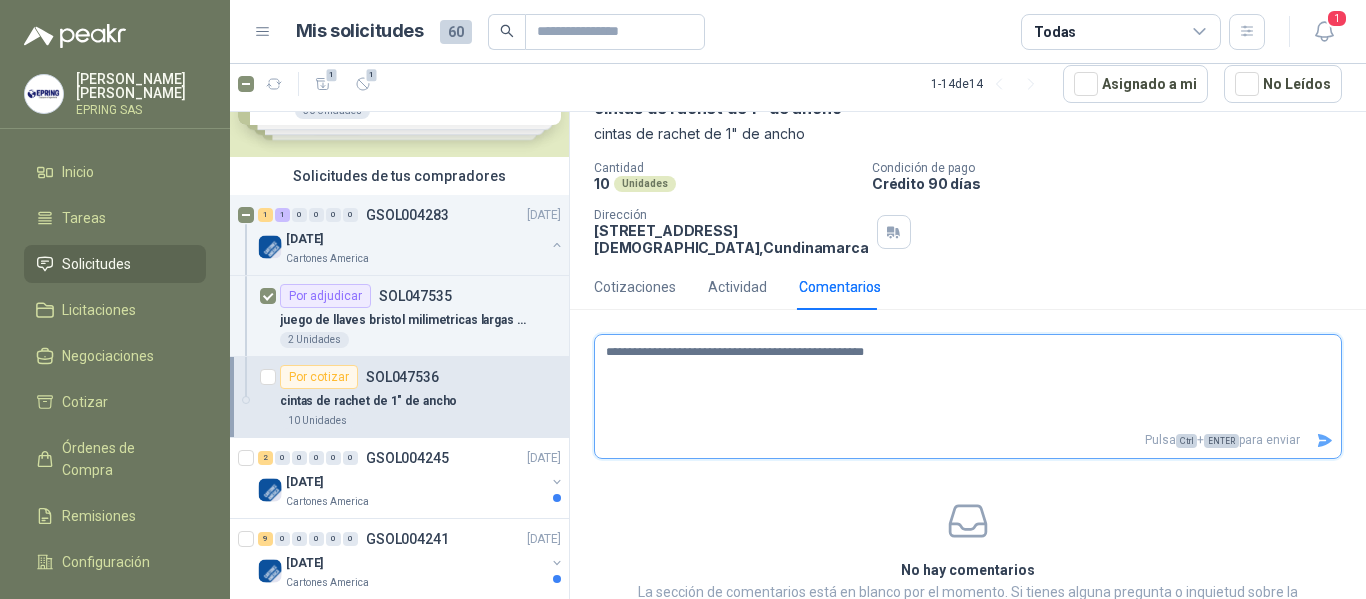 type 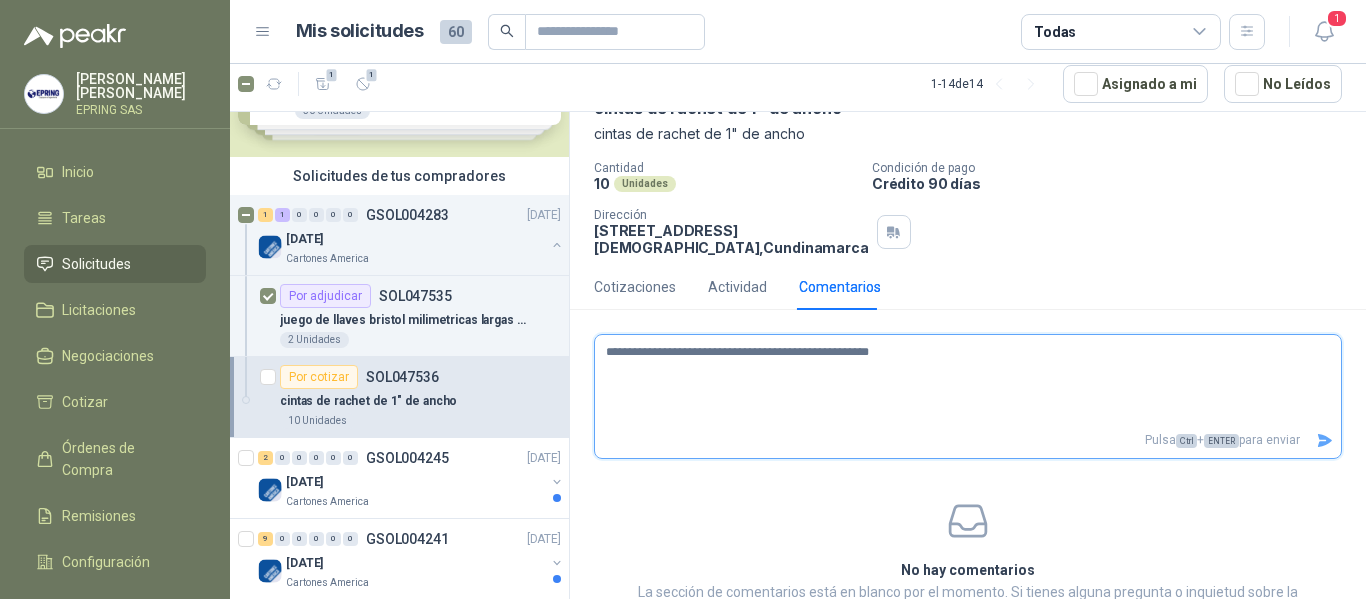 type 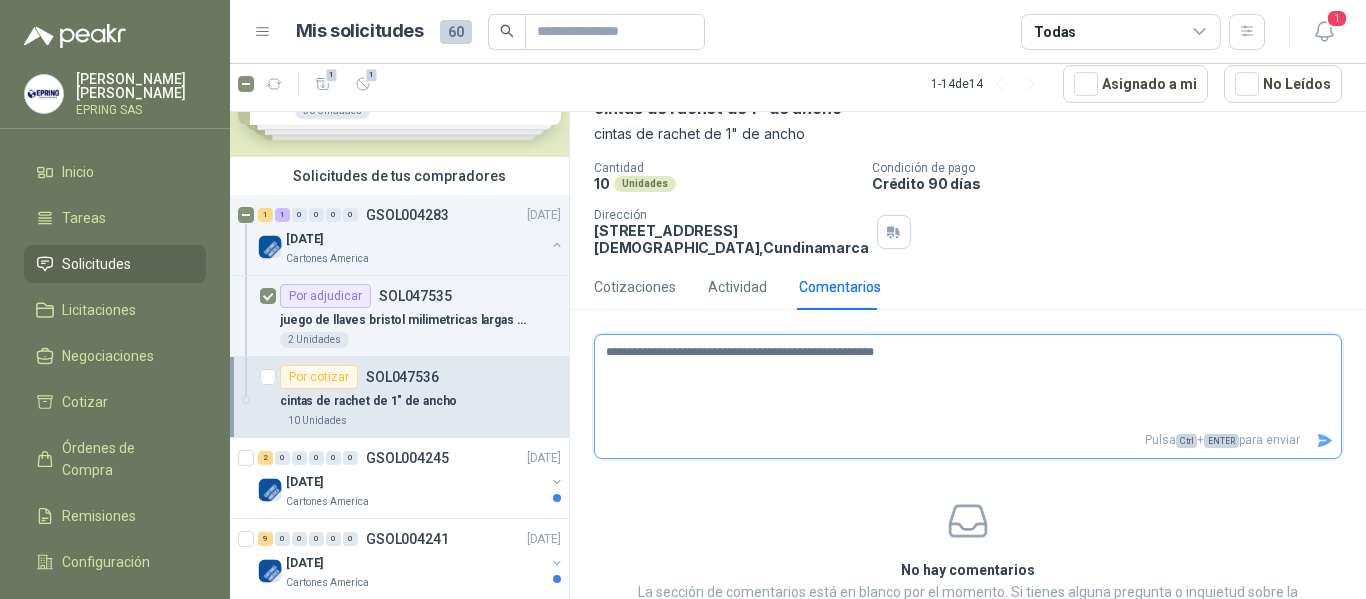 type 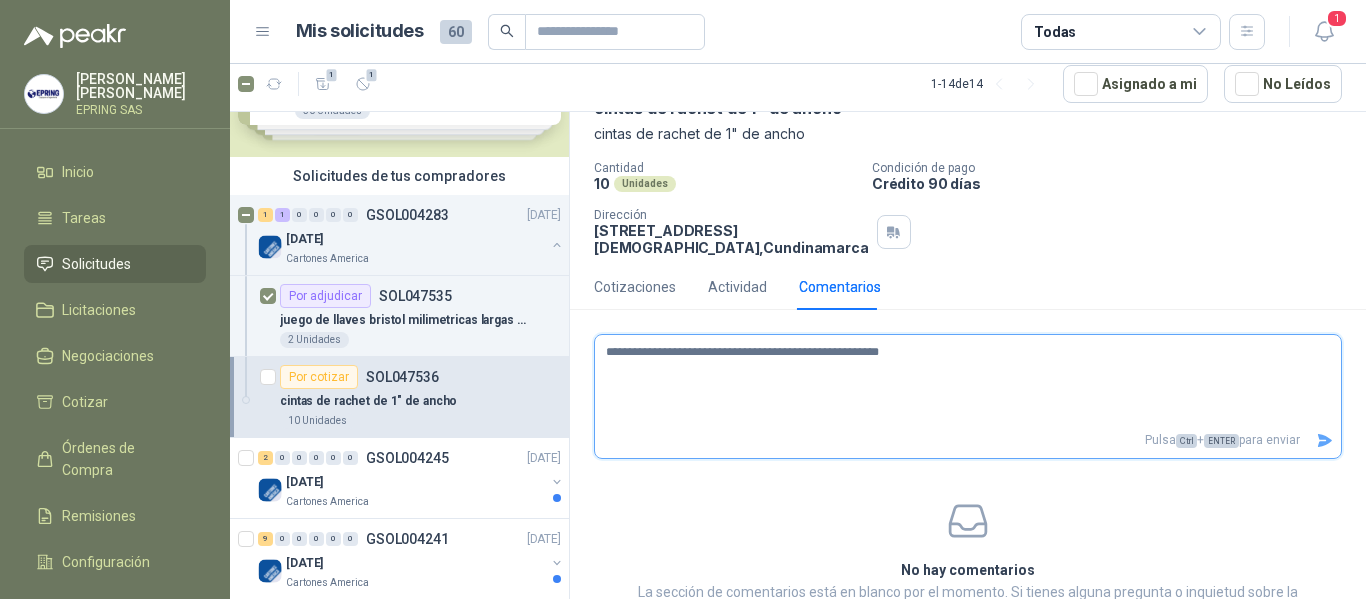 type 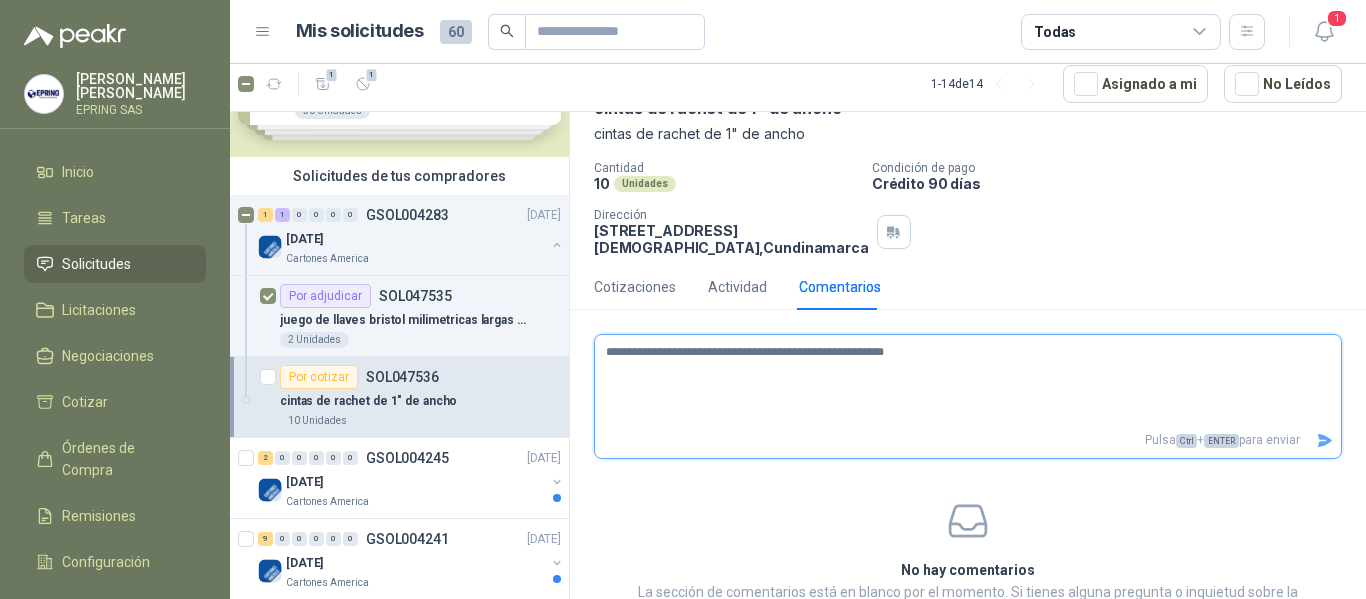 type 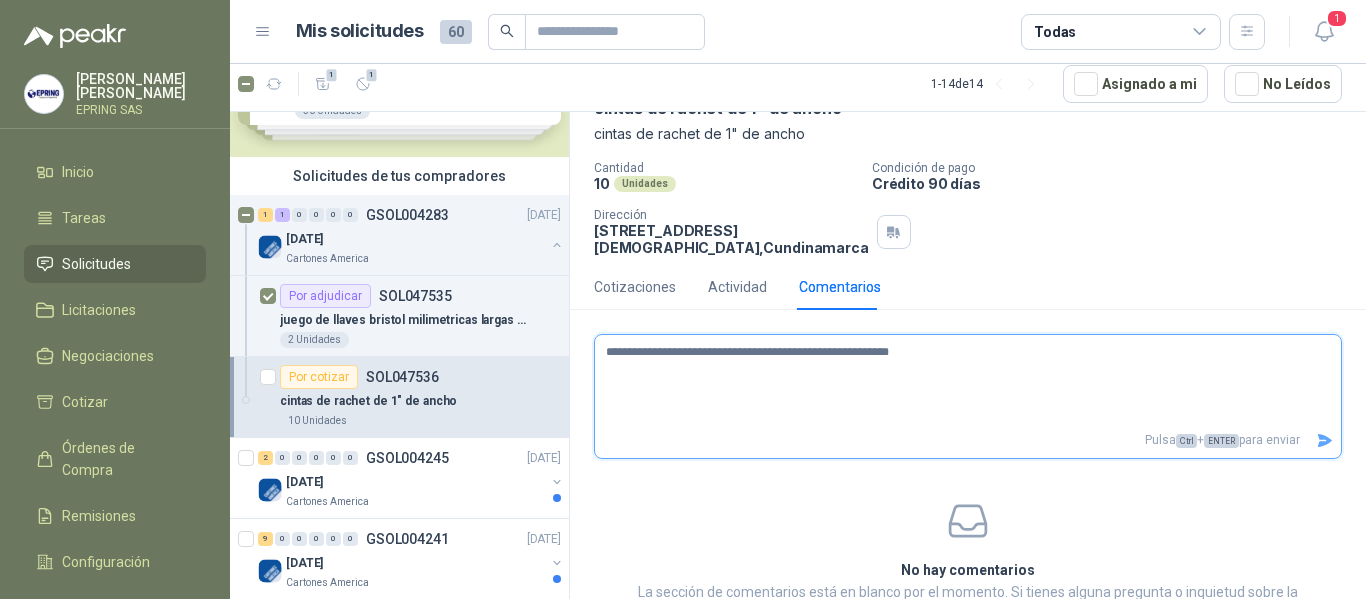 type 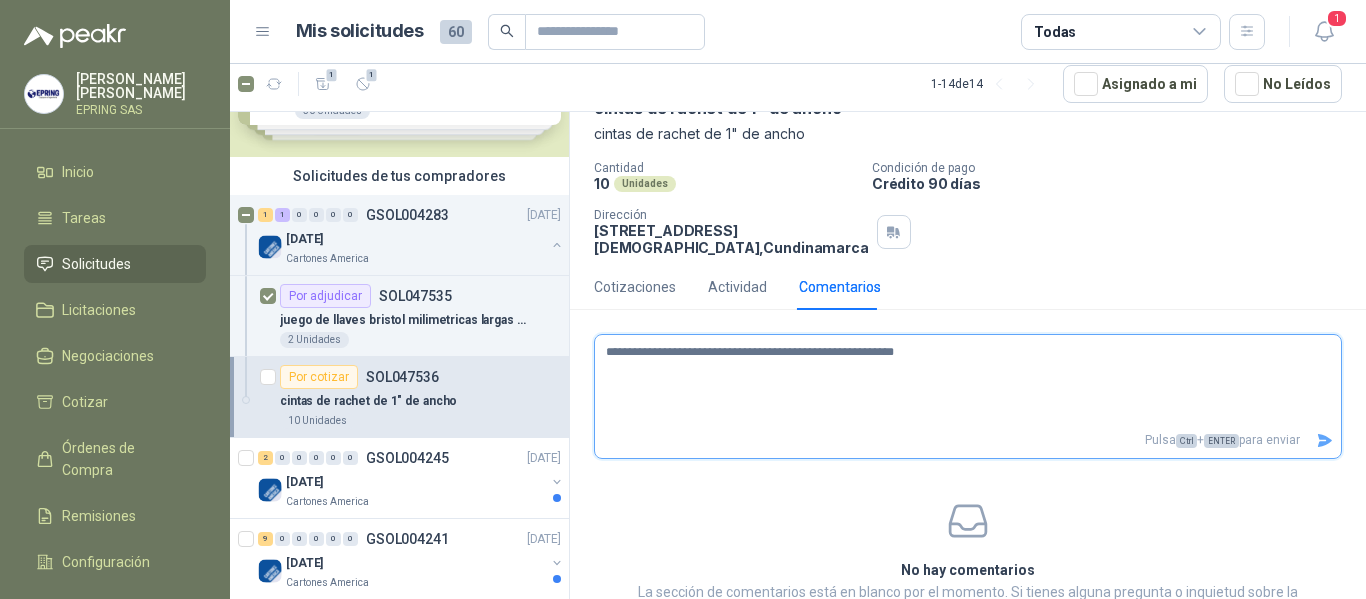 type 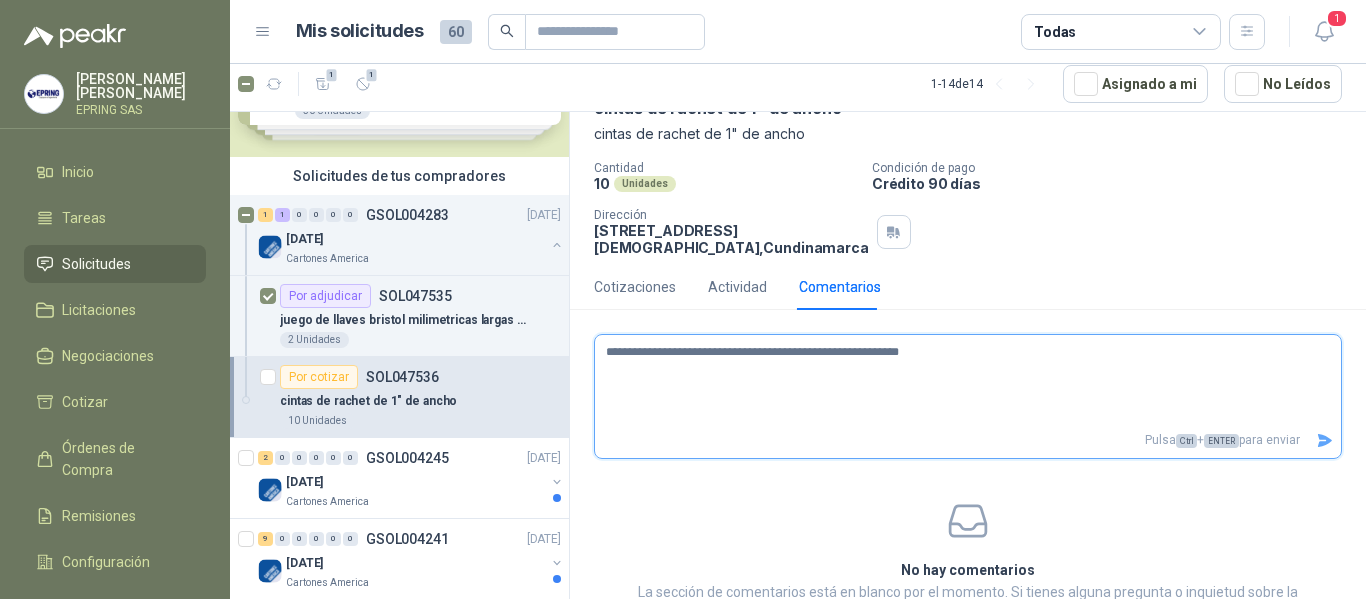 type 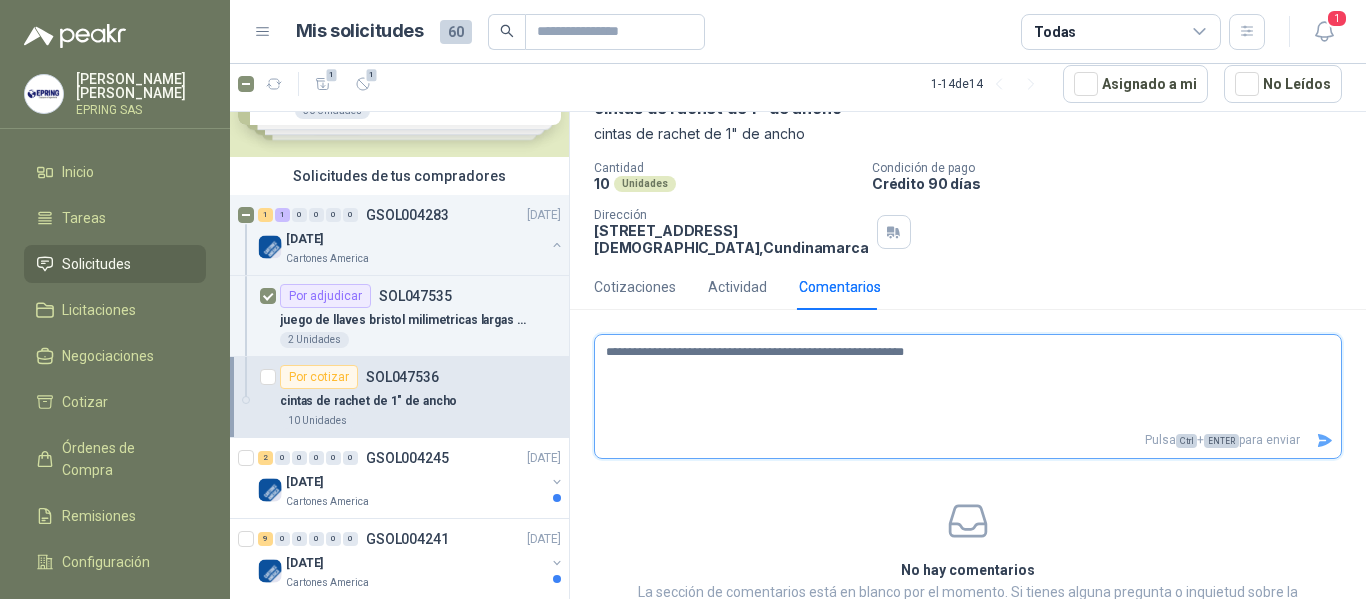 type 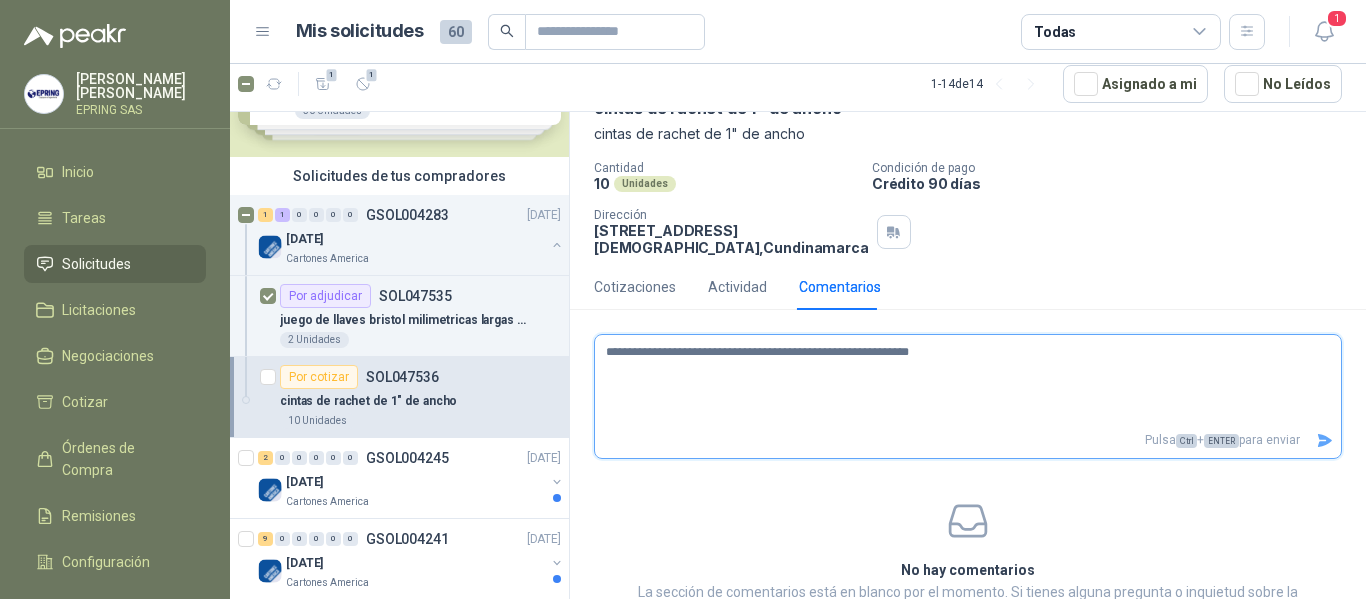 type 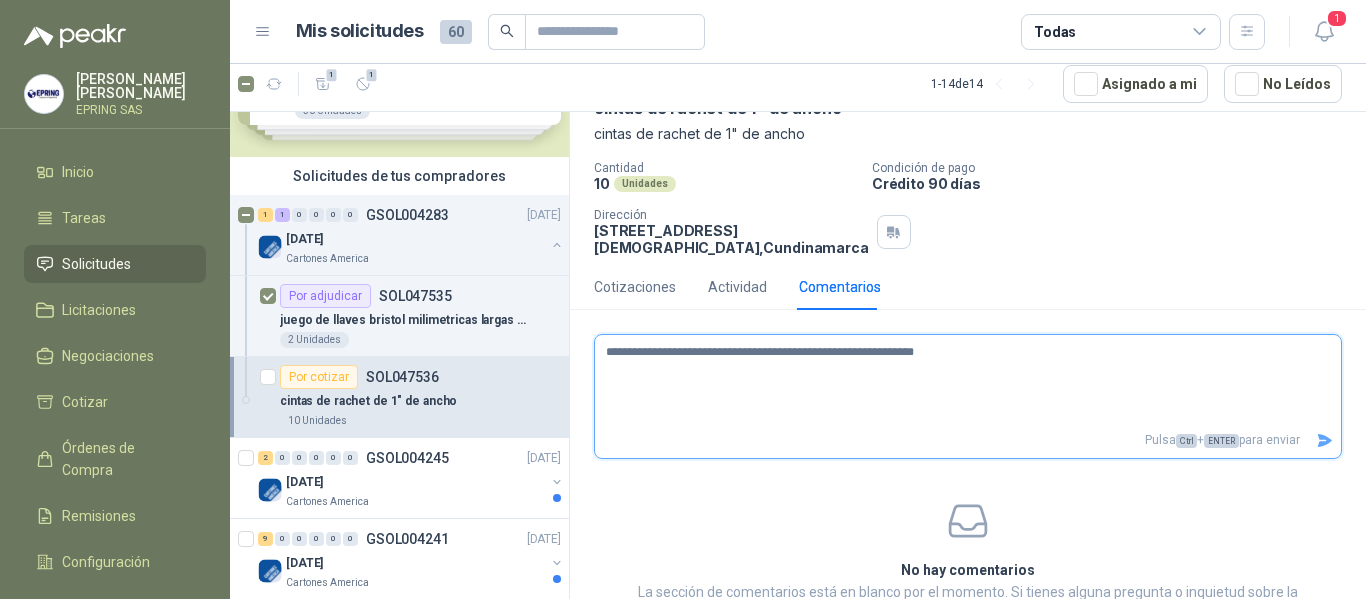 type 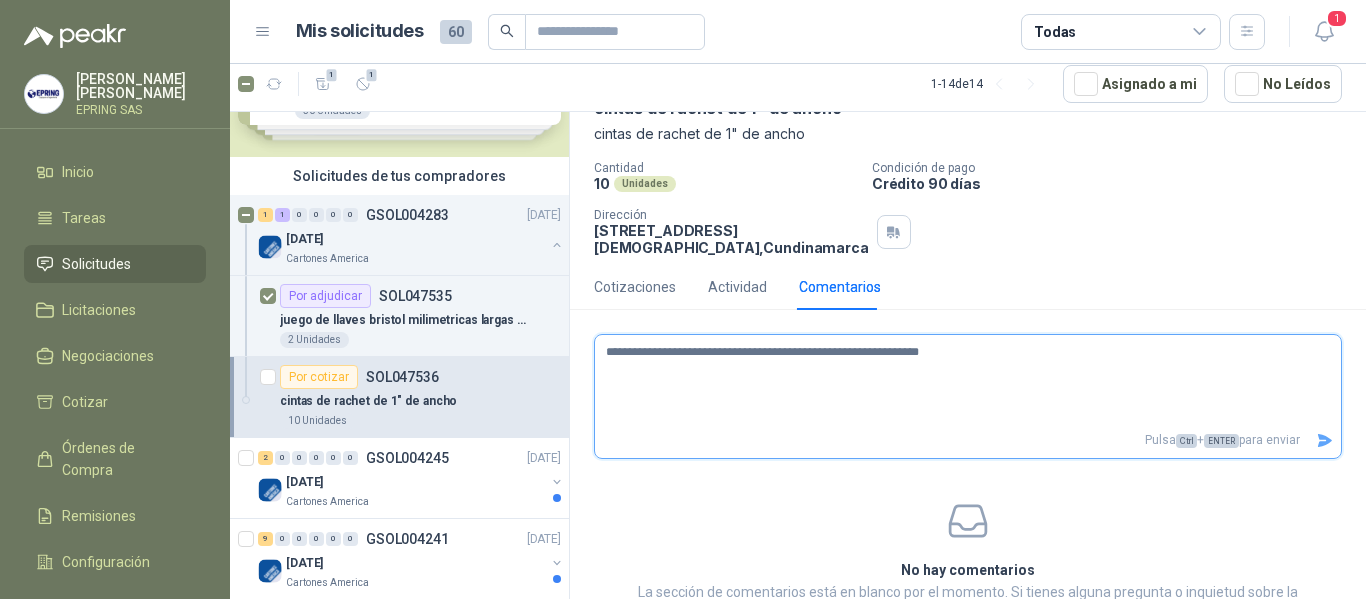 type 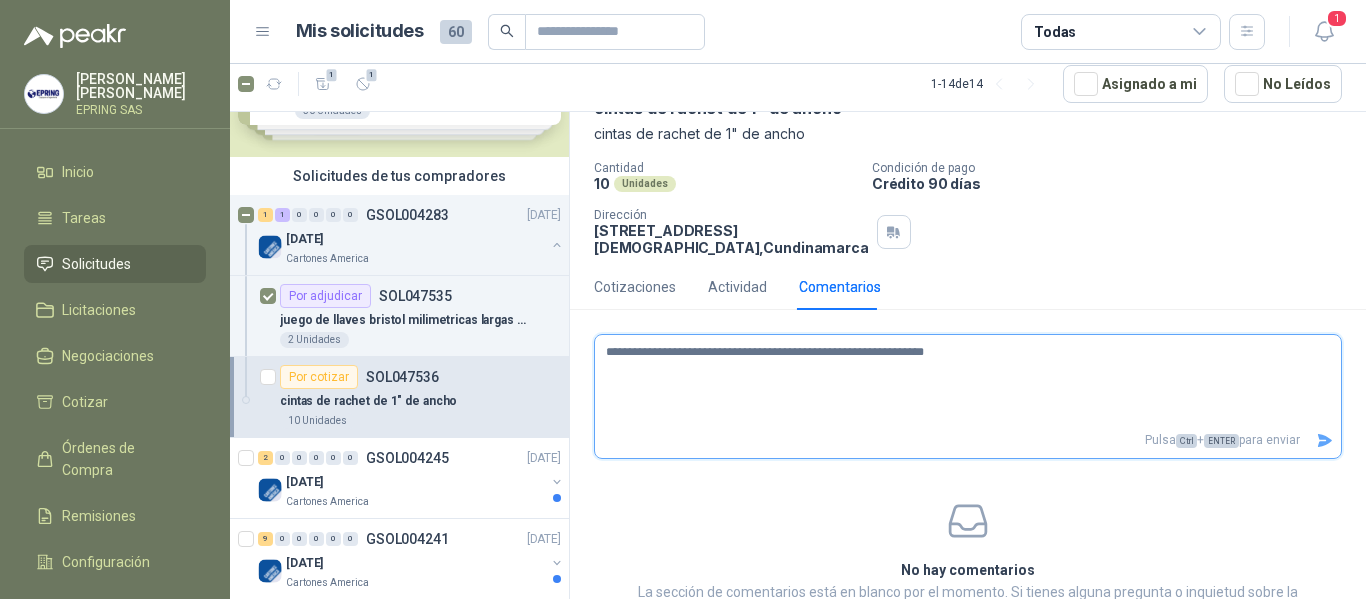 type 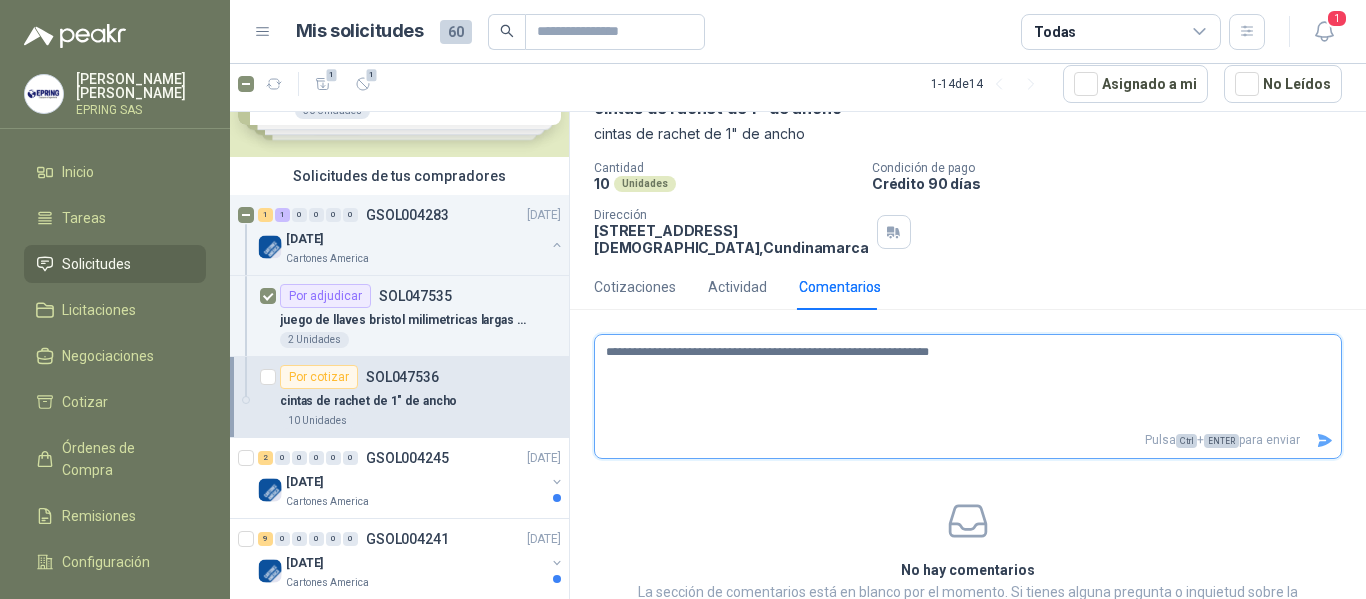 type 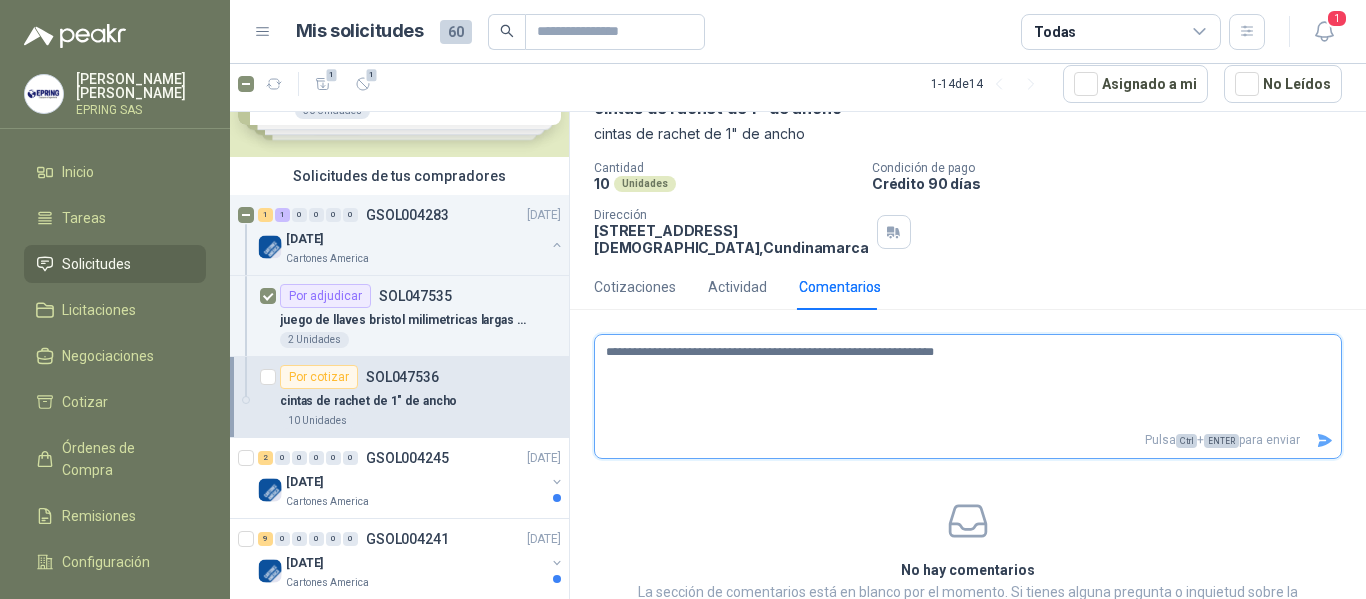 type 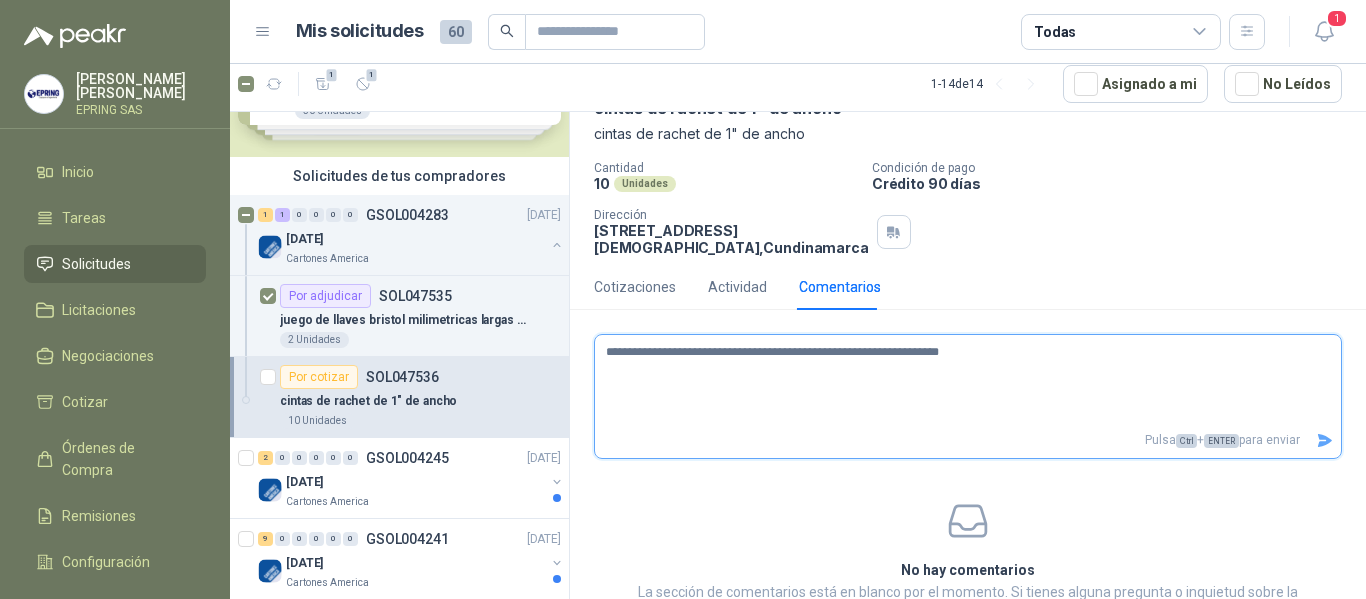 type 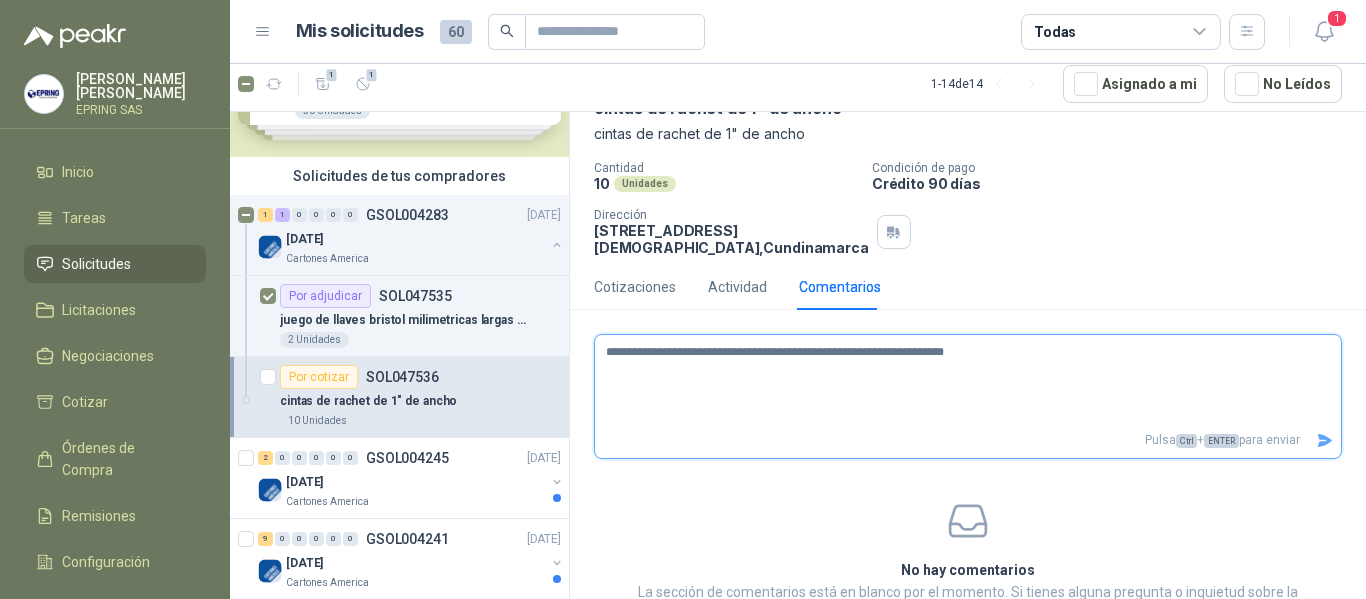type 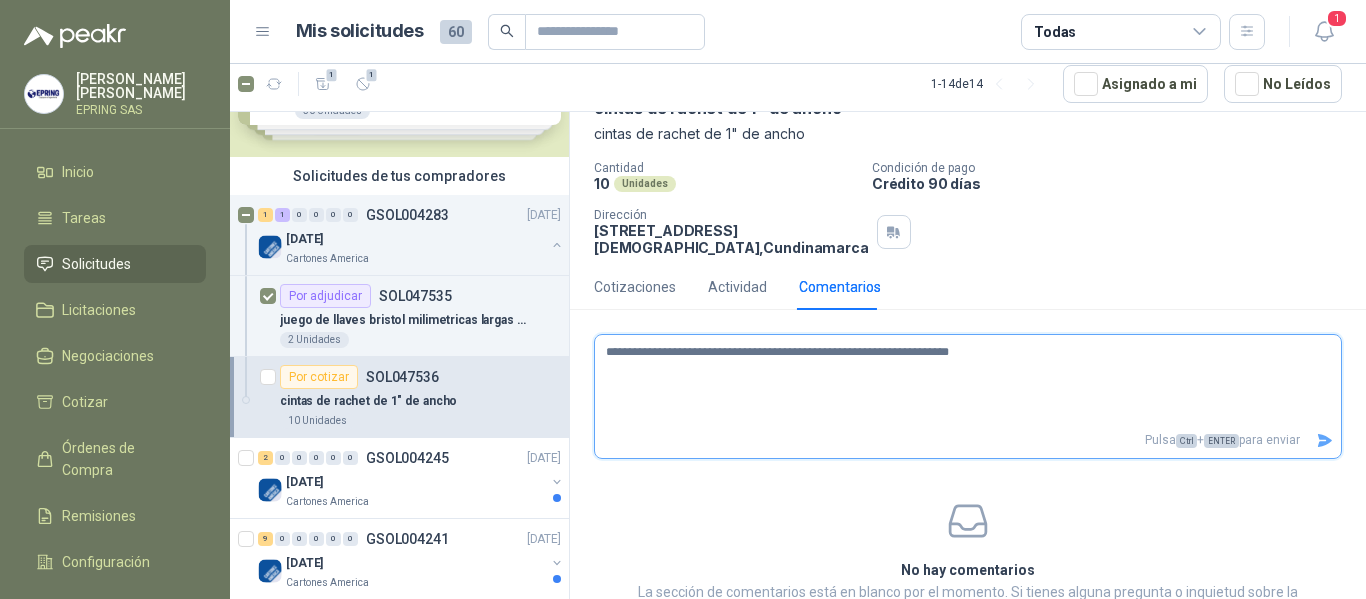 type 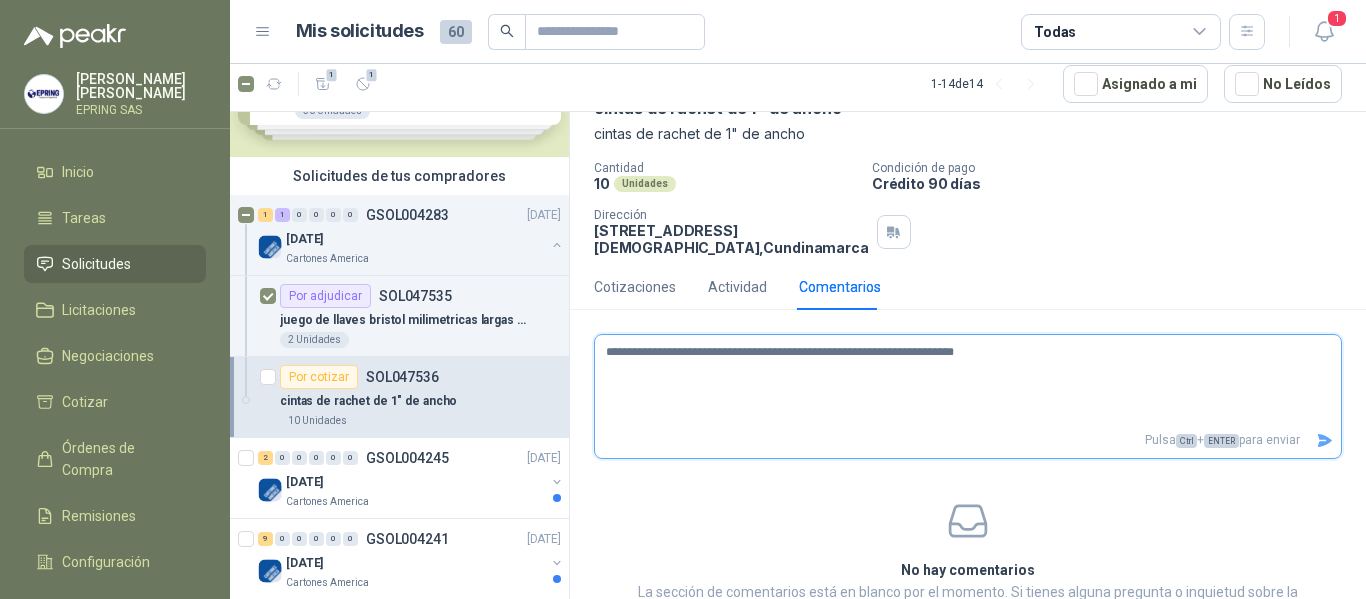 type 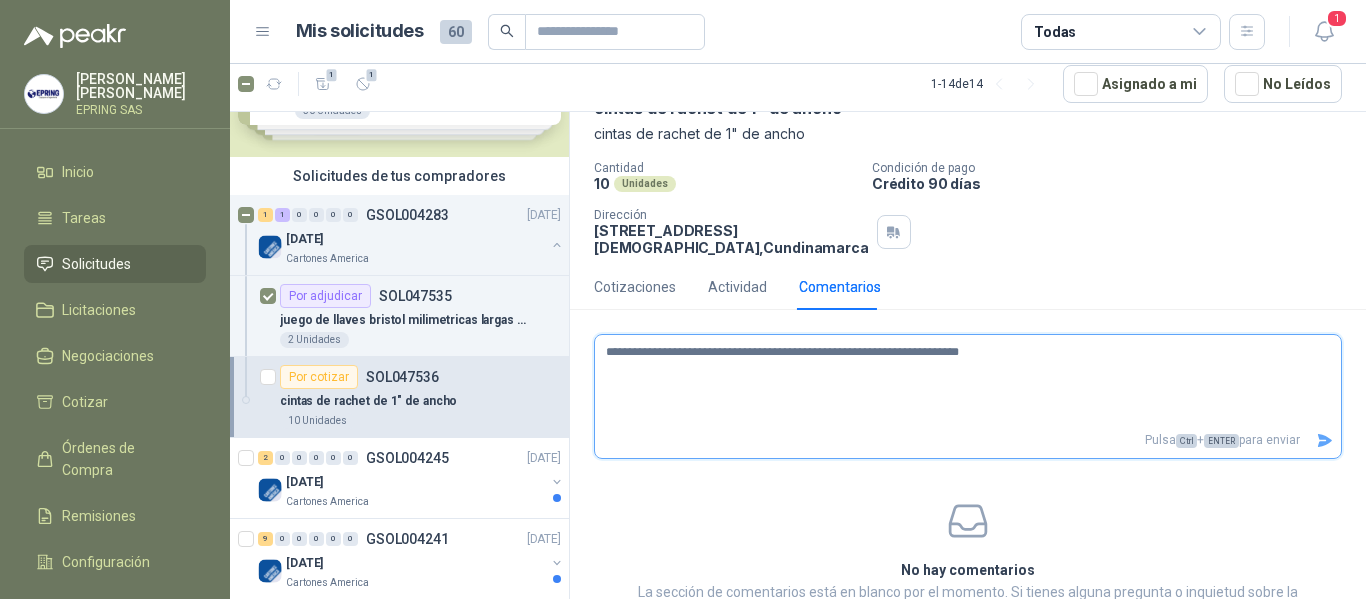 type 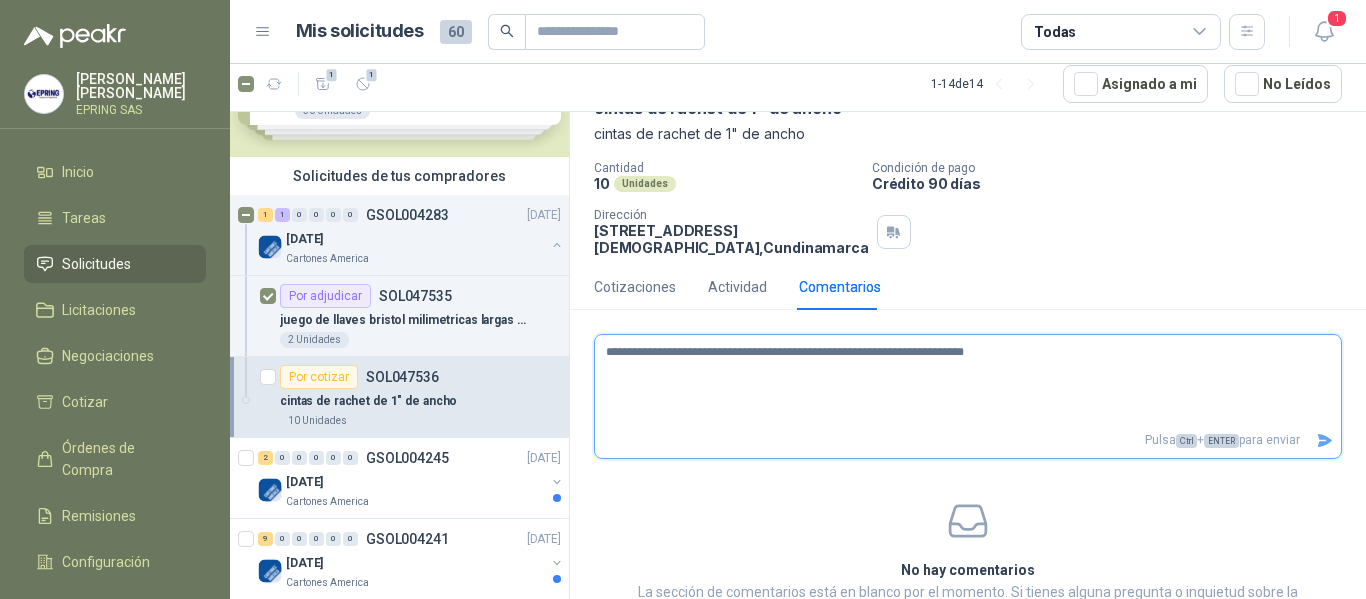 type 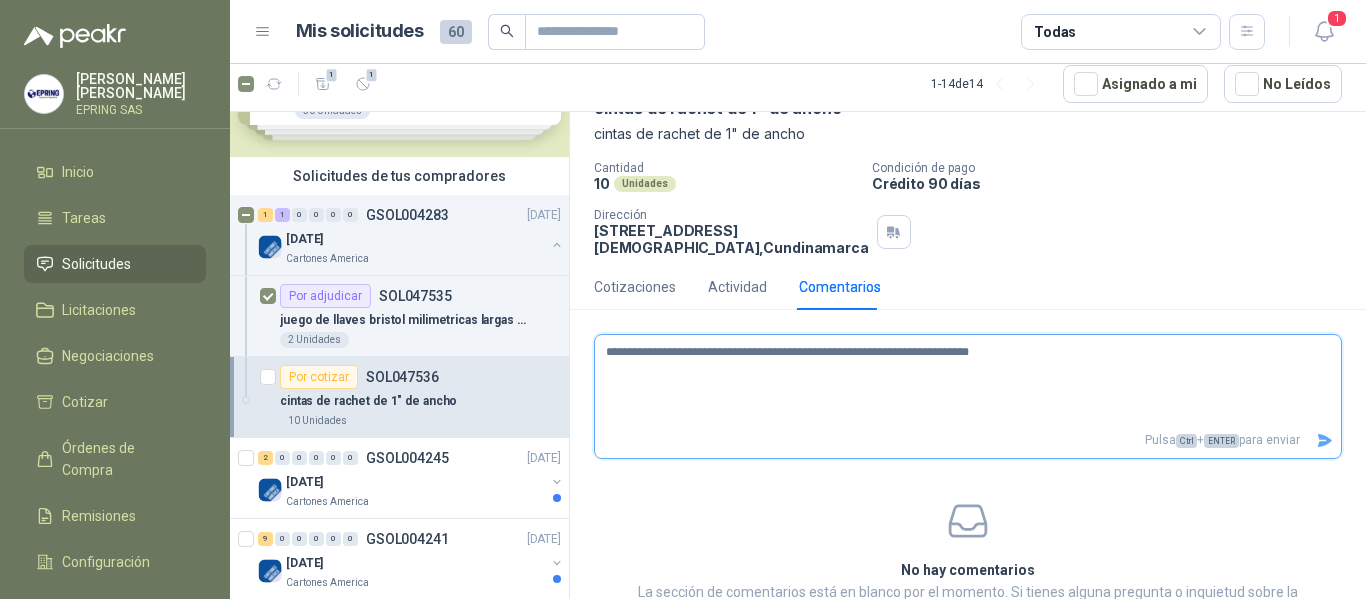 type 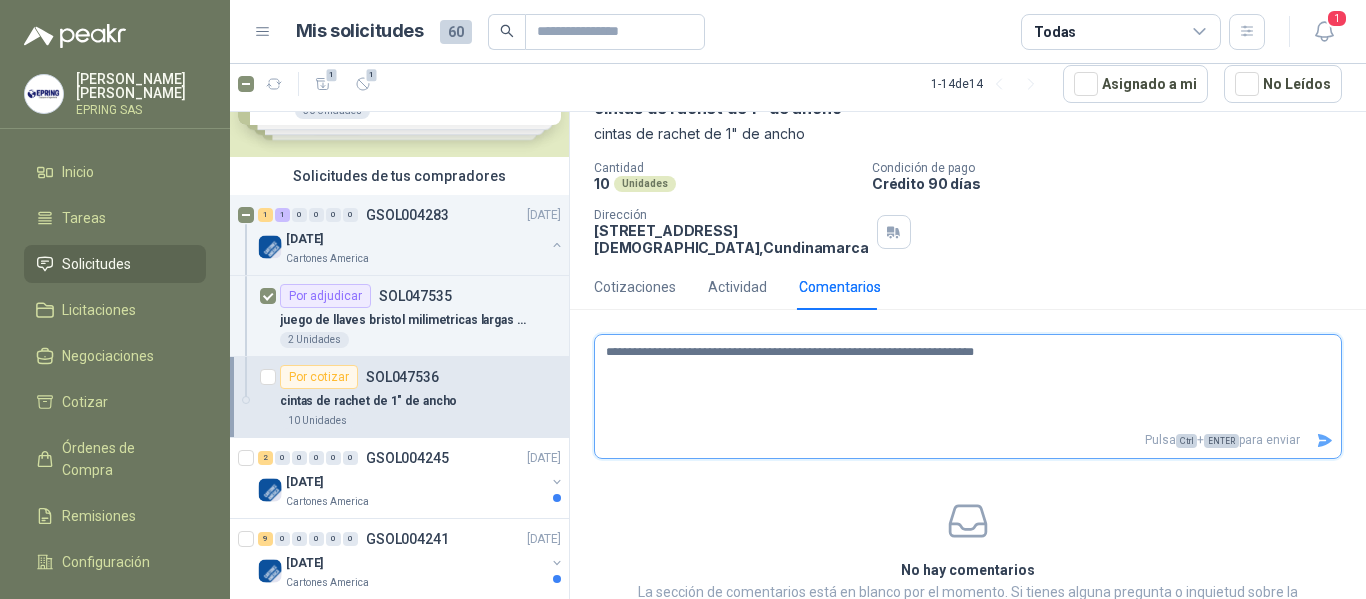 type 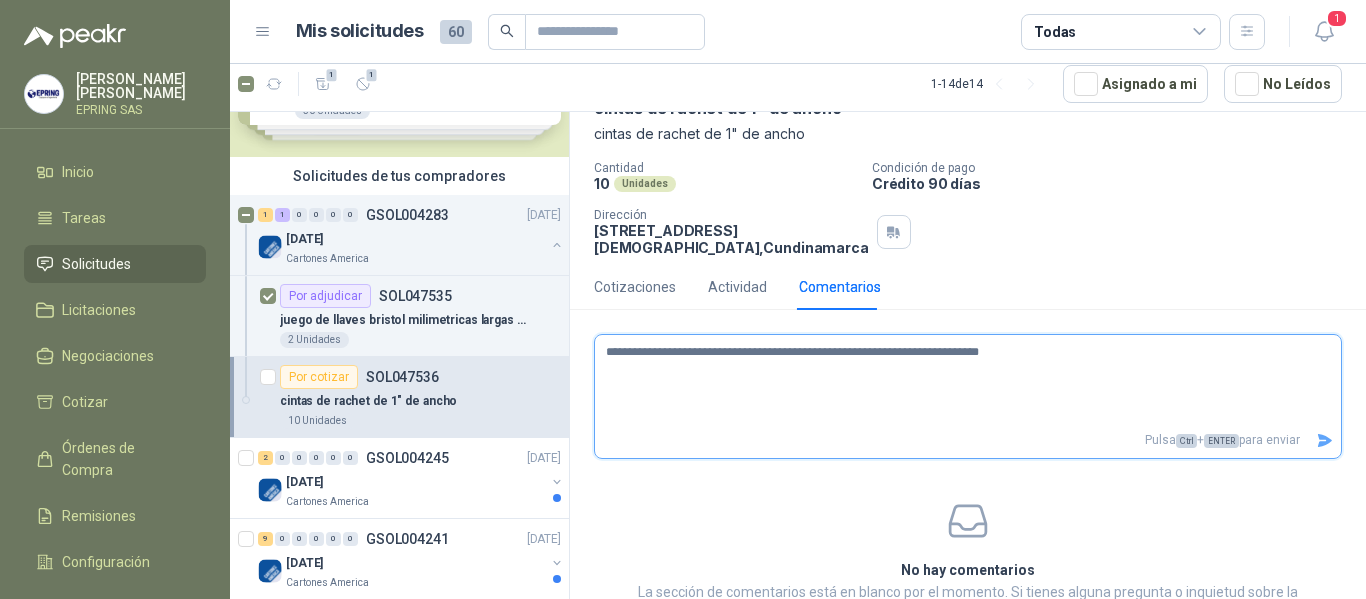 type 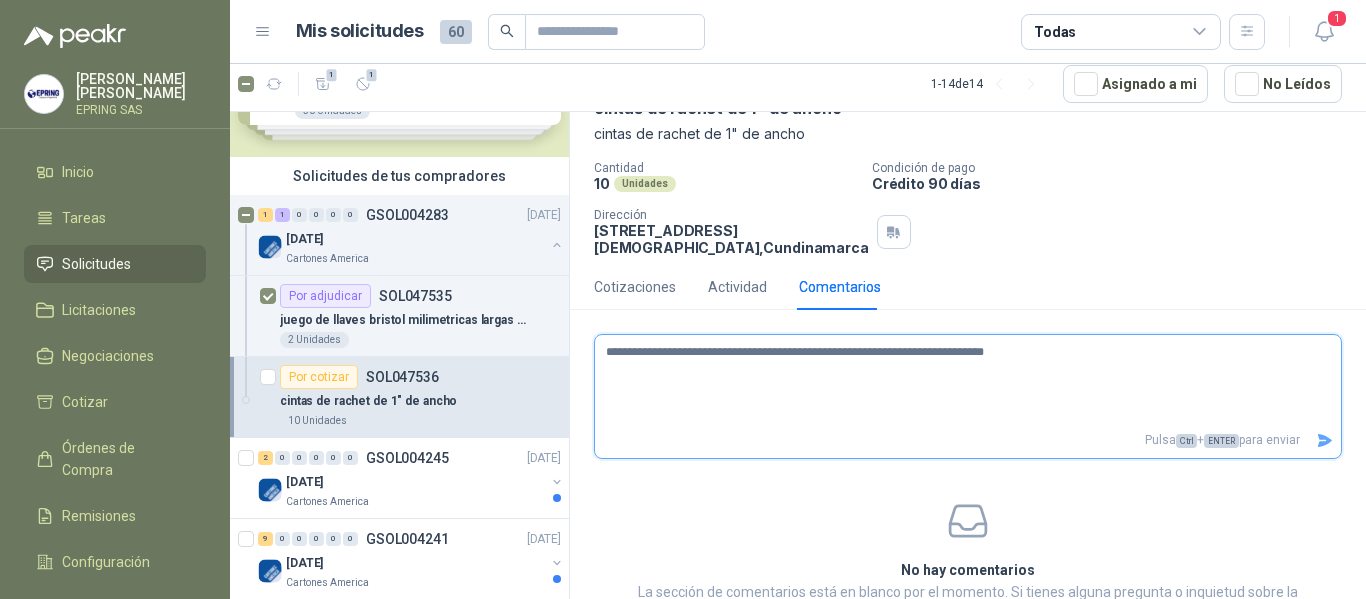 type 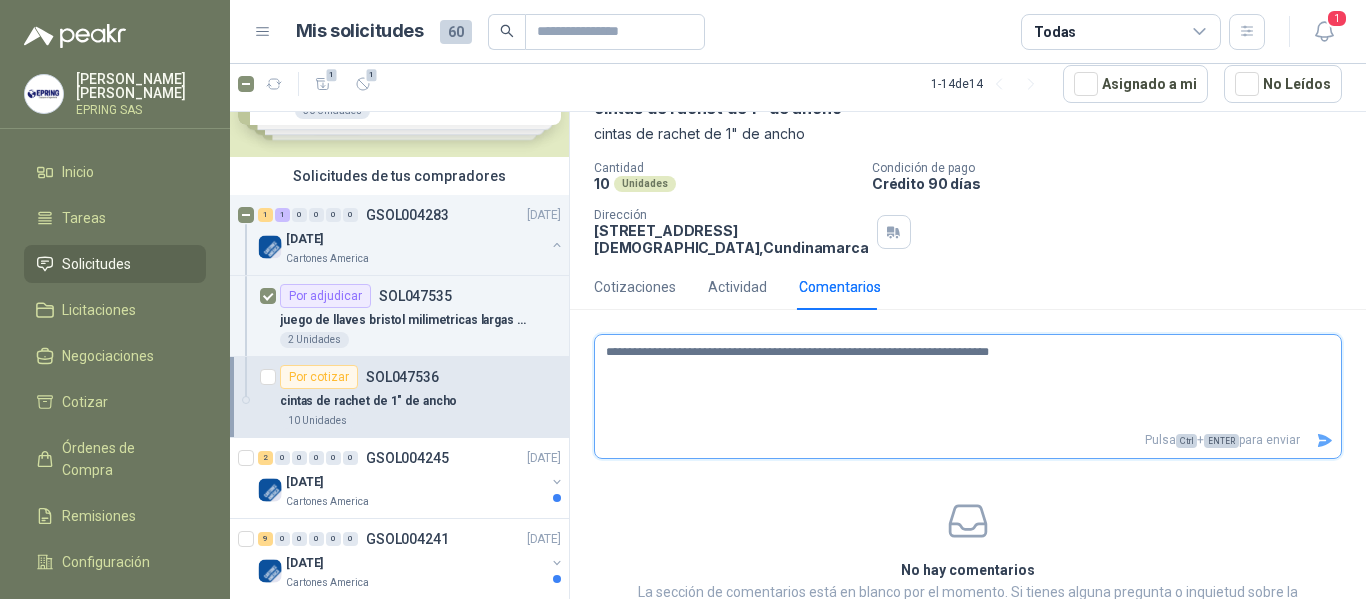 type 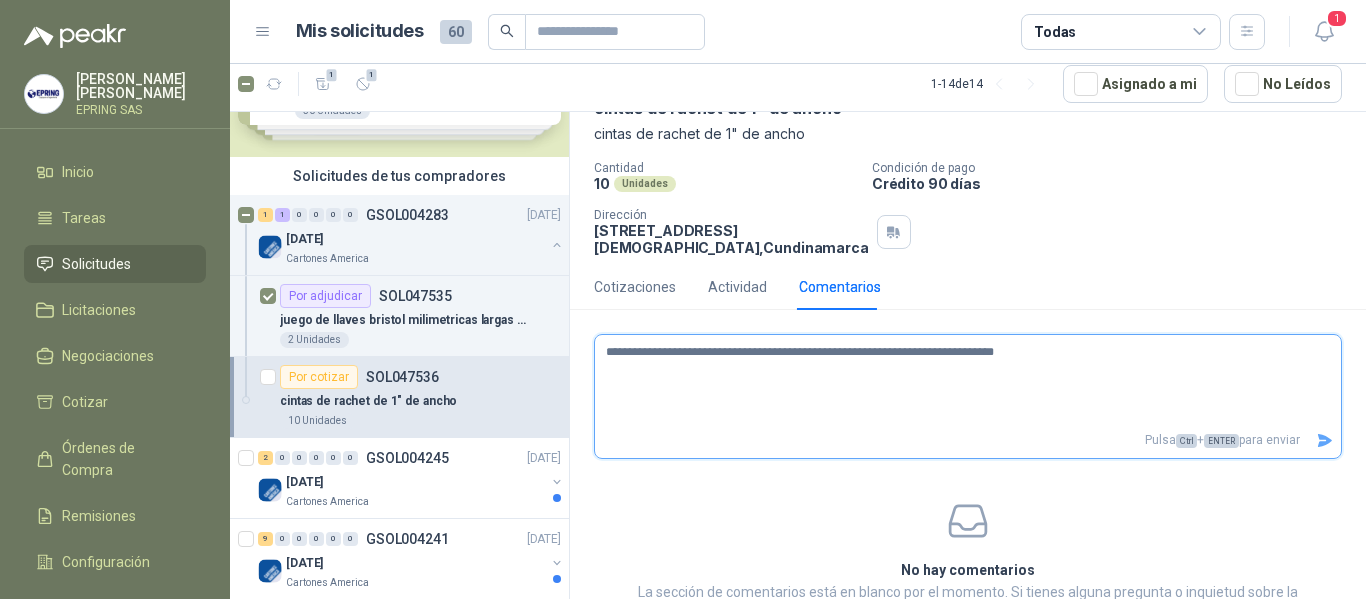 type 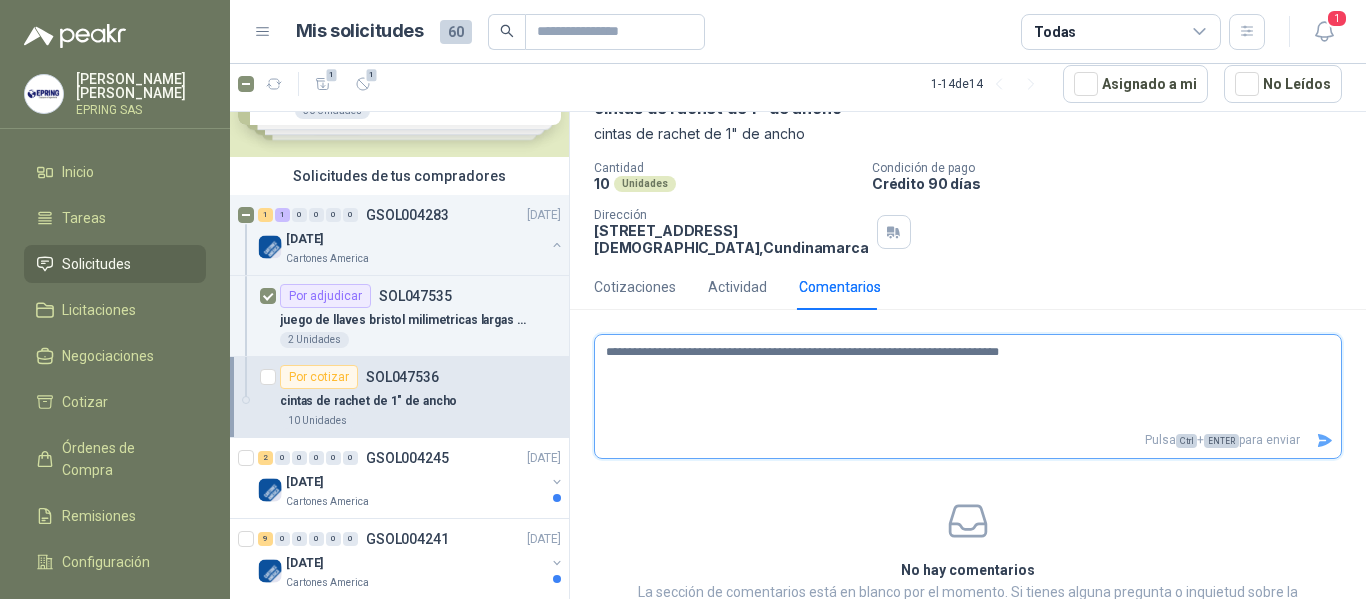 type 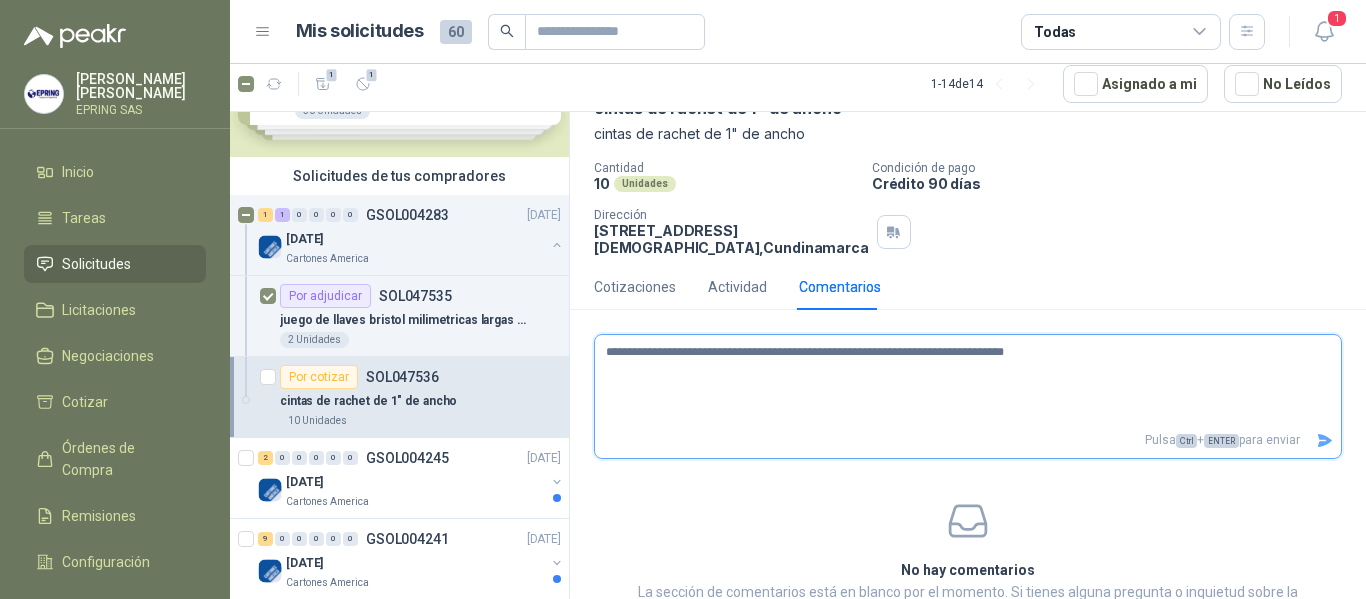 type 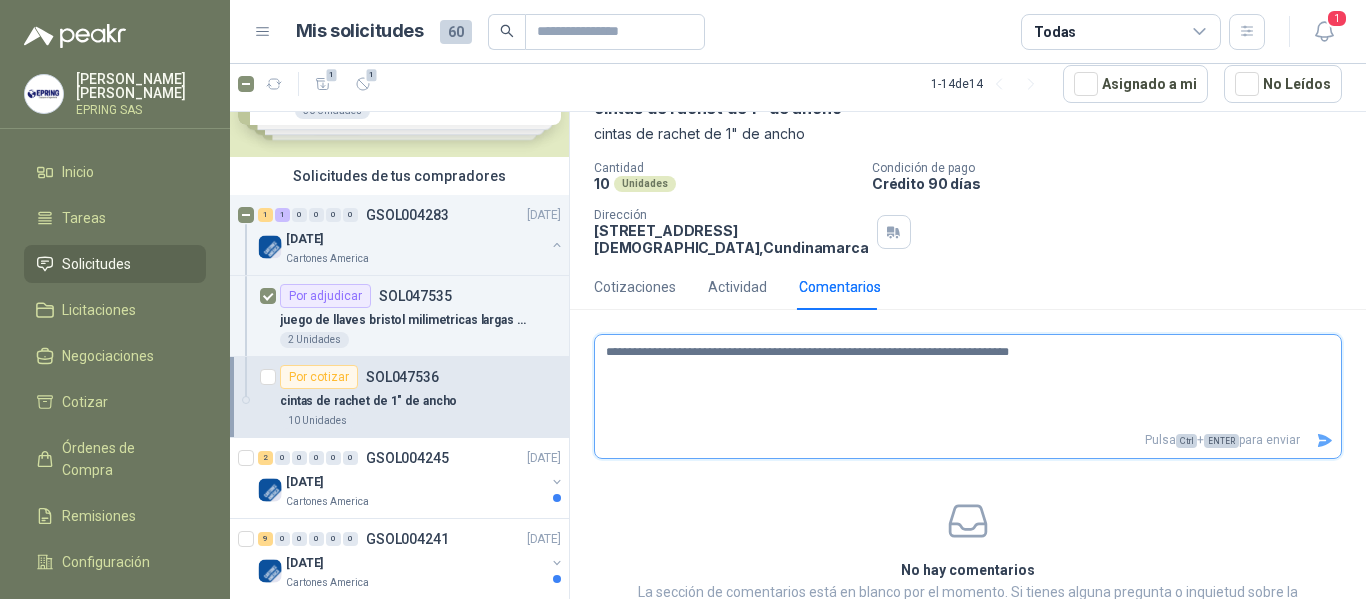 type 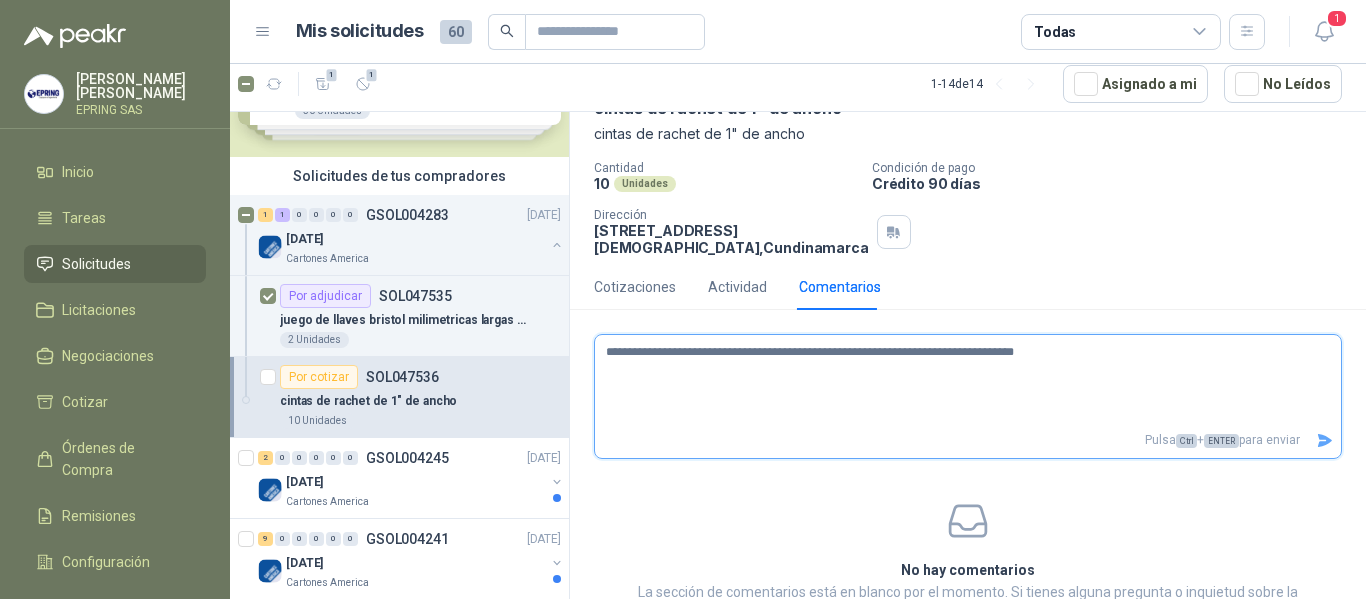 type 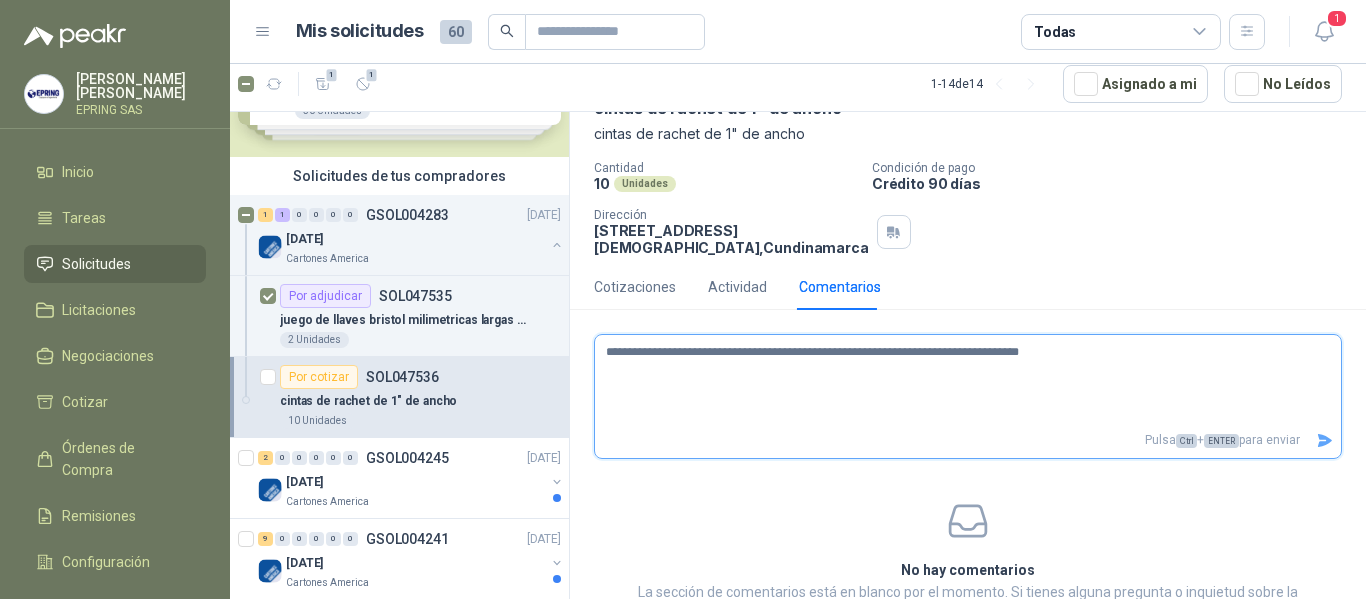 type 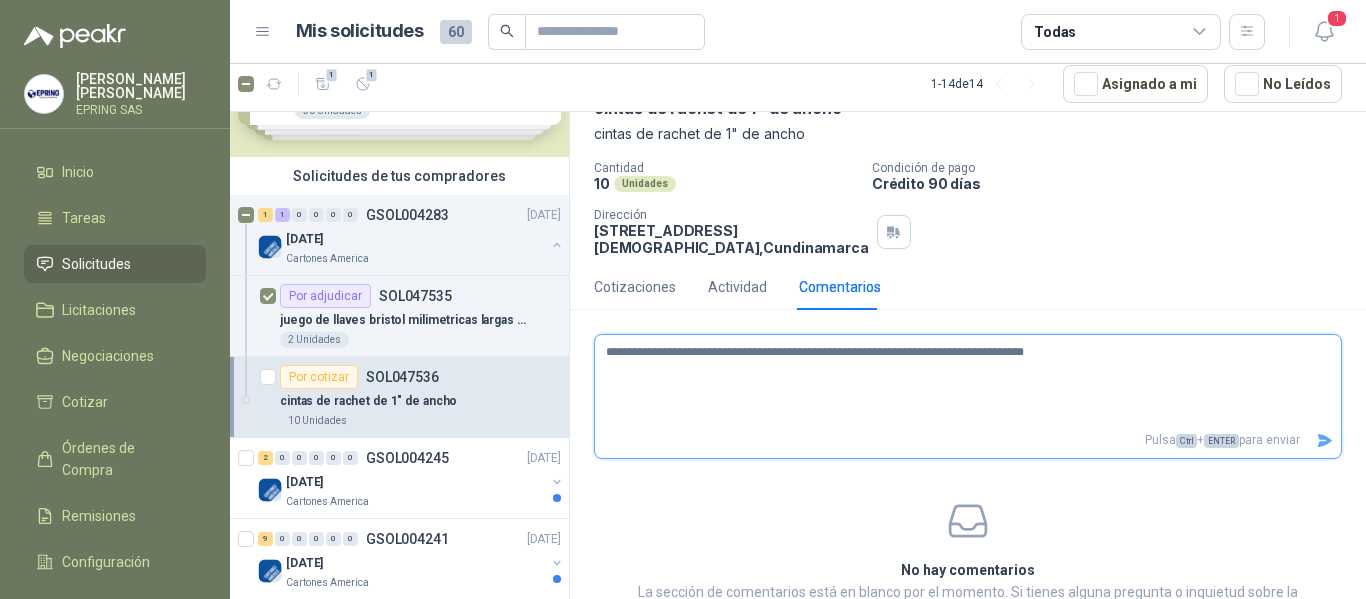 type 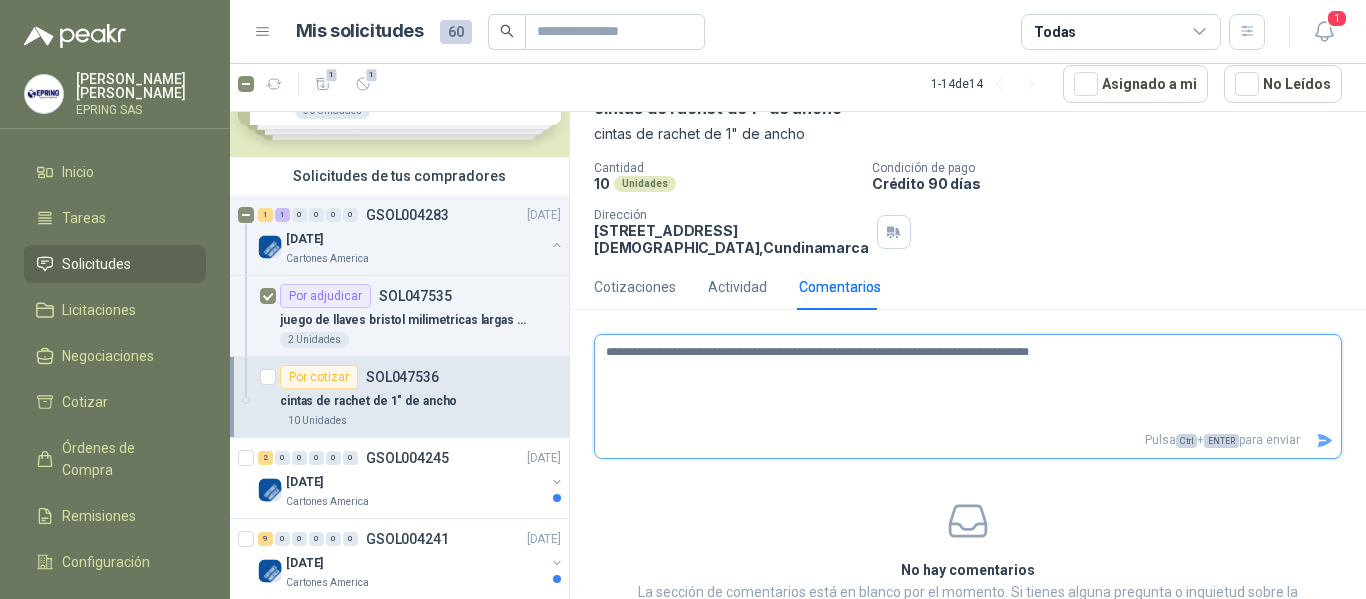 type 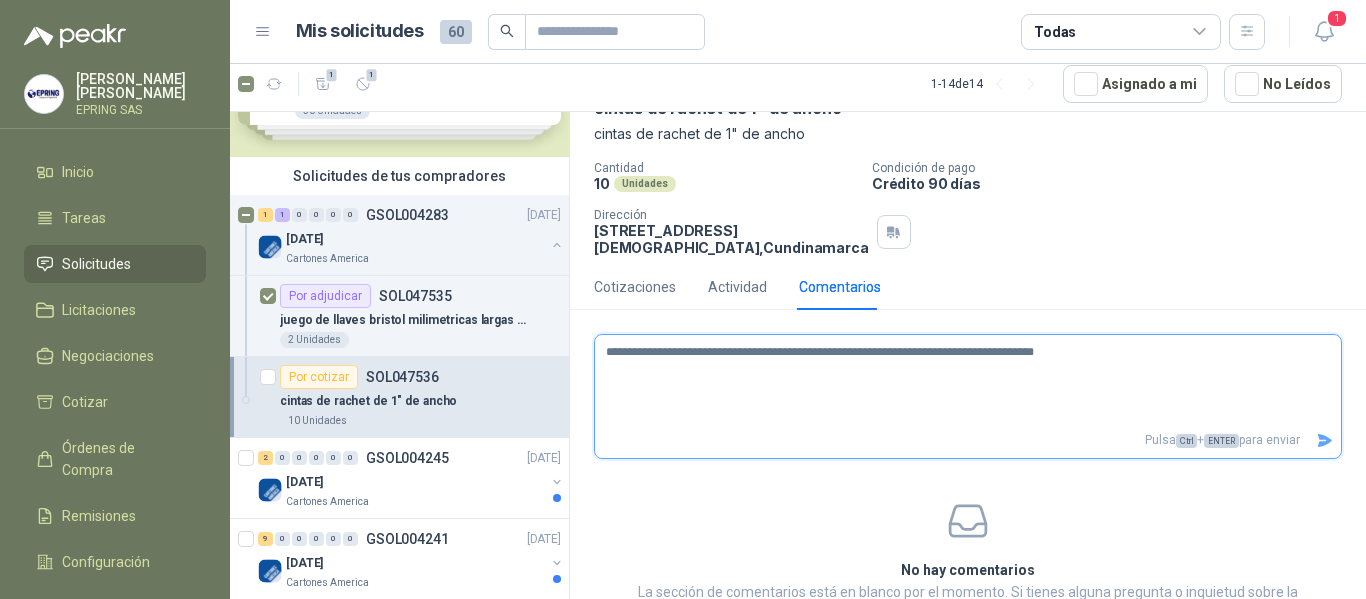 type 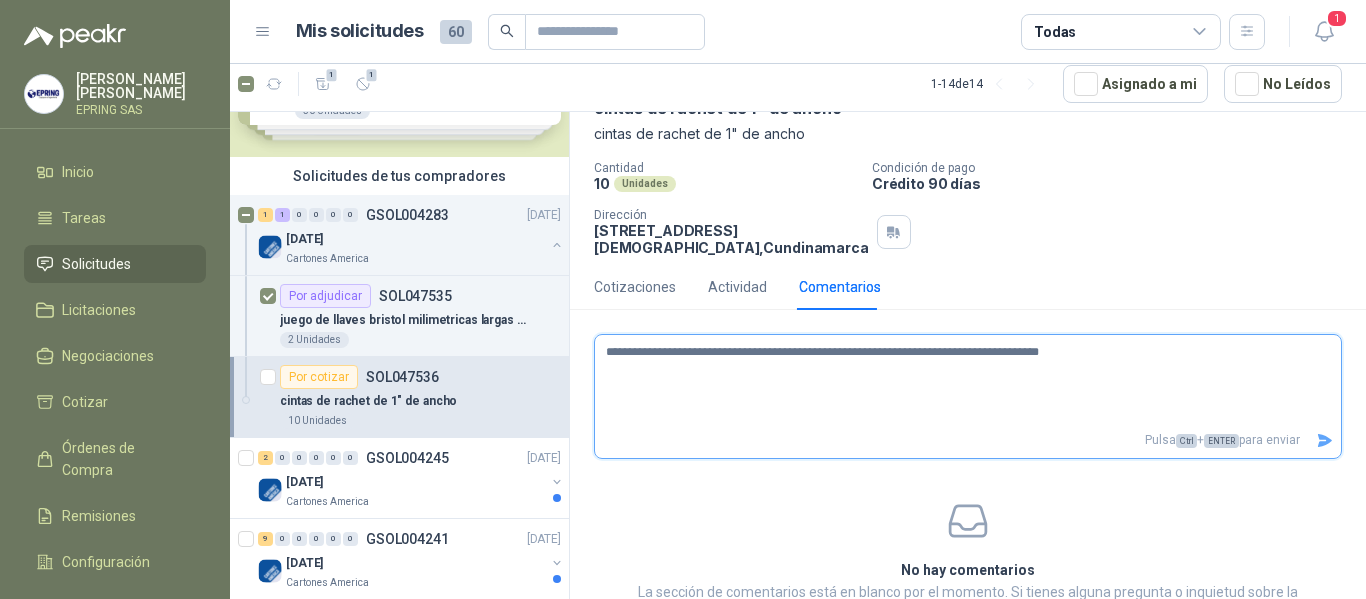type 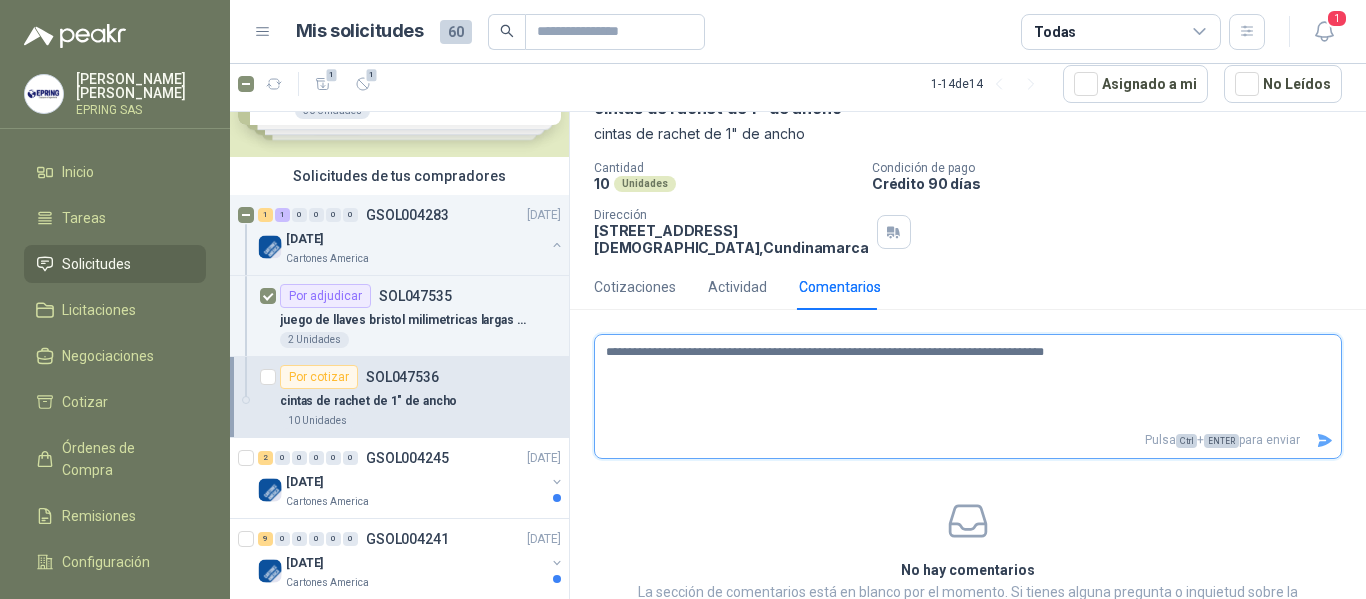 type 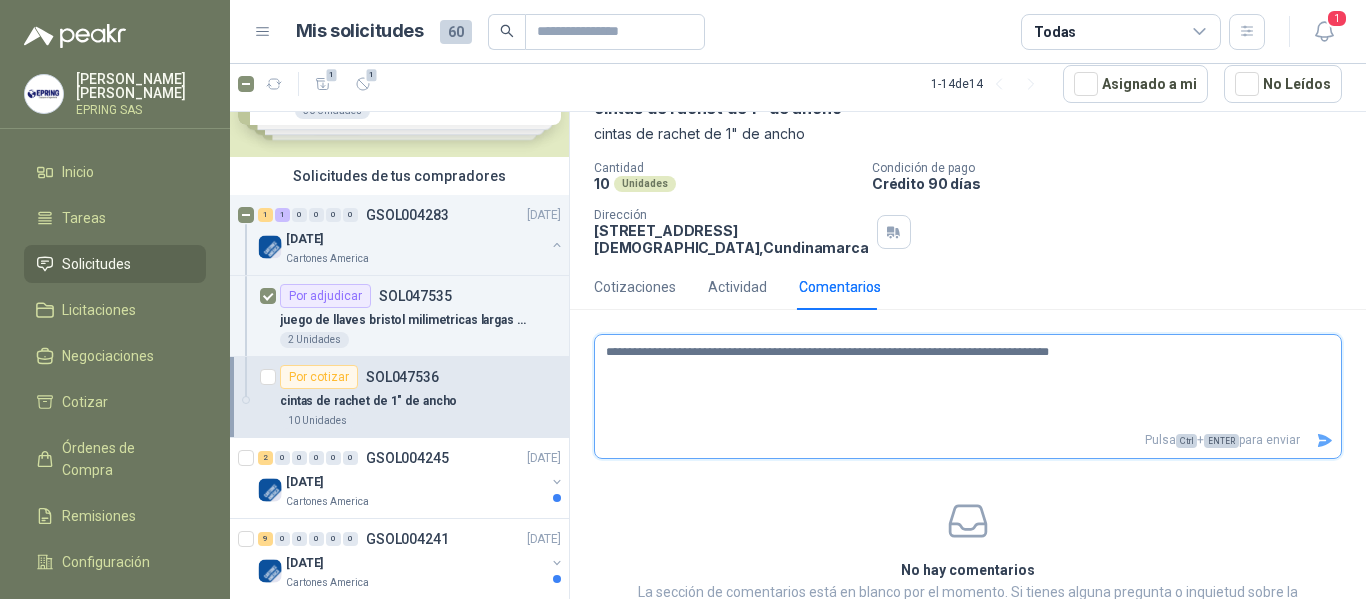 type 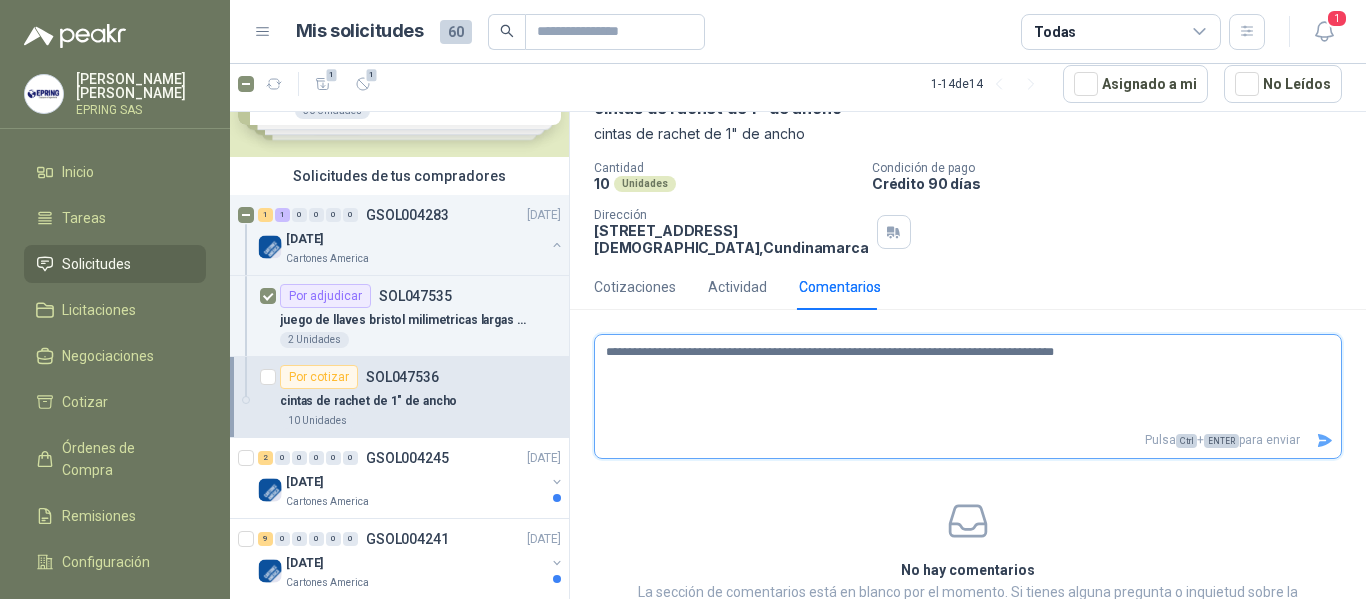 type 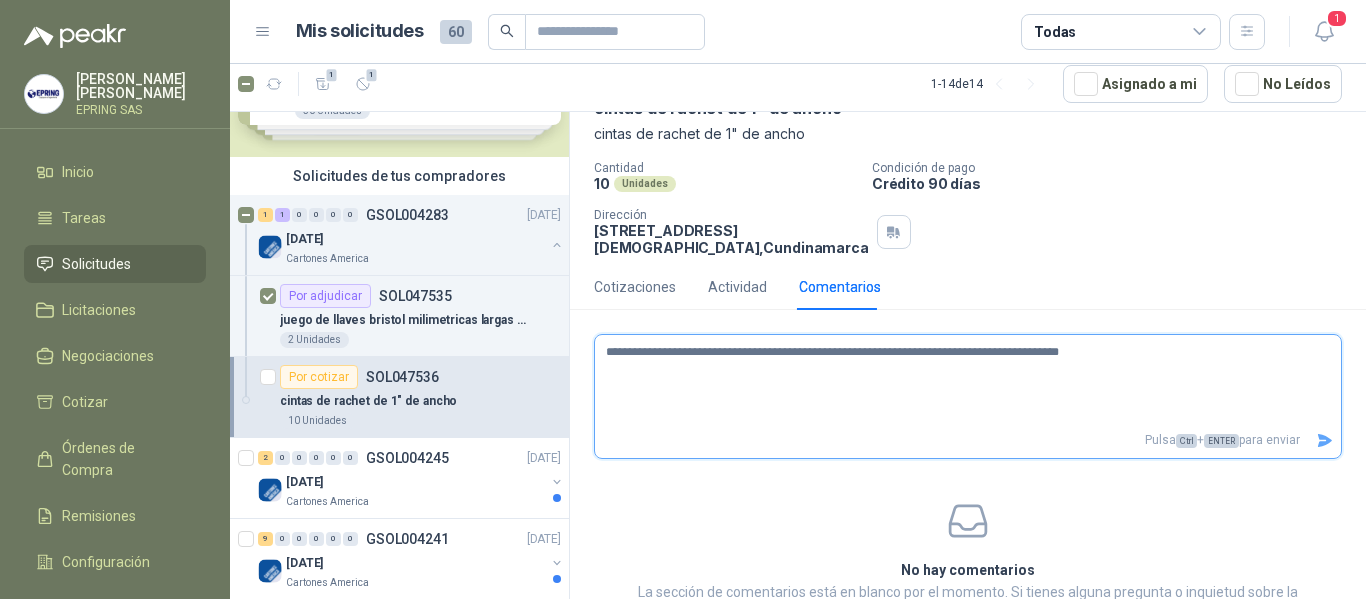 type 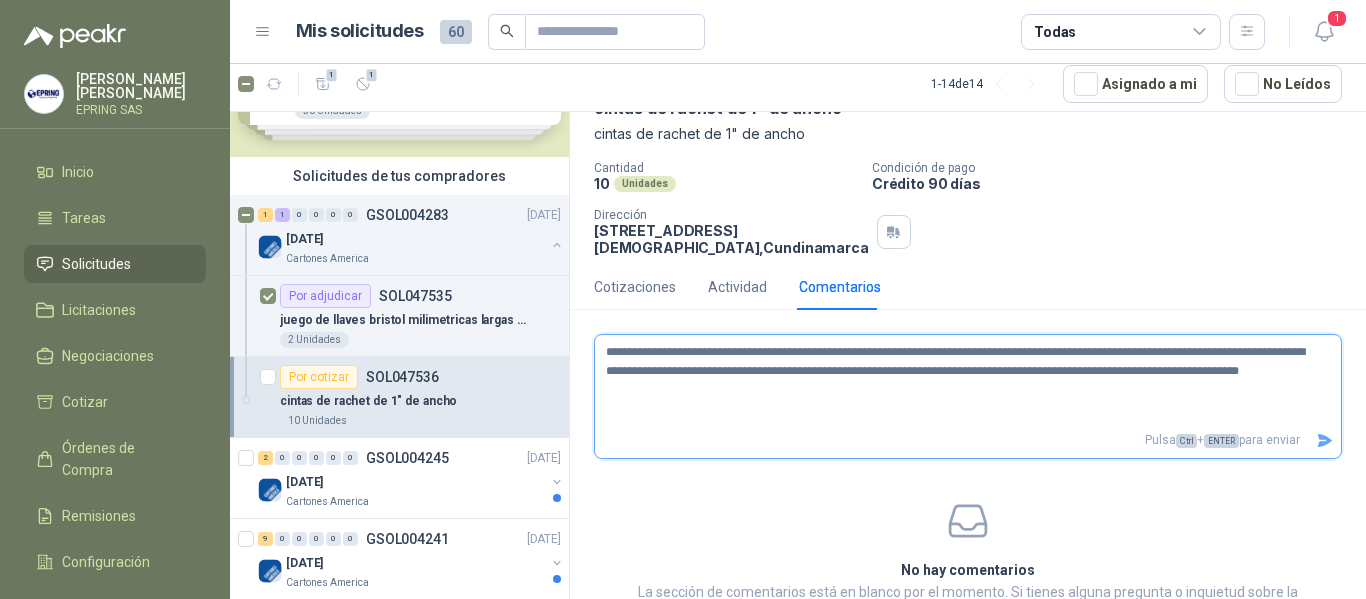 click on "**********" at bounding box center [960, 381] 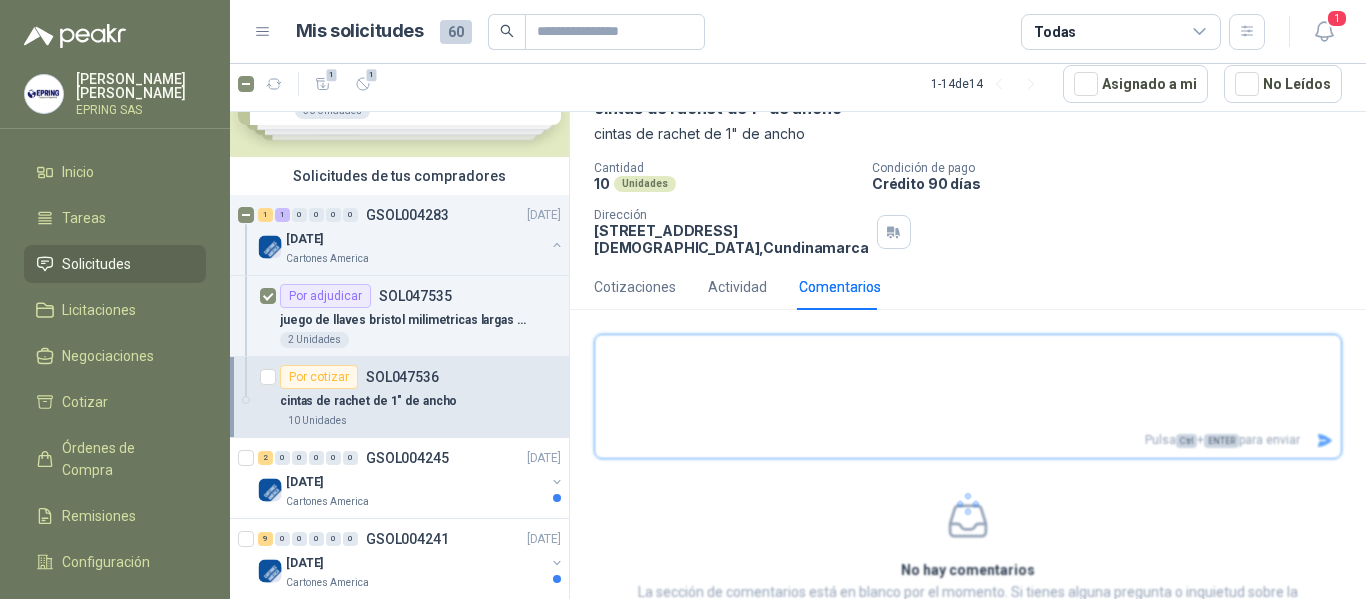 scroll, scrollTop: 0, scrollLeft: 0, axis: both 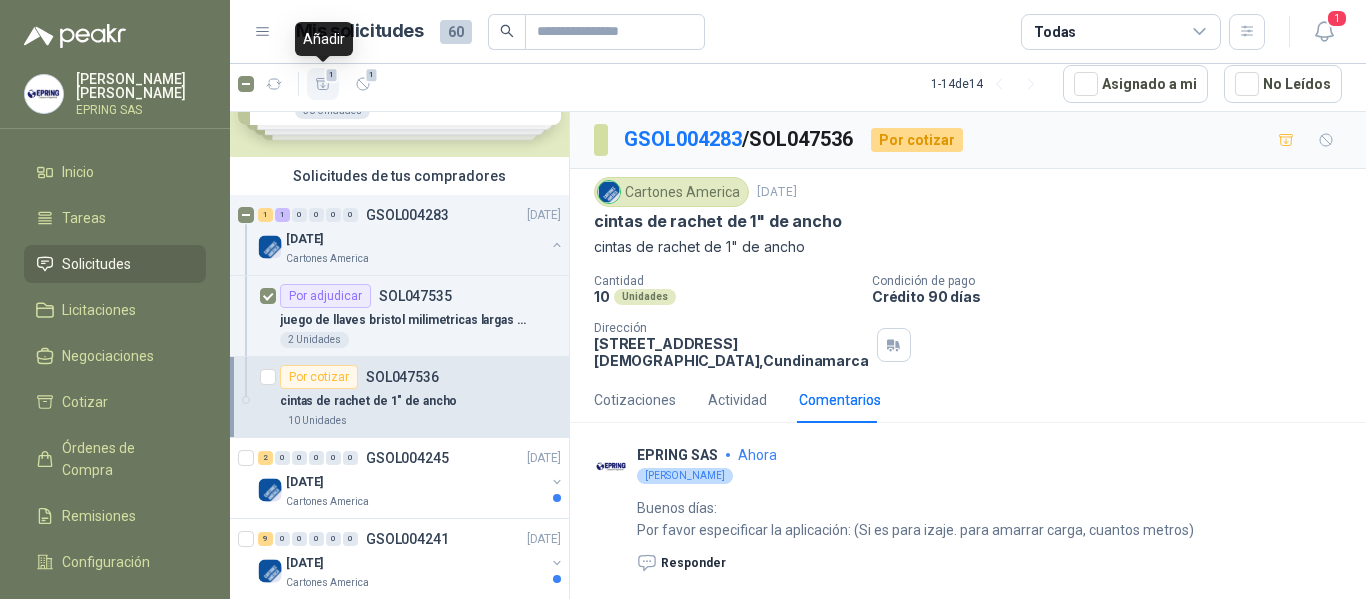 click 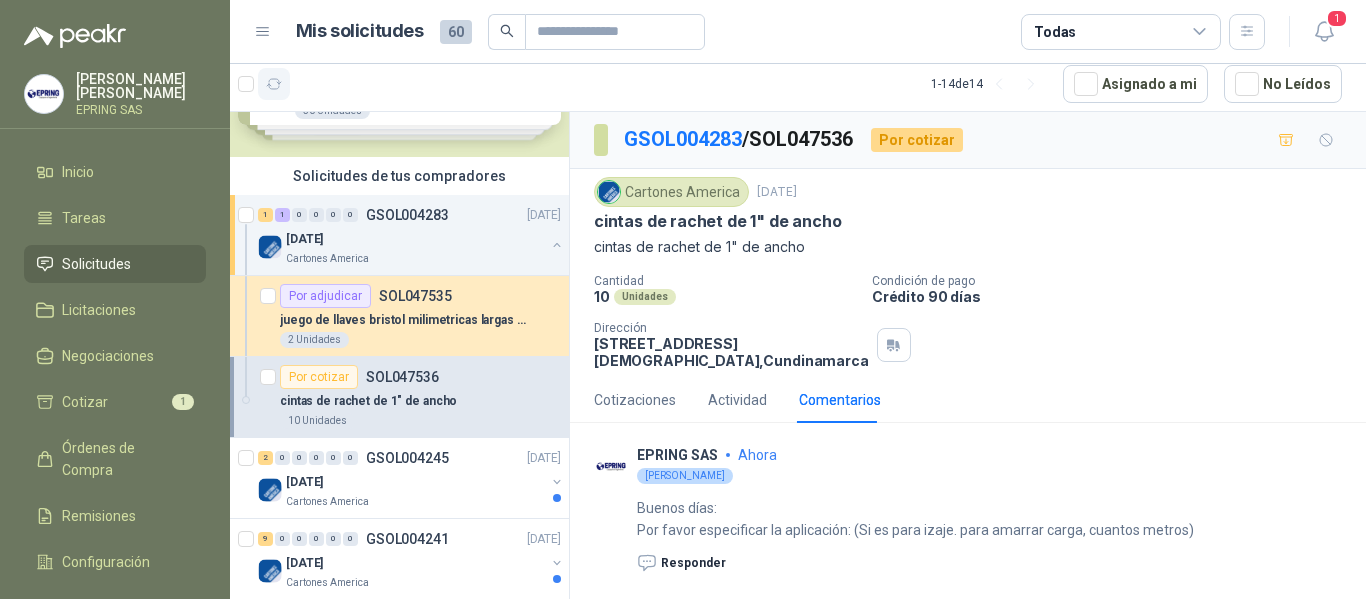 click 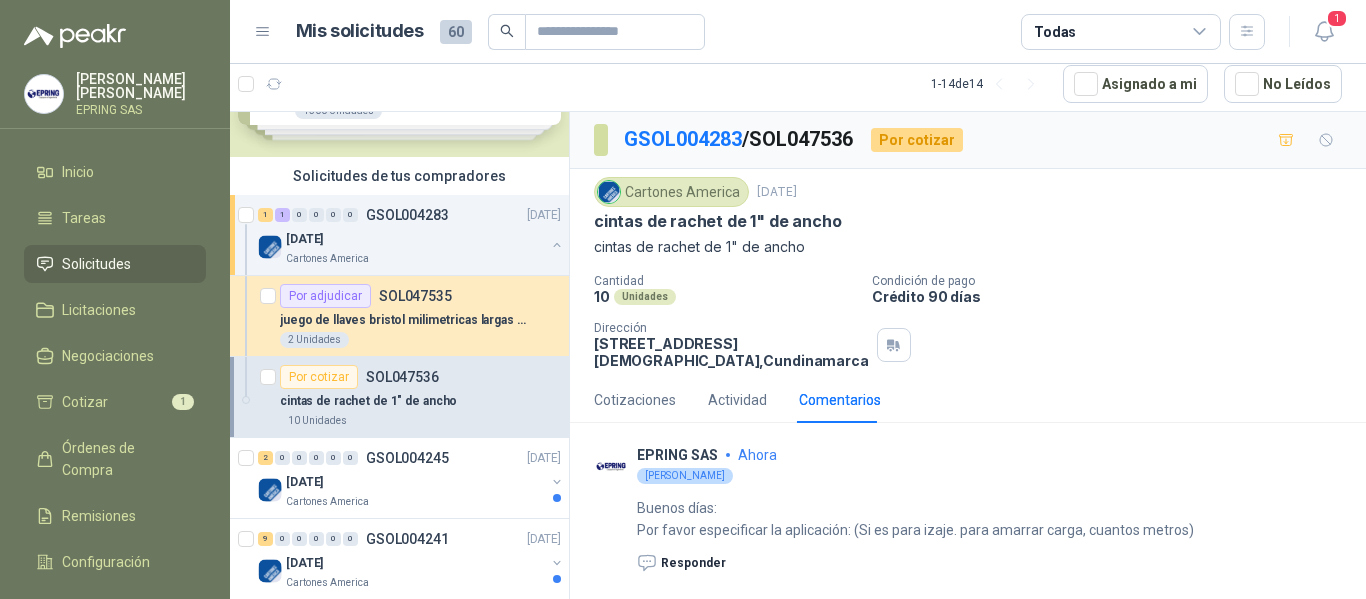 click on "1 - 14  de  14 Asignado a mi No Leídos" at bounding box center (798, 84) 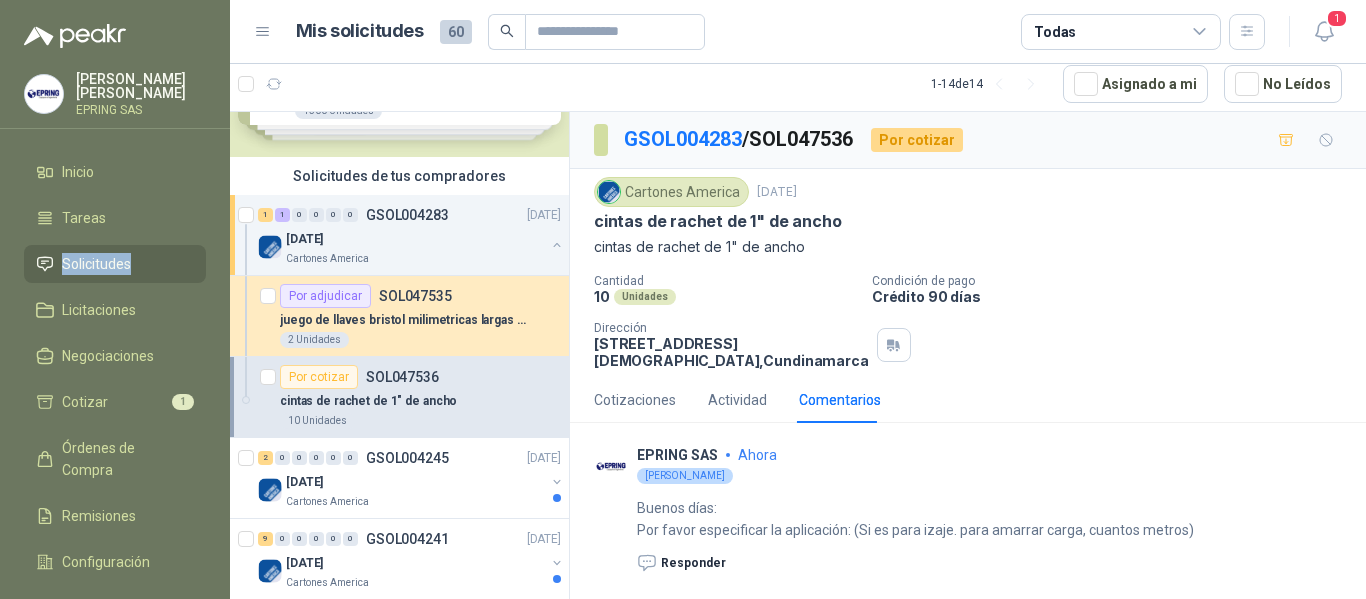 drag, startPoint x: 226, startPoint y: 234, endPoint x: 222, endPoint y: 261, distance: 27.294687 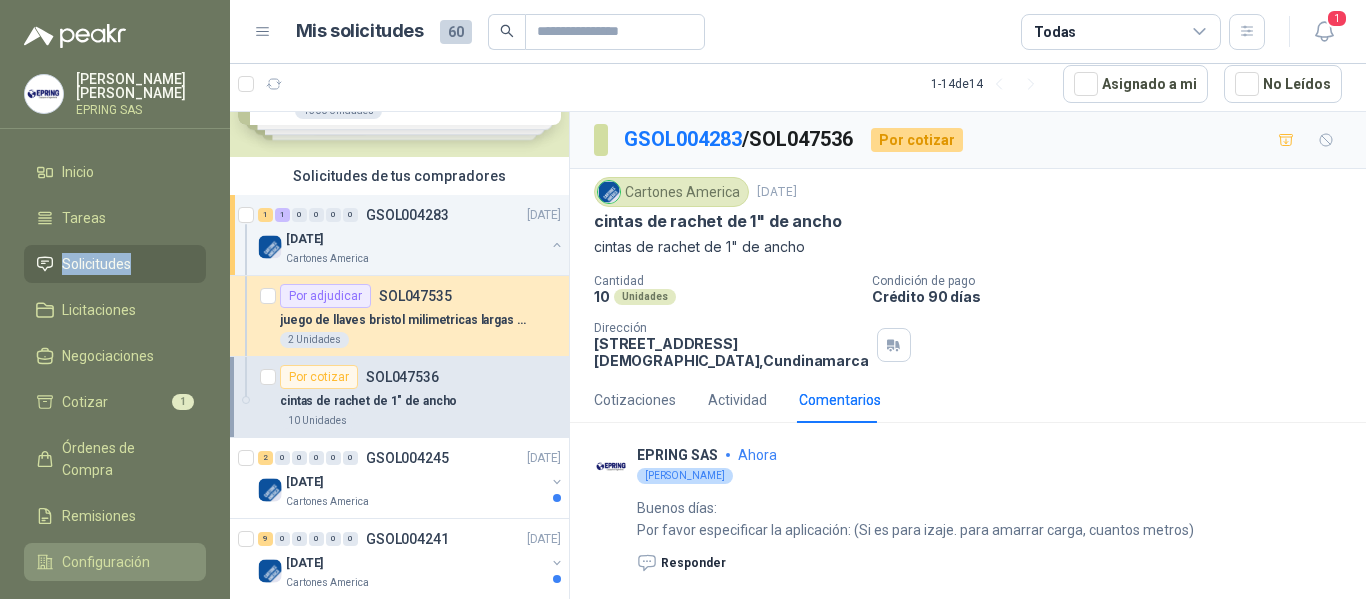 click on "Configuración" at bounding box center (106, 562) 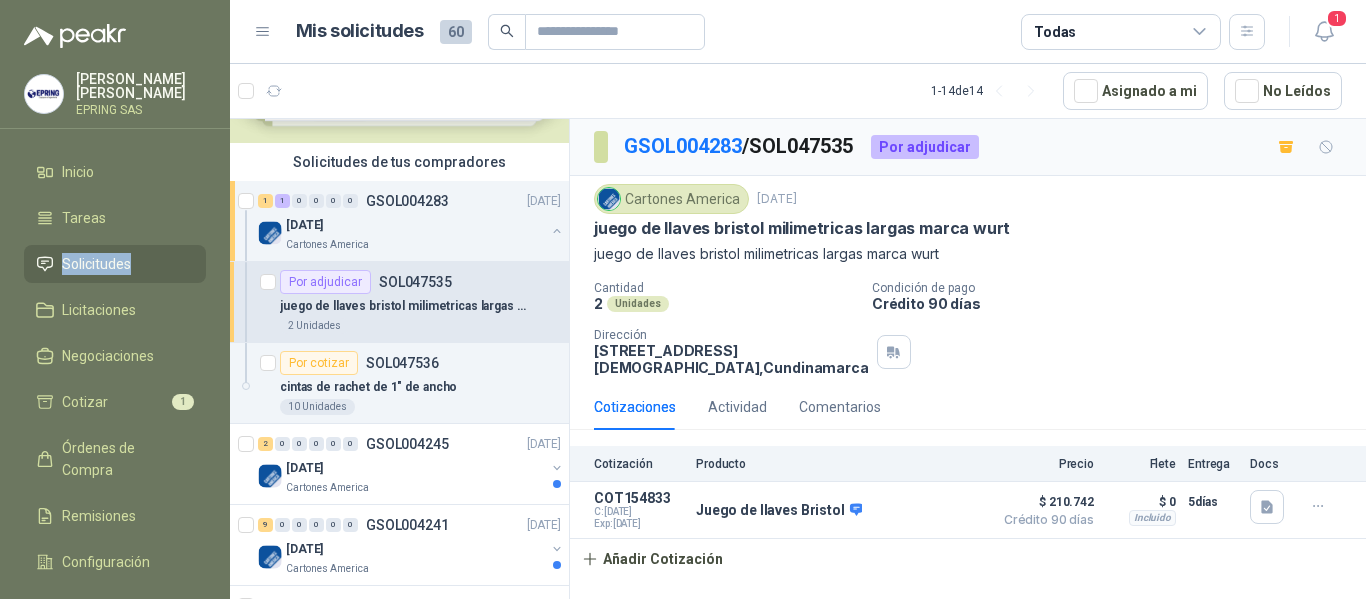 scroll, scrollTop: 123, scrollLeft: 0, axis: vertical 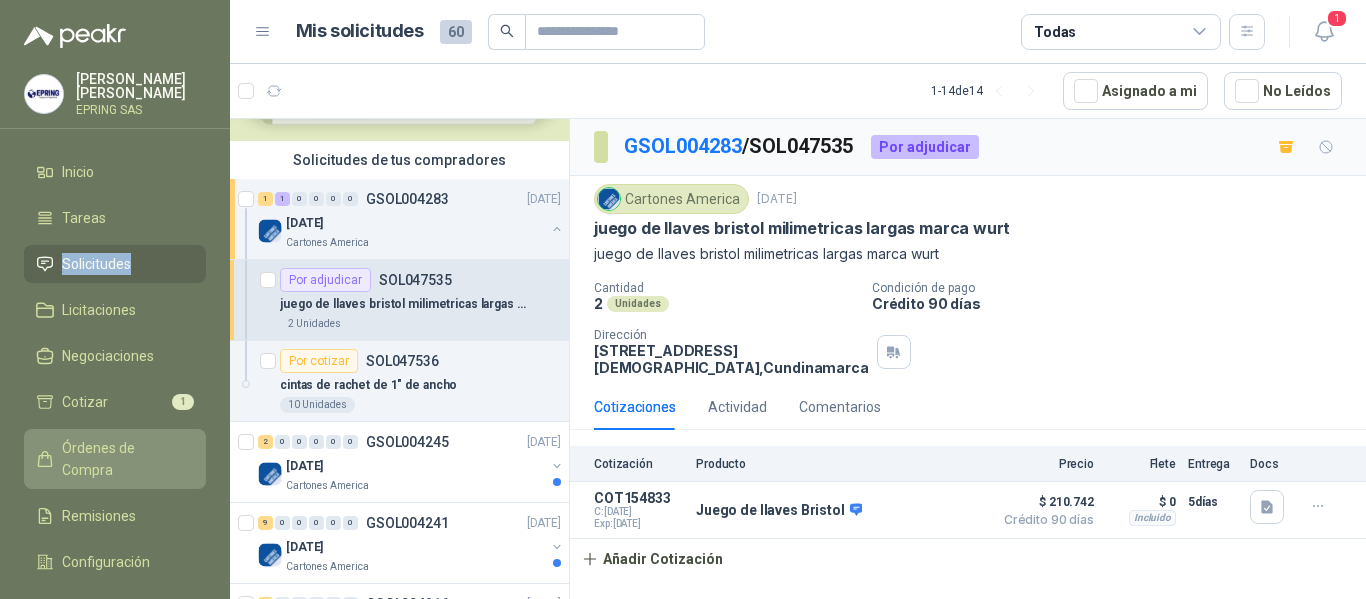click on "Órdenes de Compra" at bounding box center [124, 459] 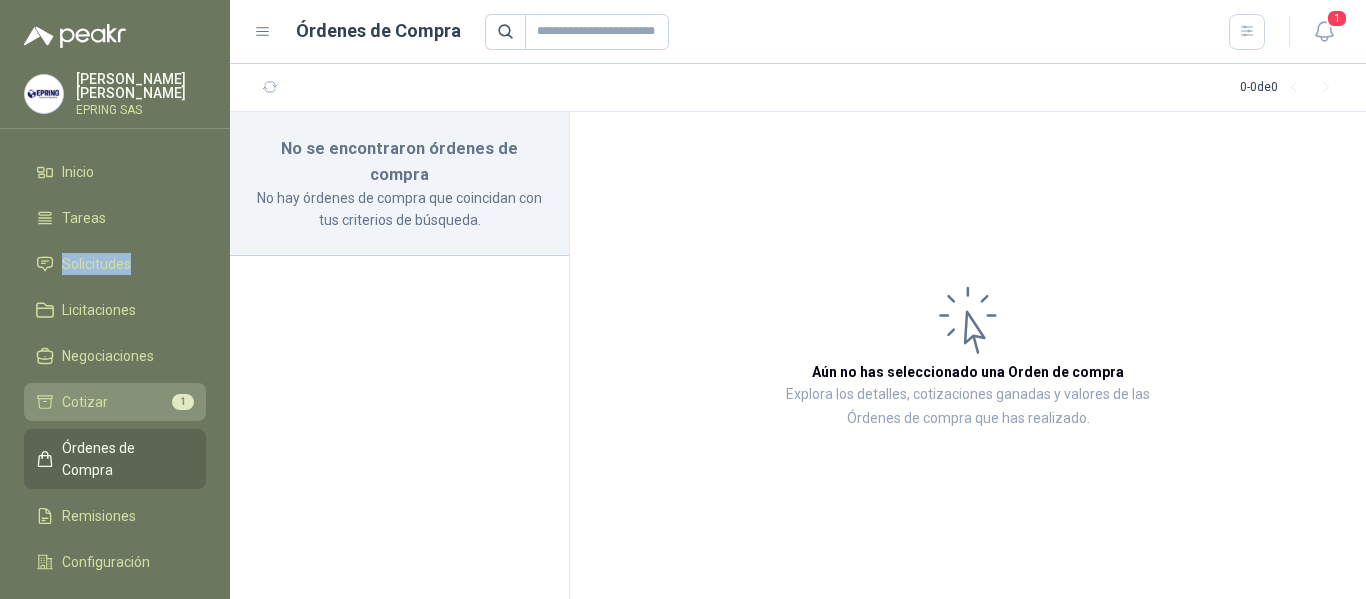 click on "Cotizar" at bounding box center (85, 402) 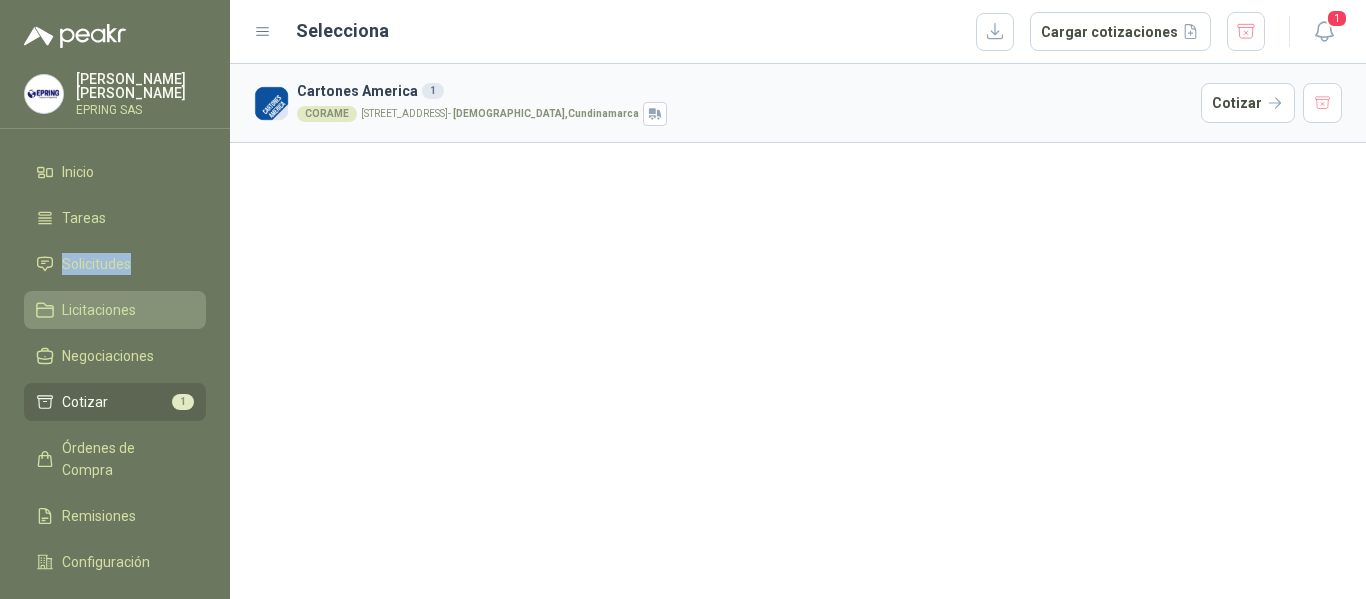 click on "Licitaciones" at bounding box center [99, 310] 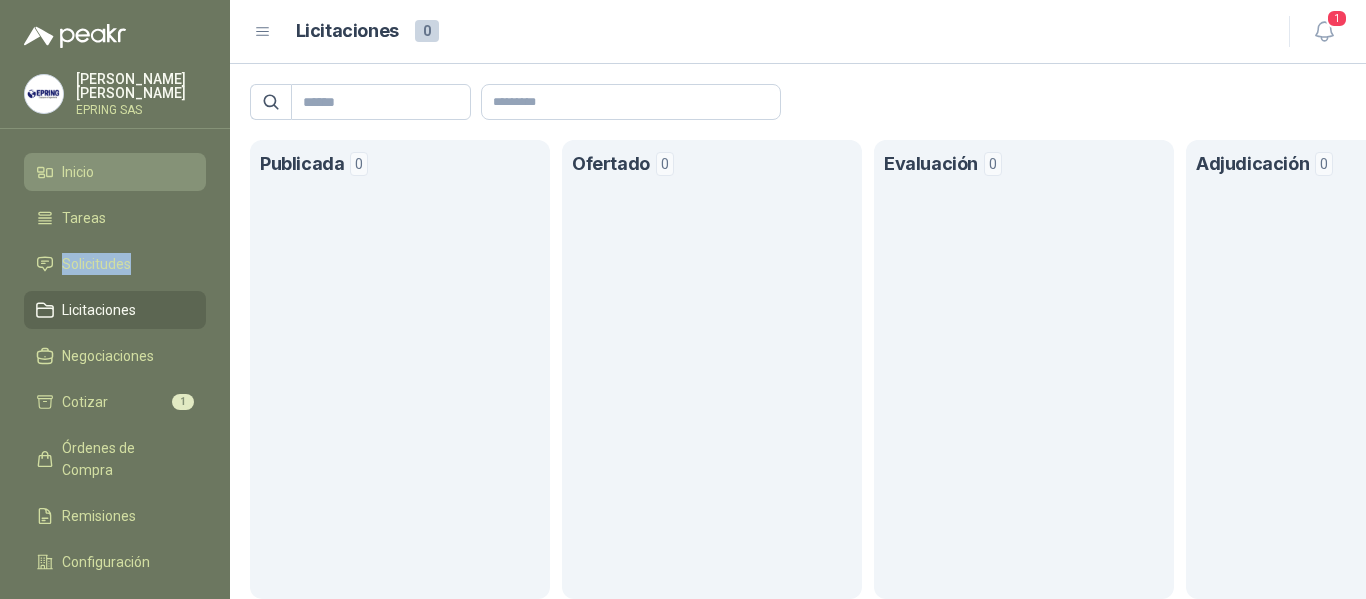 click on "Inicio" at bounding box center (115, 172) 